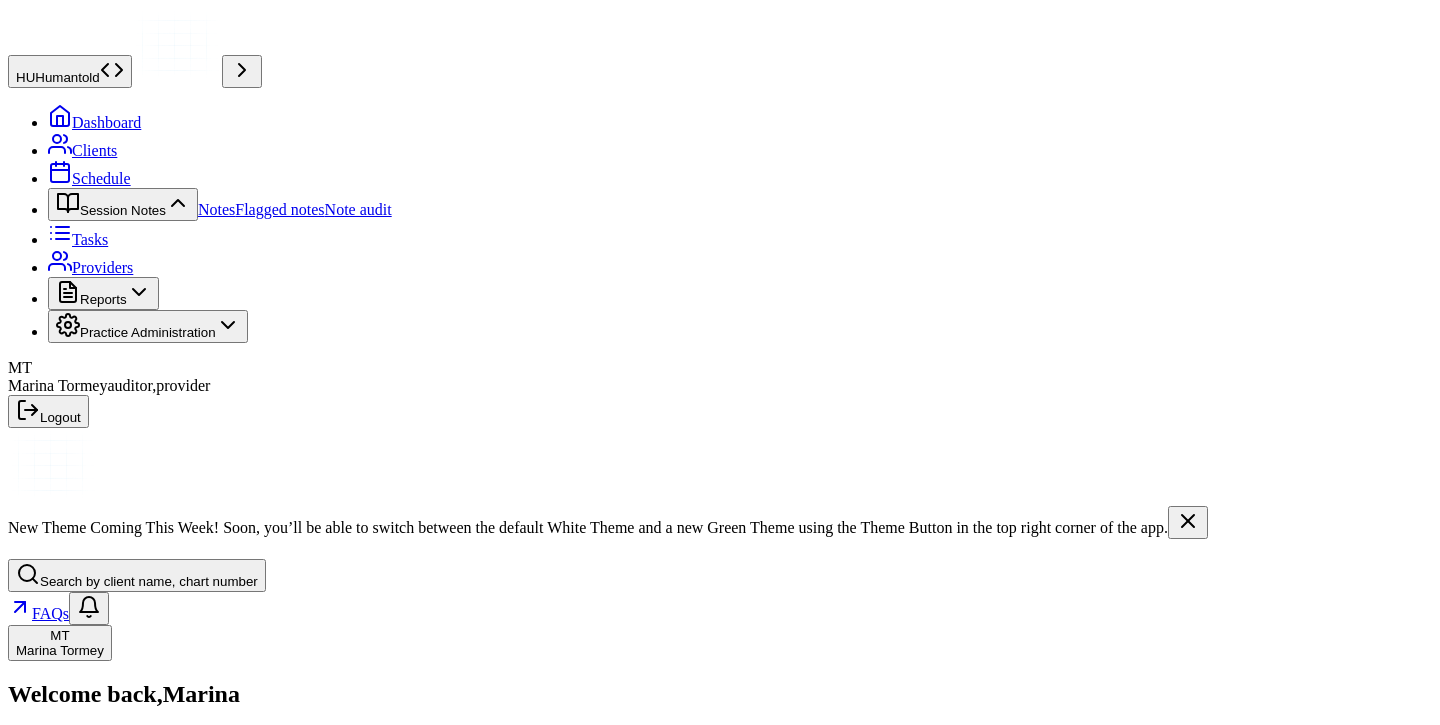 scroll, scrollTop: 663, scrollLeft: 0, axis: vertical 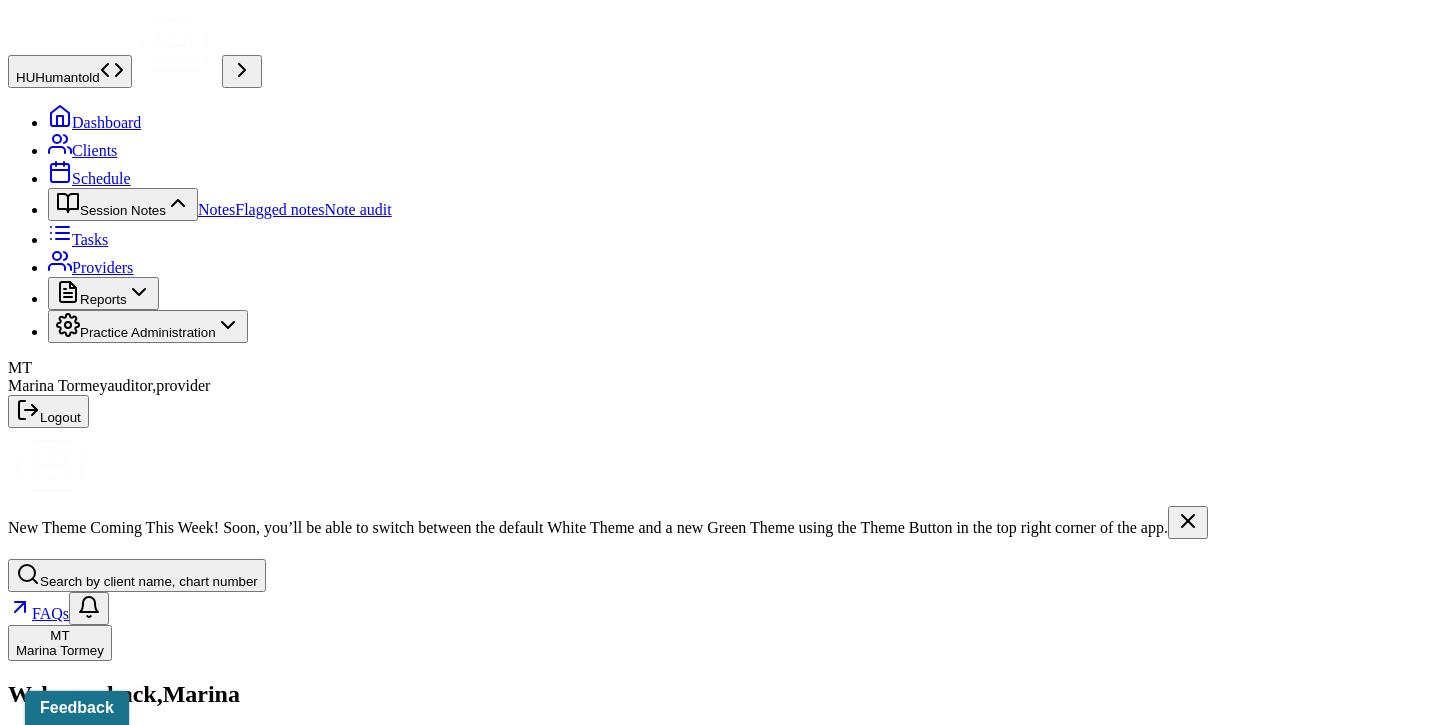 click on "Session Notes" at bounding box center [123, 204] 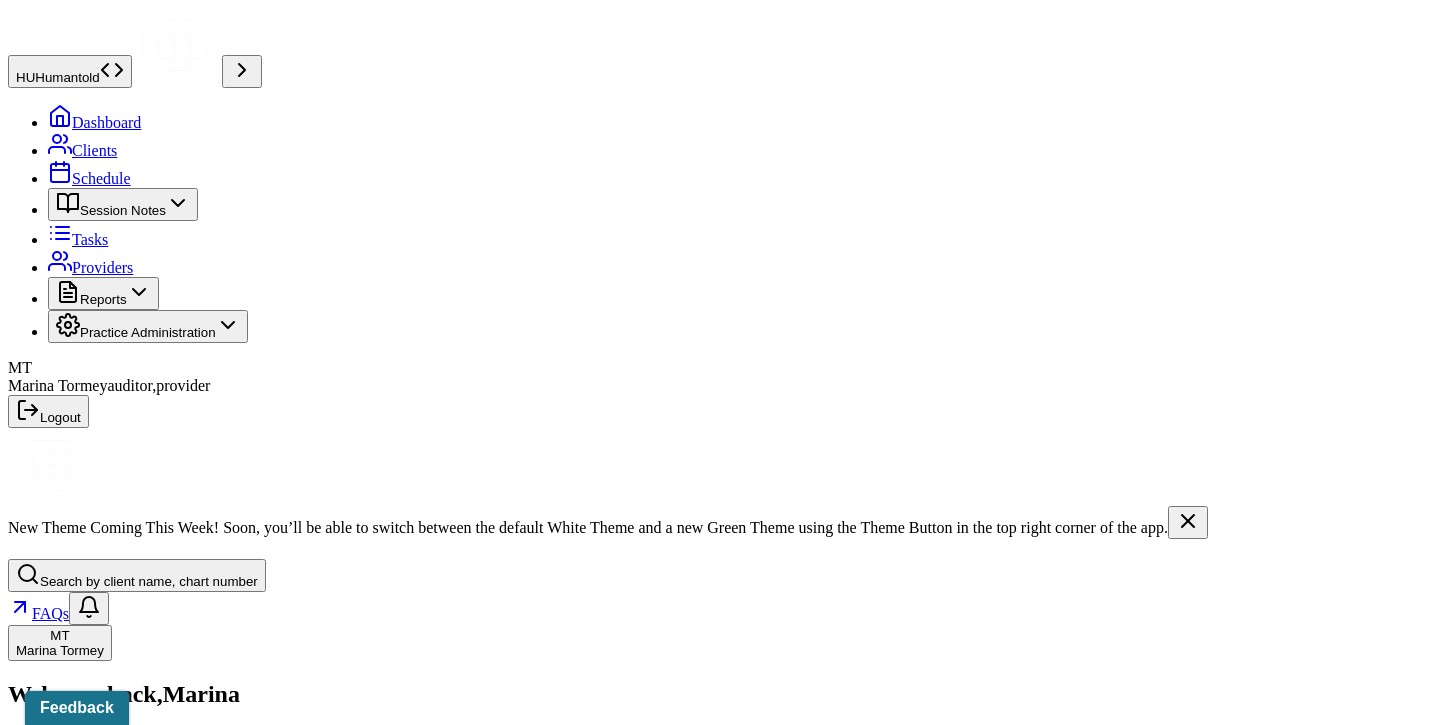 scroll, scrollTop: 223, scrollLeft: 0, axis: vertical 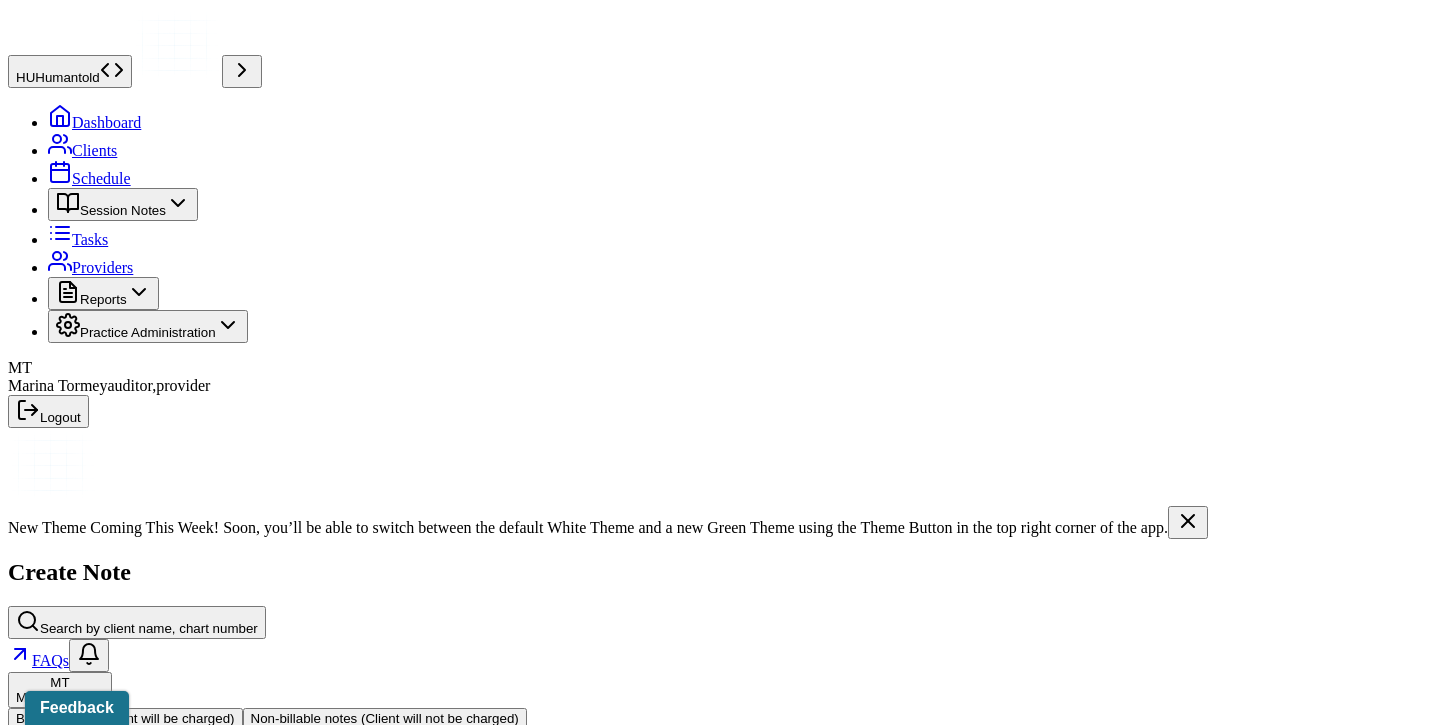 click at bounding box center [757, 763] 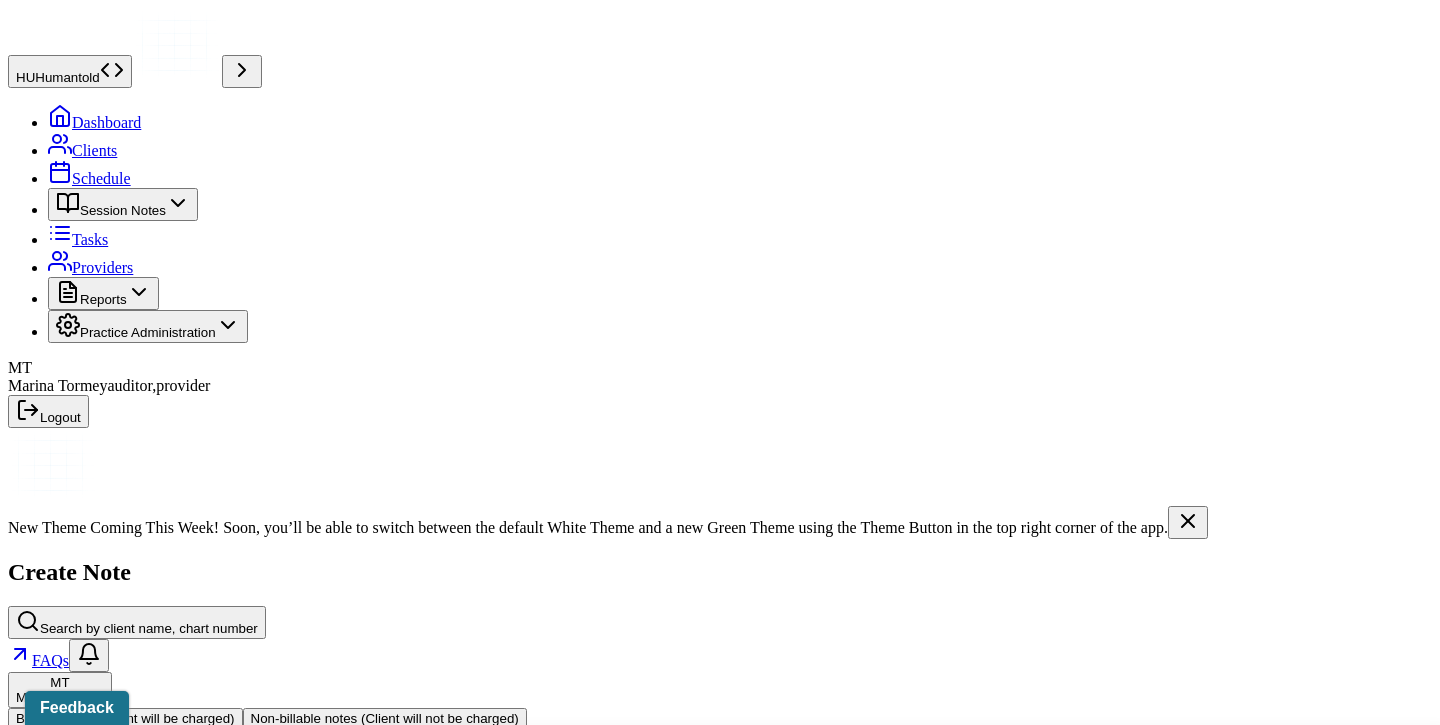 type on "soa" 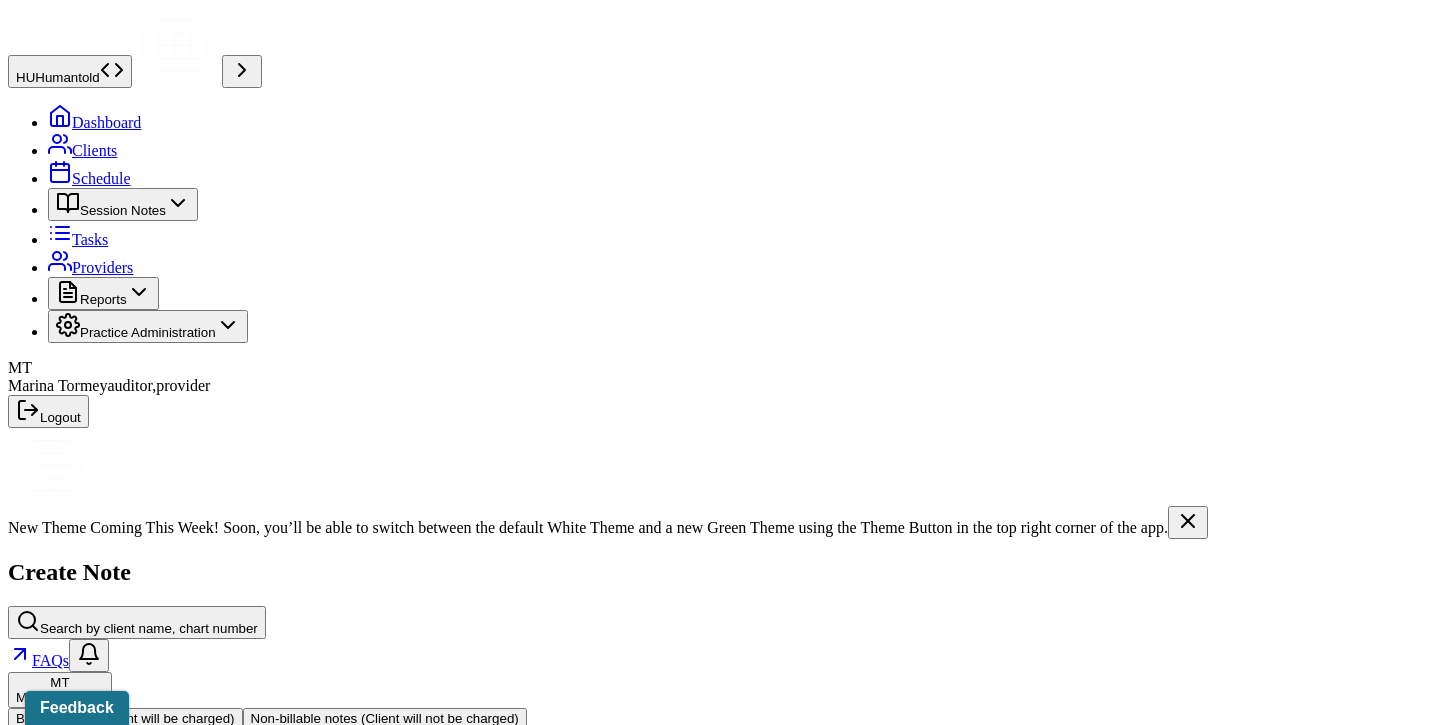 click on "Continue" at bounding box center (42, 1153) 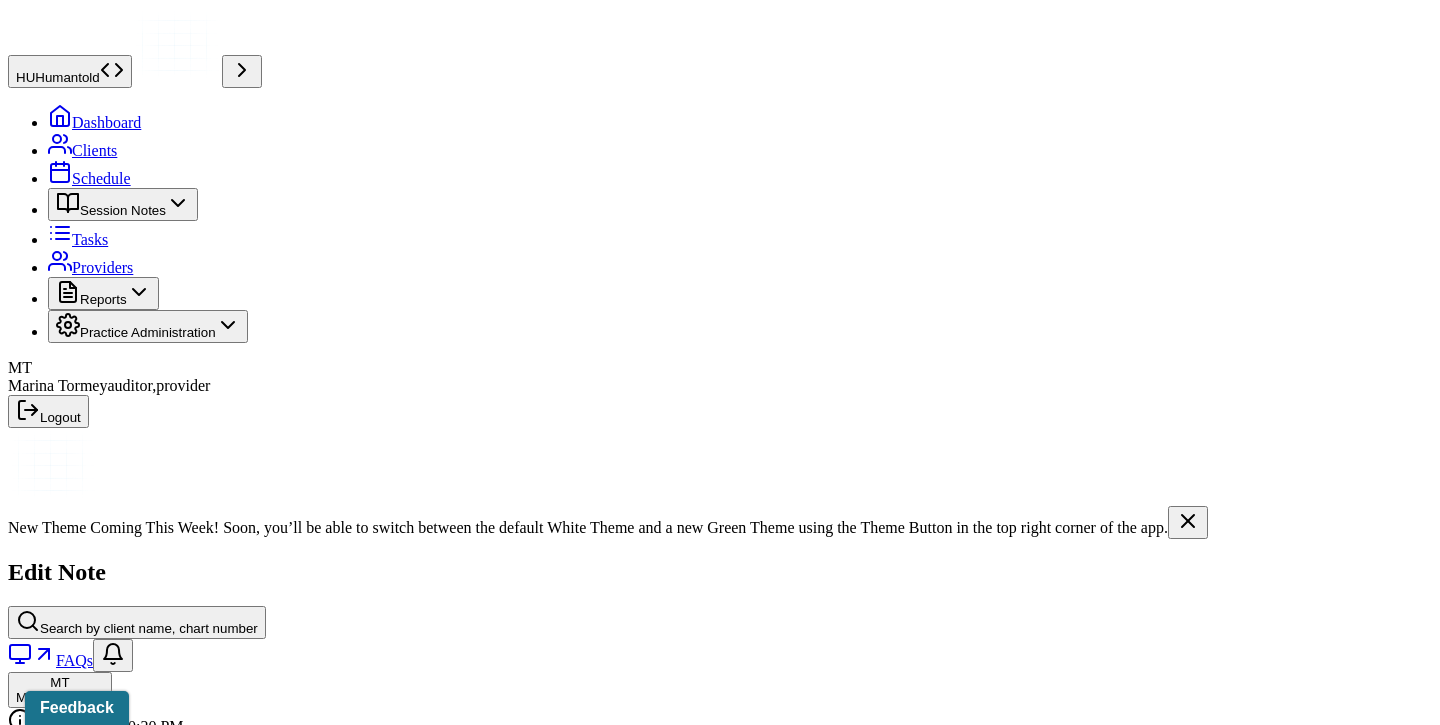 click on "Load previous session note" at bounding box center (109, 1369) 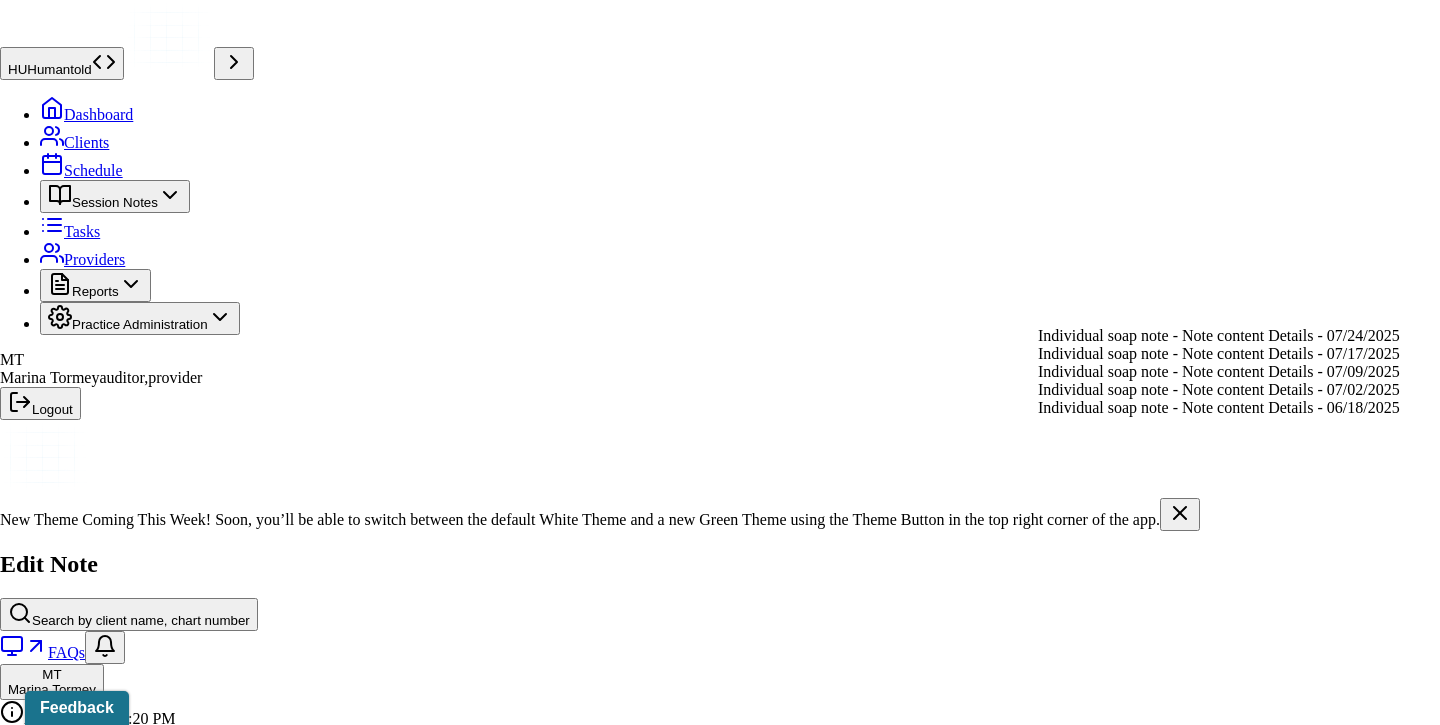 click on "Individual soap note   - Note content Details -   07/24/2025" at bounding box center [1219, 336] 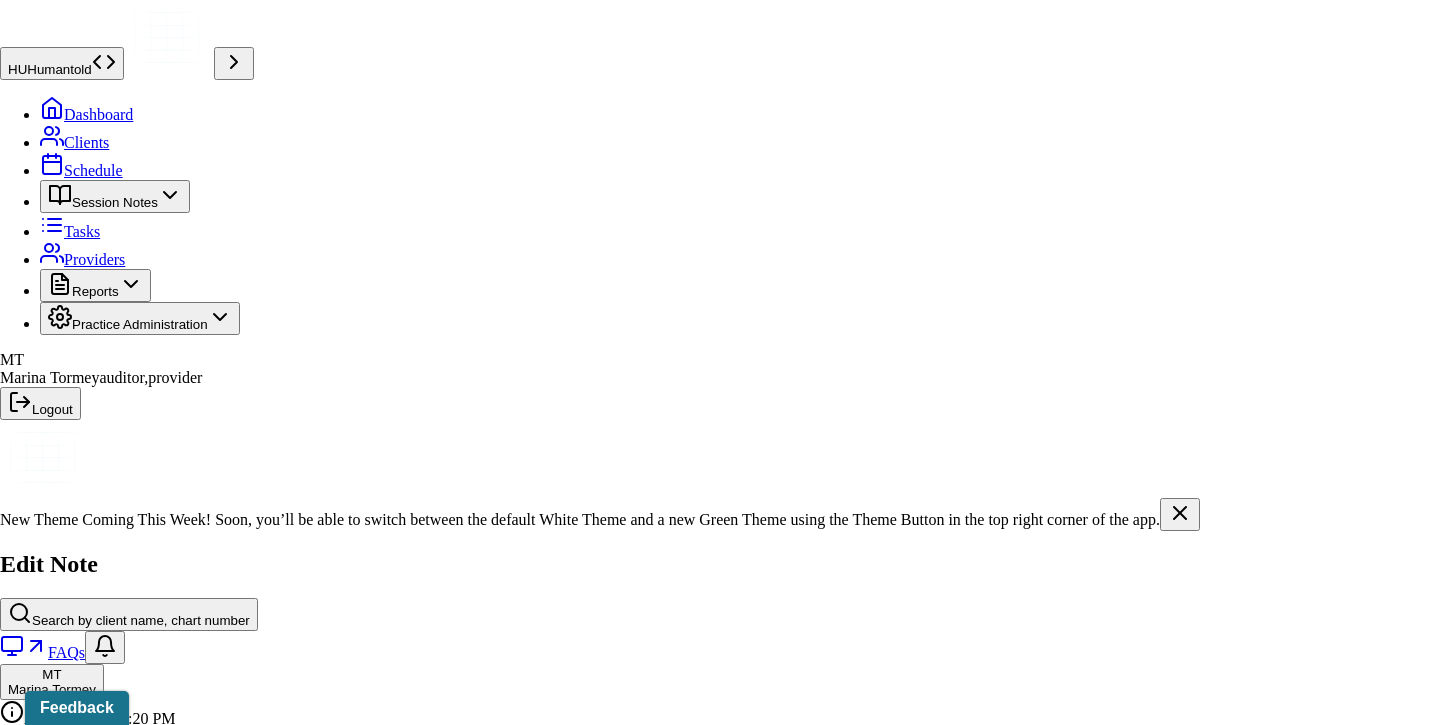 click on "Yes, Load Previous Note" at bounding box center [139, 4804] 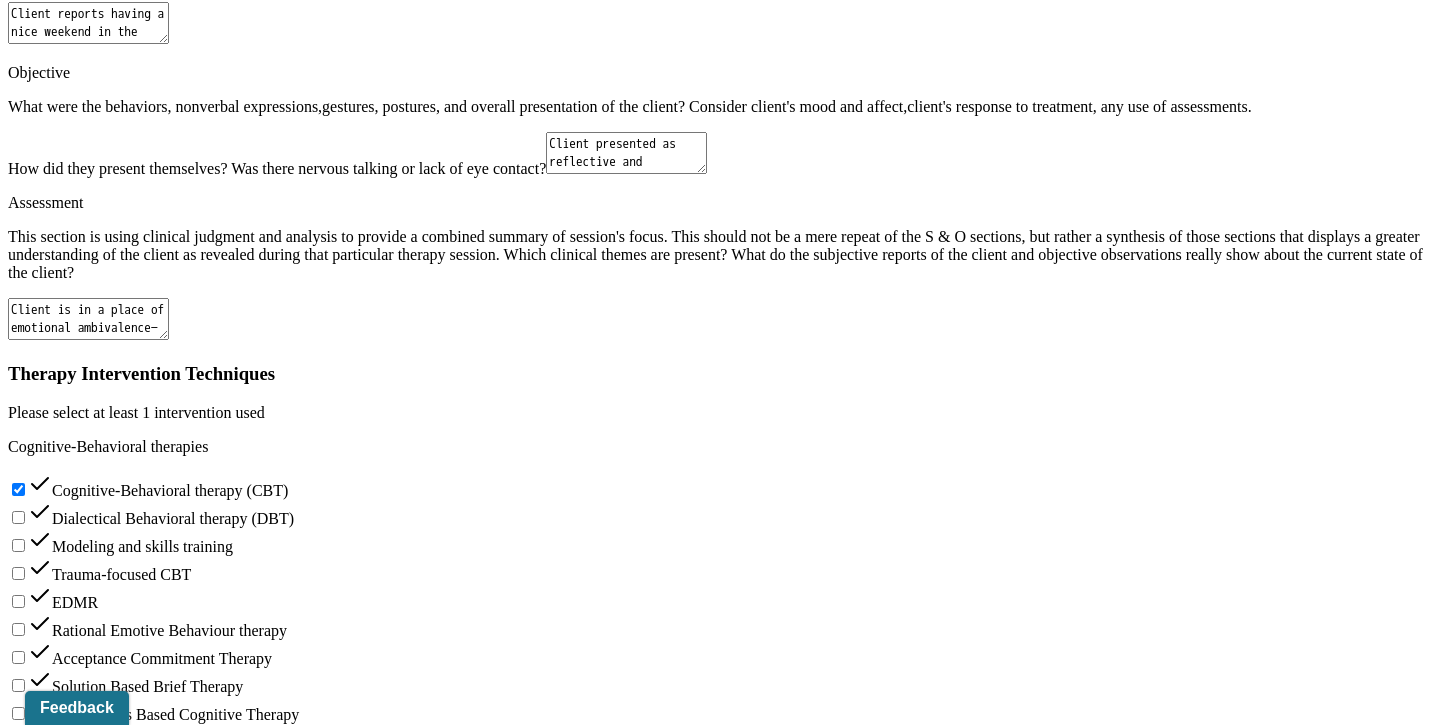 scroll, scrollTop: 2347, scrollLeft: 0, axis: vertical 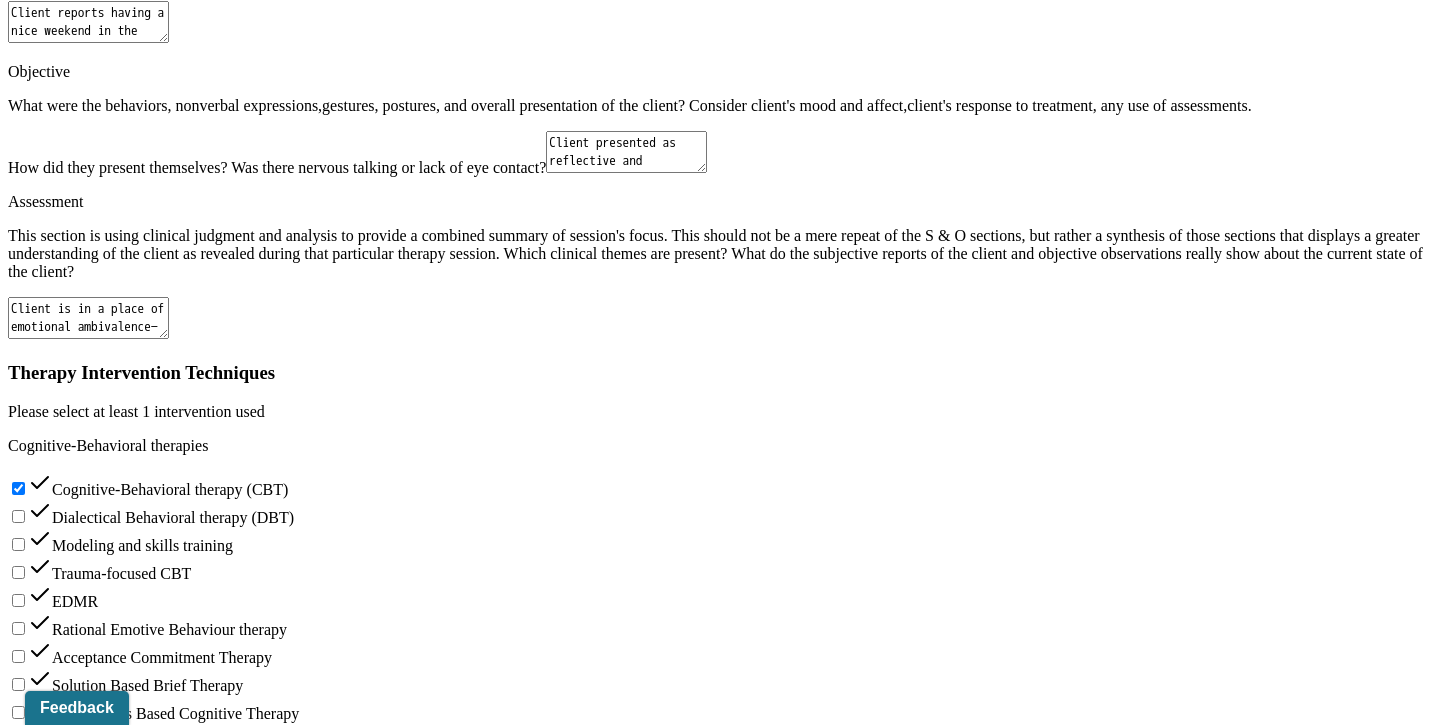 click on "Prognosis remains unchanged from previous session, dated 7/17/25. Client has a fair prognosis with therapy is trauma informed and skills based" at bounding box center (88, 1759) 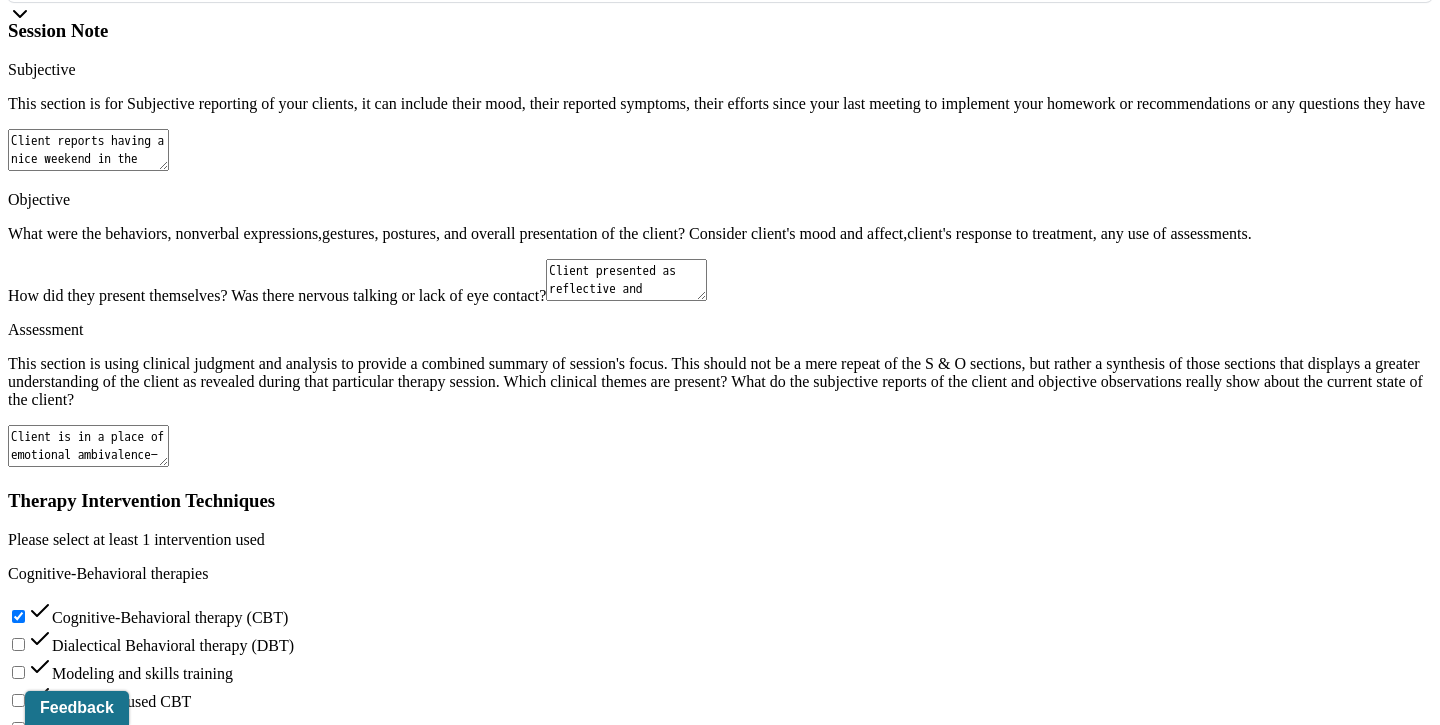 scroll, scrollTop: 2218, scrollLeft: 0, axis: vertical 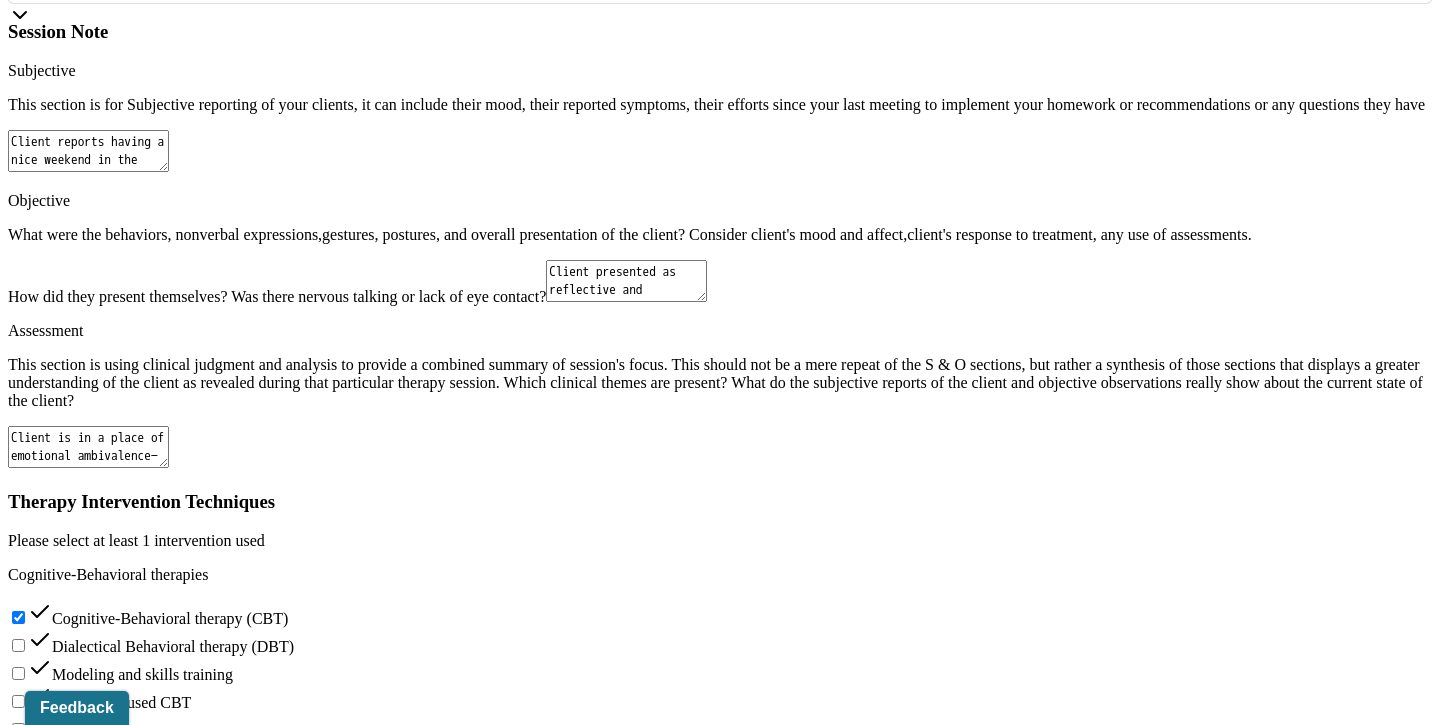type on "Prognosis remains unchanged from previous session, dated [DATE]. Client has a fair prognosis with therapy is trauma informed and skills based" 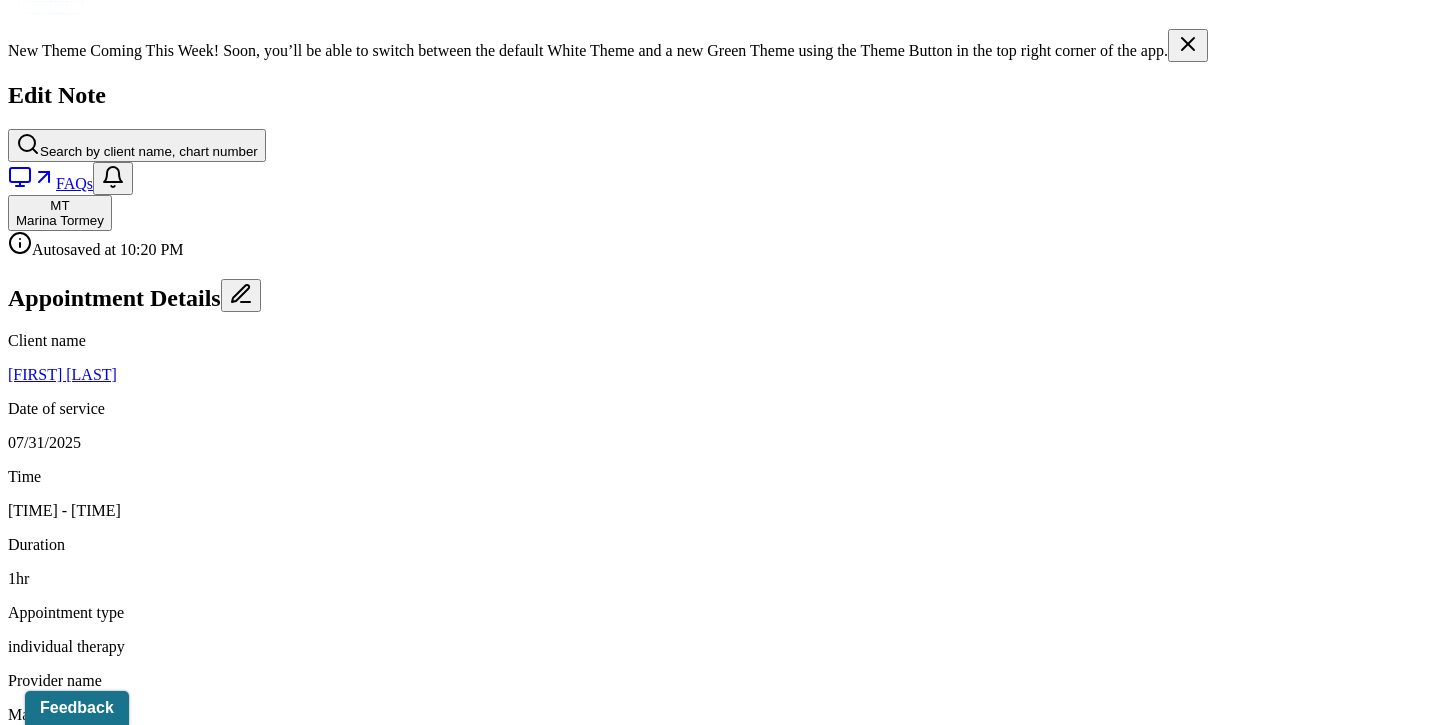 scroll, scrollTop: 652, scrollLeft: 0, axis: vertical 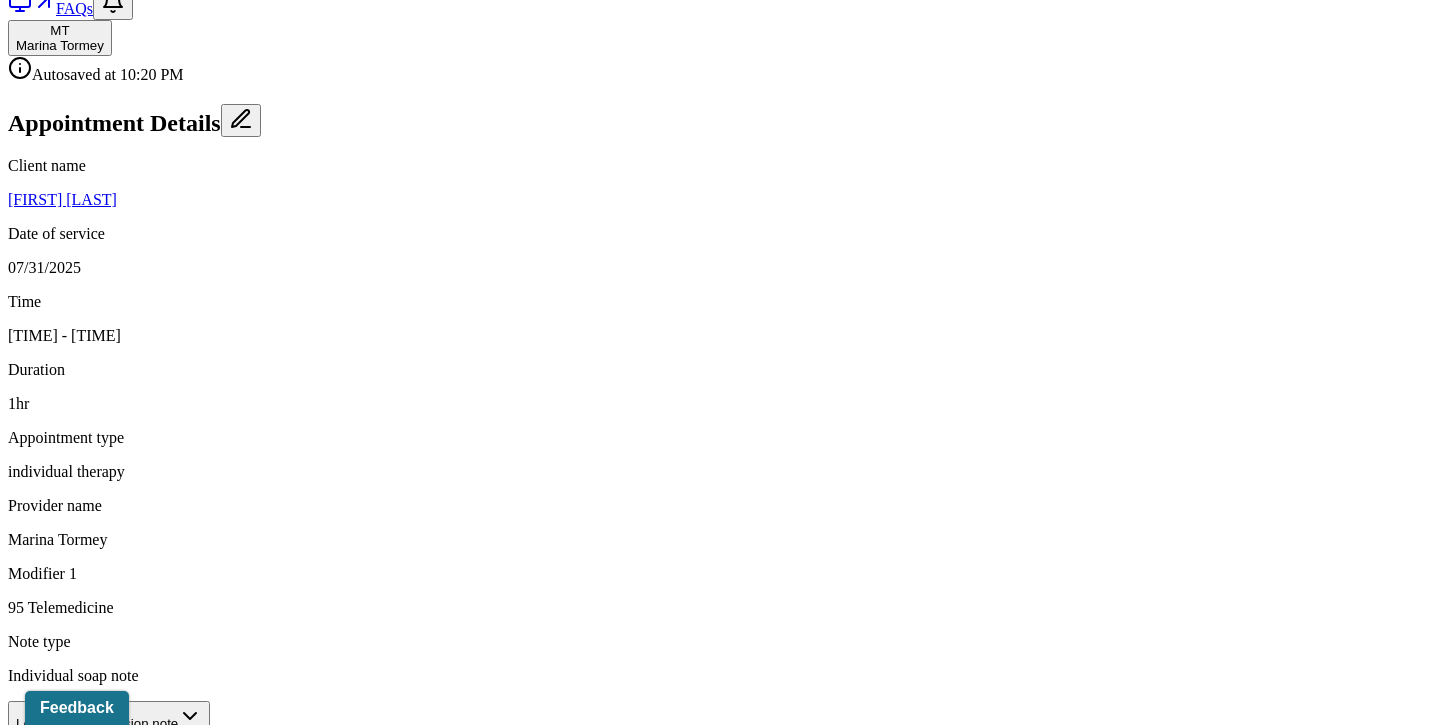 click on "pensive, hopeful, reflective" at bounding box center (413, 1444) 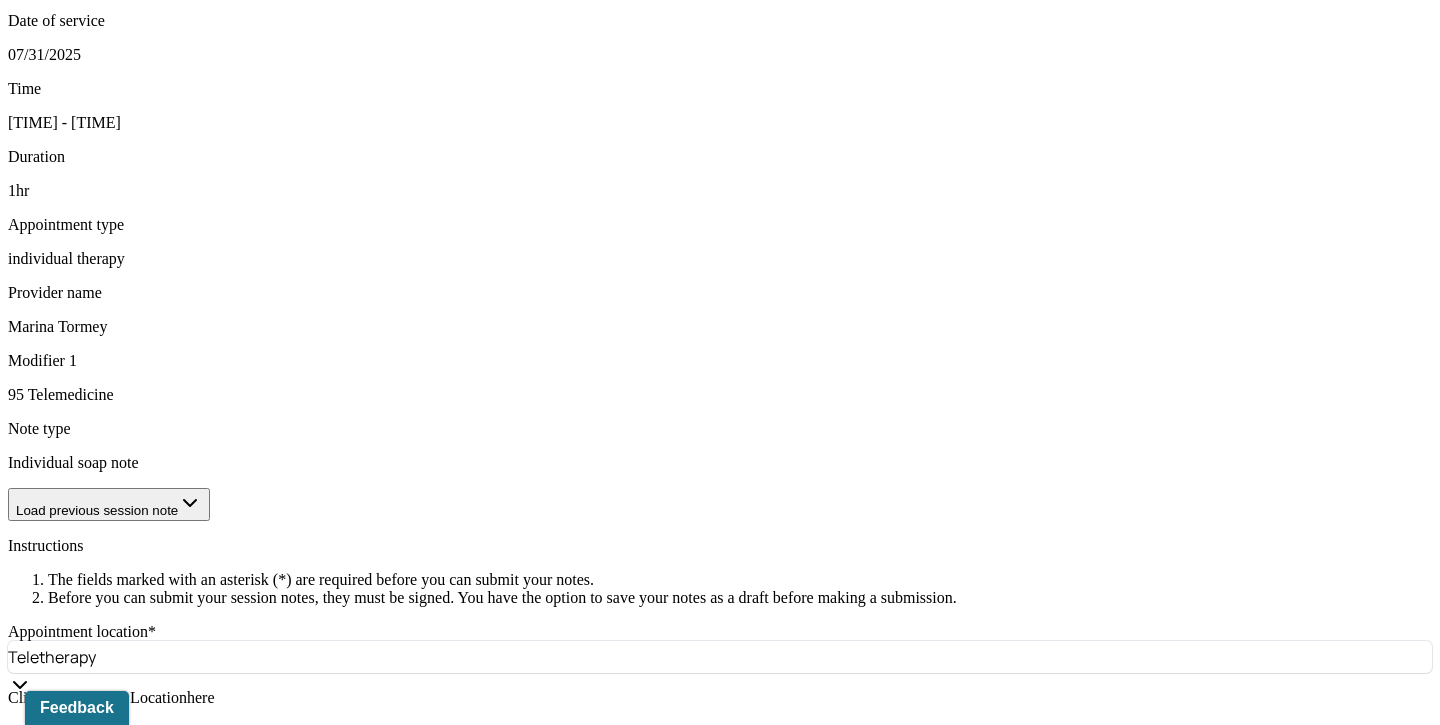 scroll, scrollTop: 893, scrollLeft: 0, axis: vertical 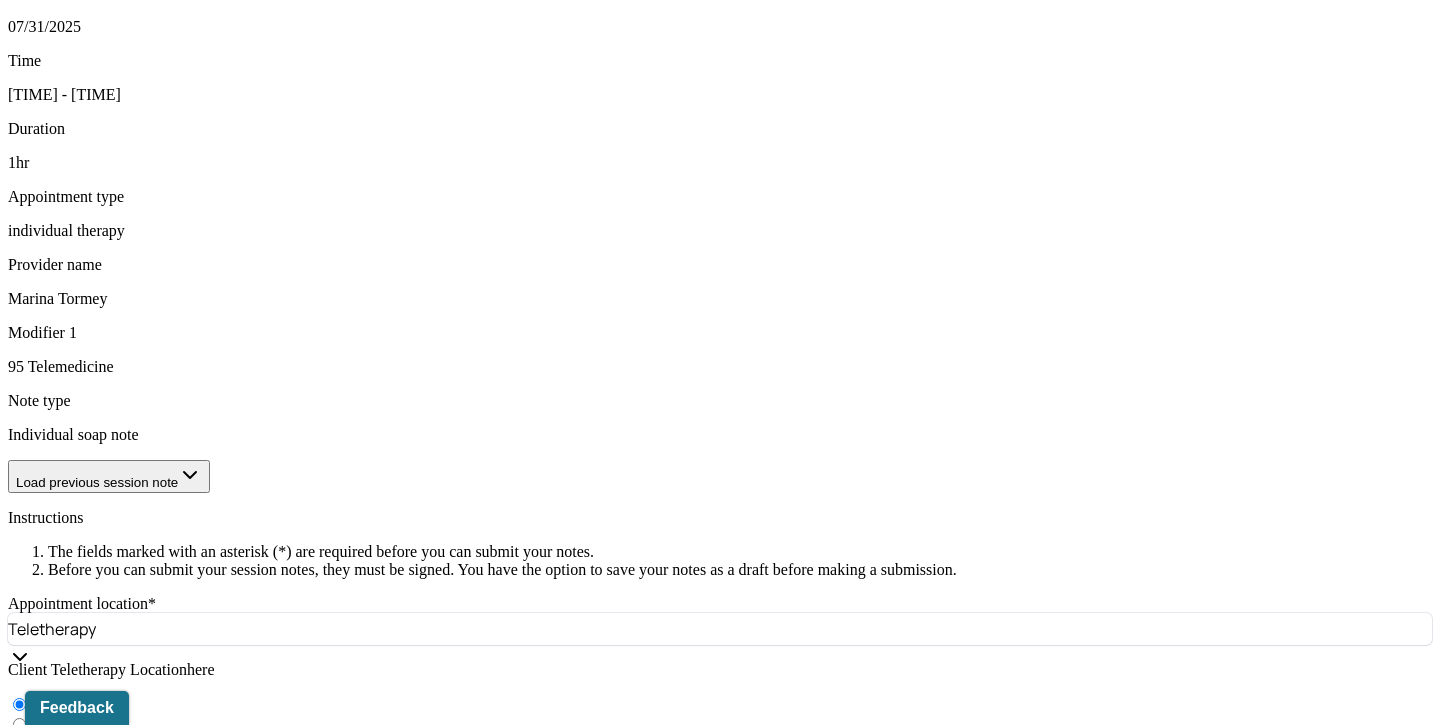 type on "gratitude, increased self agency, contemplative" 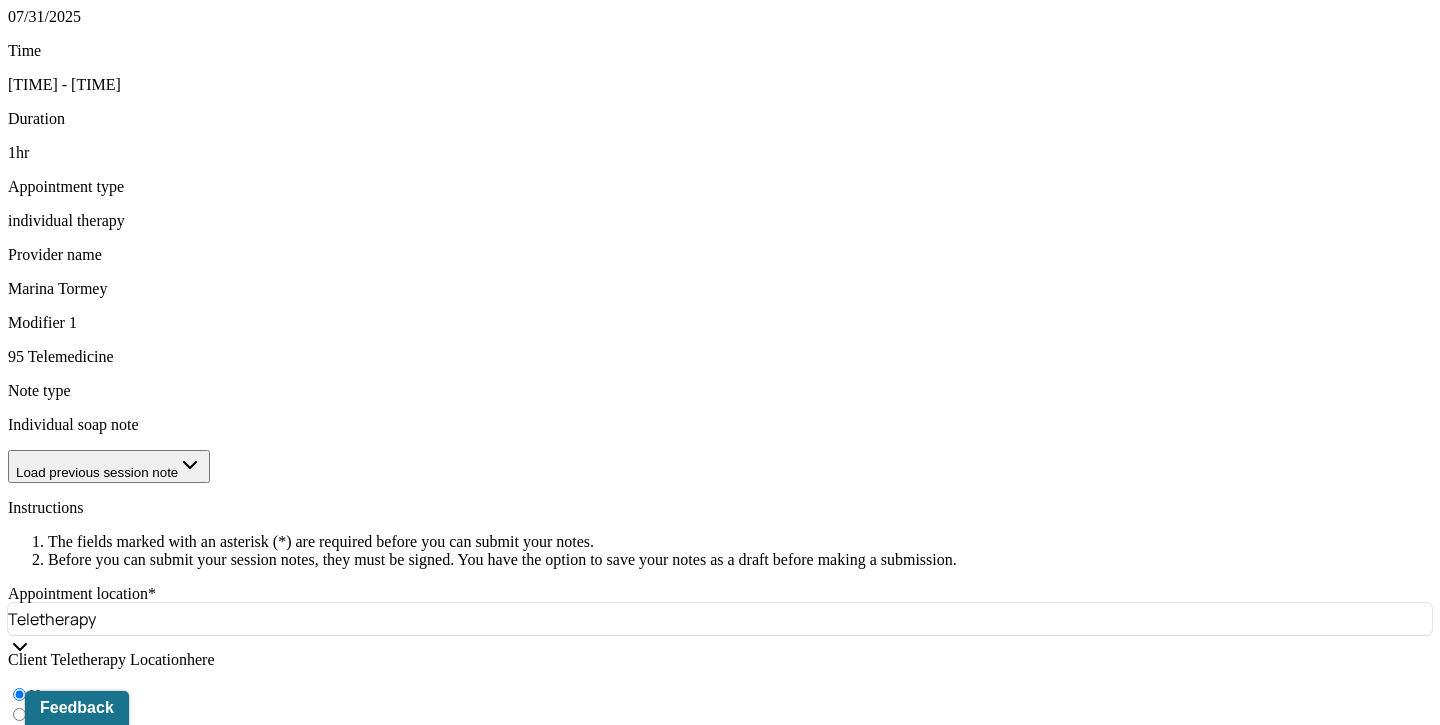 click on "Client prepares to leave for [COUNTRY] for the next month, where he will visit his sister but also spend some time solo traveling. this is the first time he is doing this trip alone and will also be a "trial separation" period for him and wife. Client reports having some good moments shared with his children and wife this past week, but reports feeling unsure that his wife will ever put in the initiative he hopes to see. Client is grateful but also pensive about this trip and reports desire to continue sessions from" at bounding box center (88, 1466) 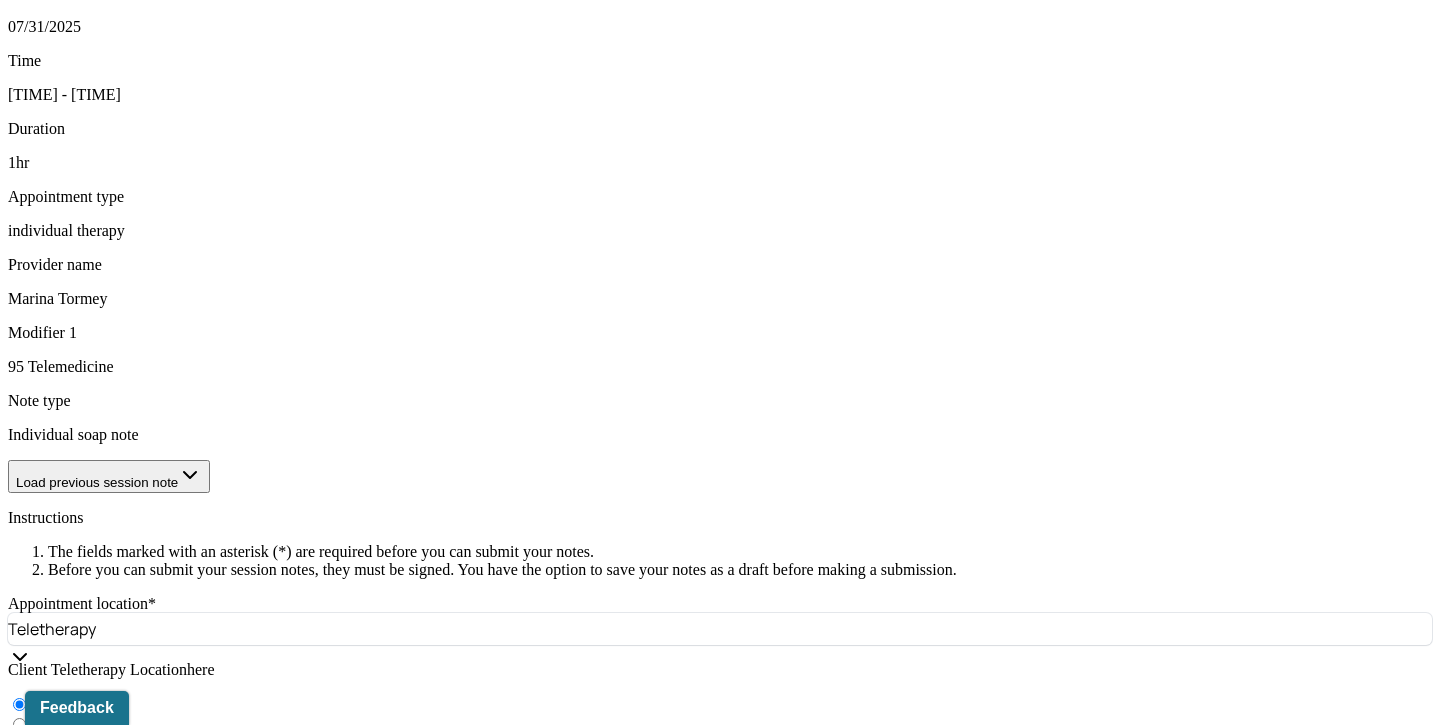type on "Client prepares to leave for [LOCATION] for the next month, where he will visit his sister but also spend some time solo traveling. this is the first time he is doing this trip alone and will also be a "trial separation" period for him and wife. Client reports having some good moments shared with his children and wife this past week, but reports feeling unsure that his wife will ever put in the initiative he hopes to see. Client is grateful but also pensive about this trip and reports desire to continue sessions while on his trip" 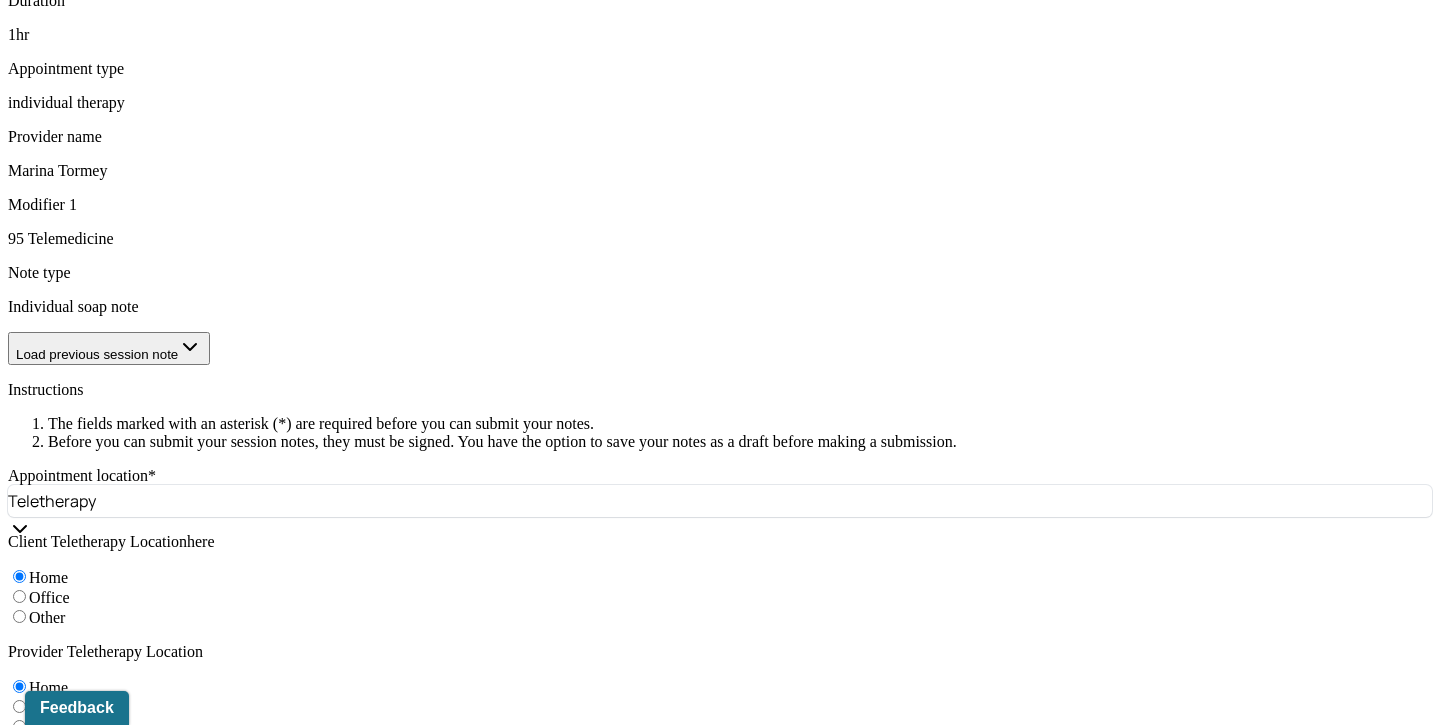 scroll, scrollTop: 1051, scrollLeft: 0, axis: vertical 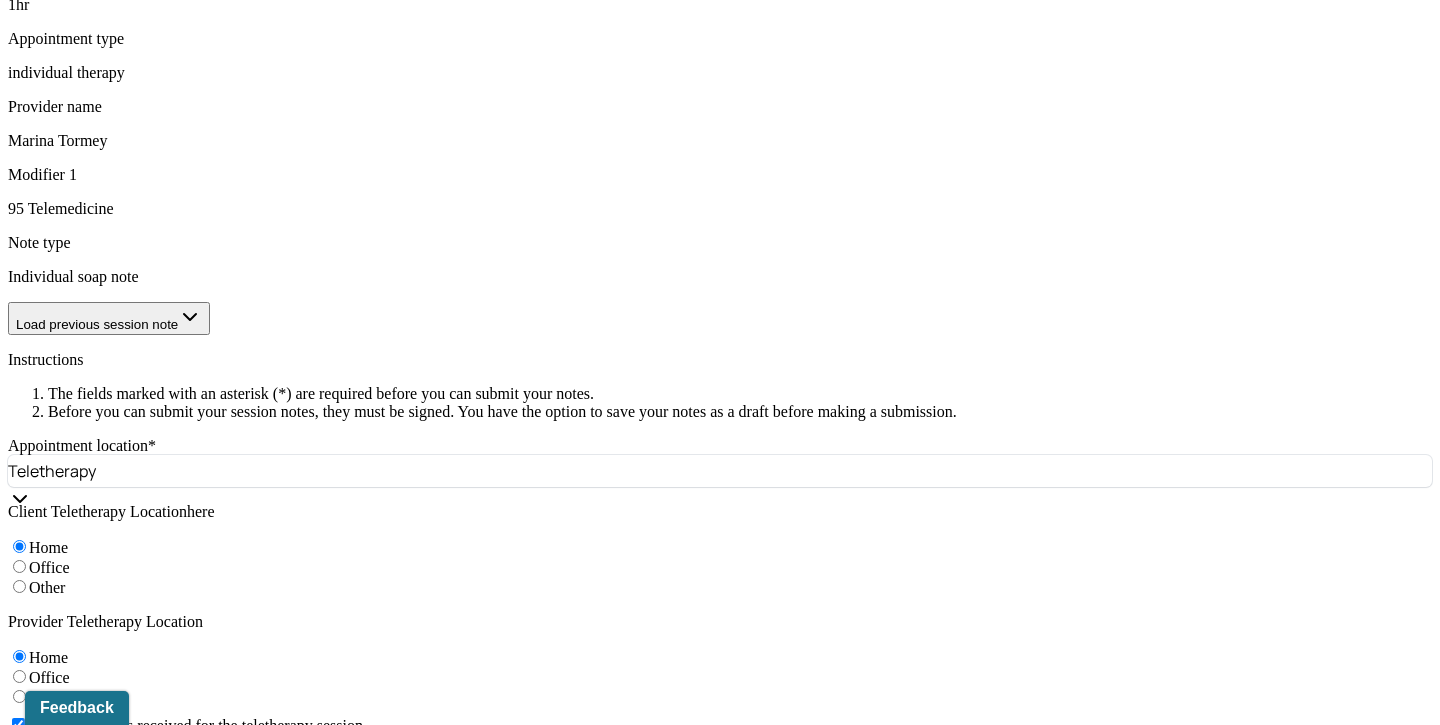 click on "Client presented as reflective and emotionally reserved during session. Tone remained calm, though occasionally tinged with sadness and disappointment when discussing unmet needs in the relationship." at bounding box center (626, 1448) 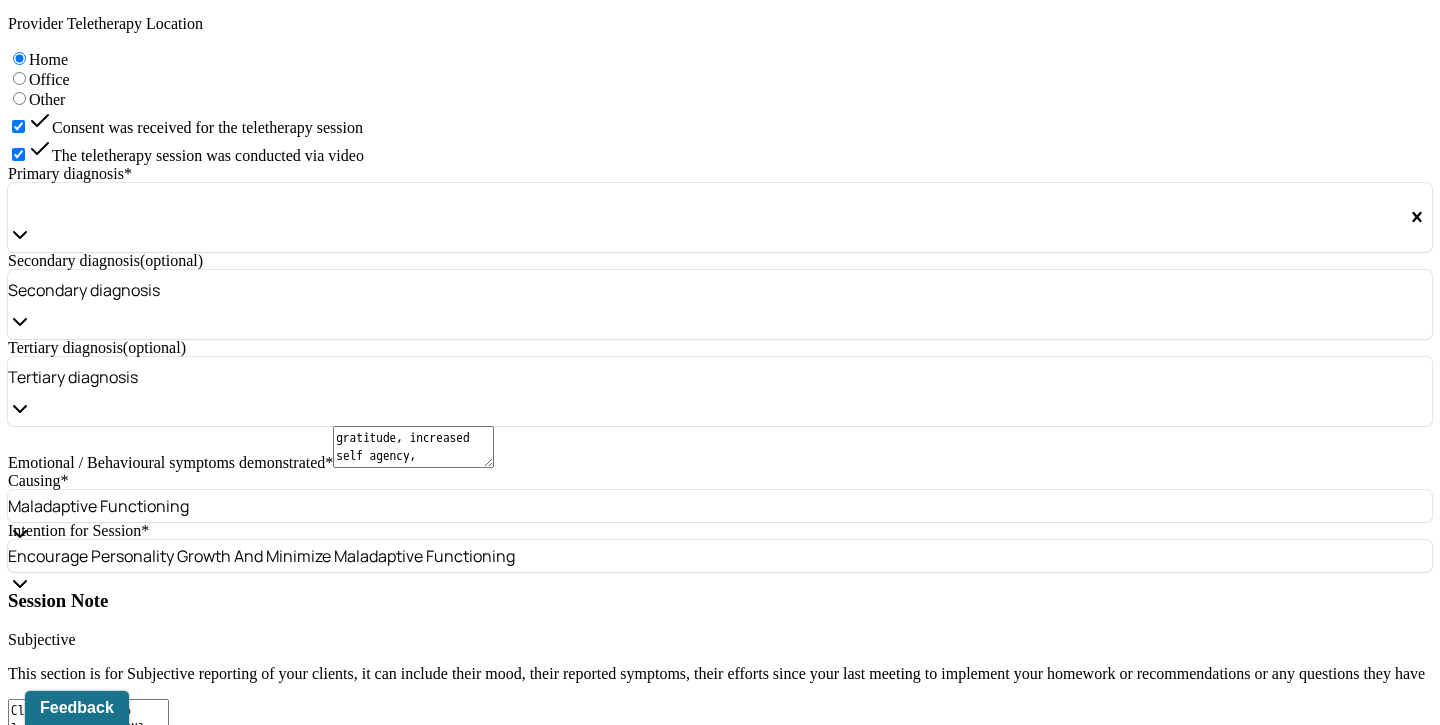 scroll, scrollTop: 1651, scrollLeft: 0, axis: vertical 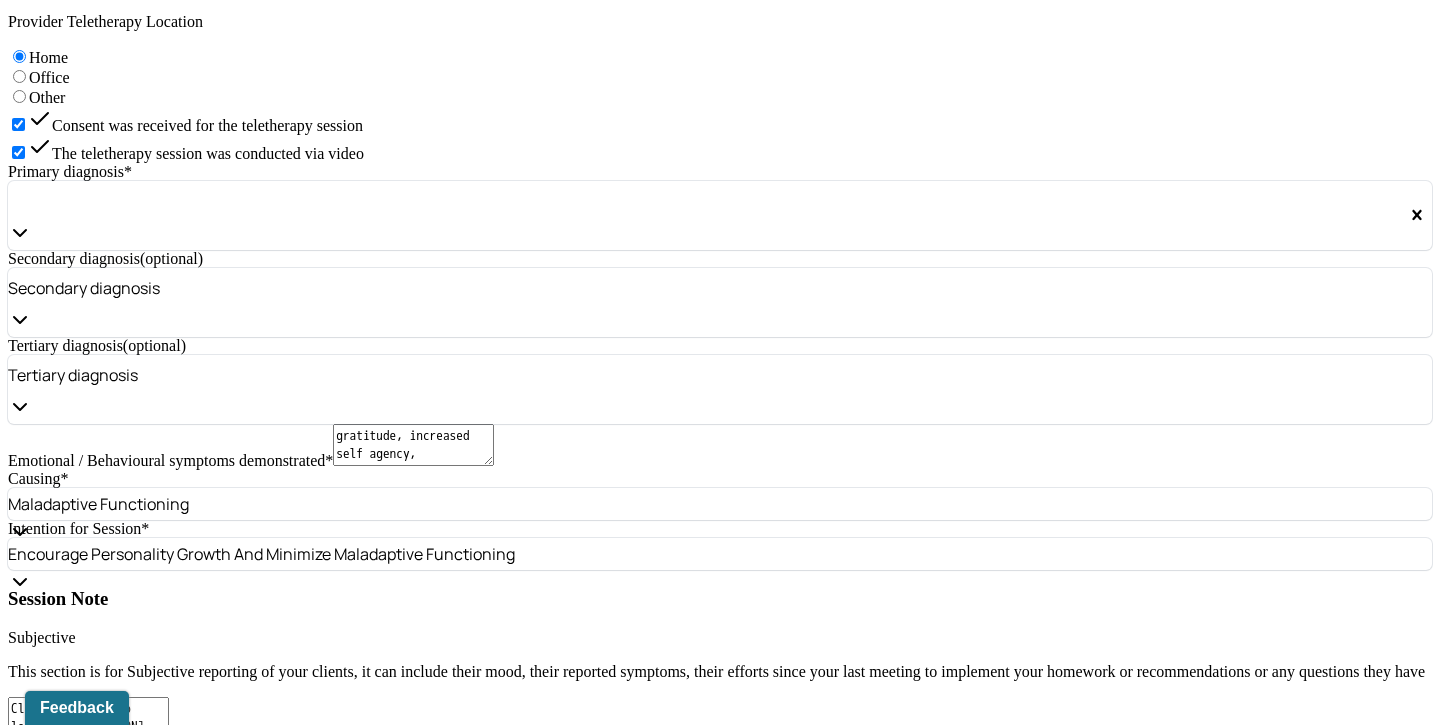 click 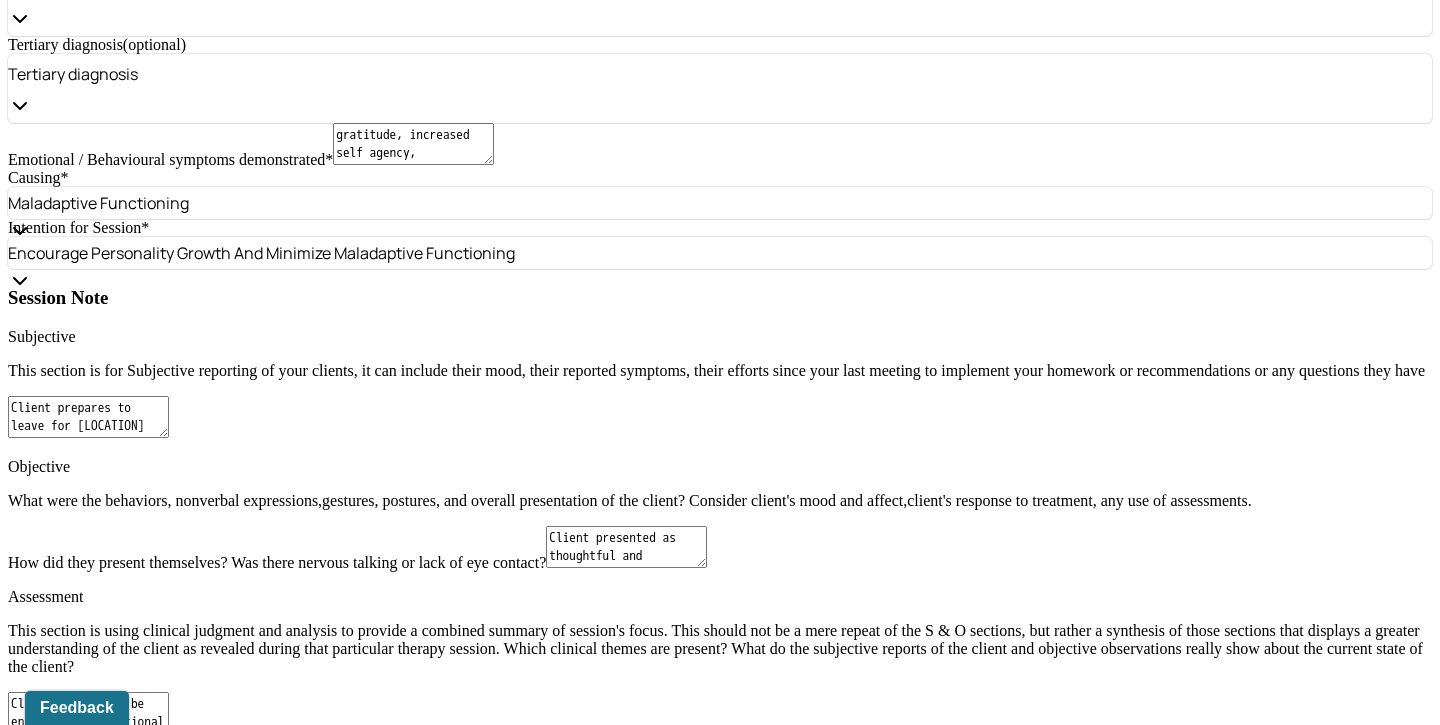 scroll, scrollTop: 1953, scrollLeft: 0, axis: vertical 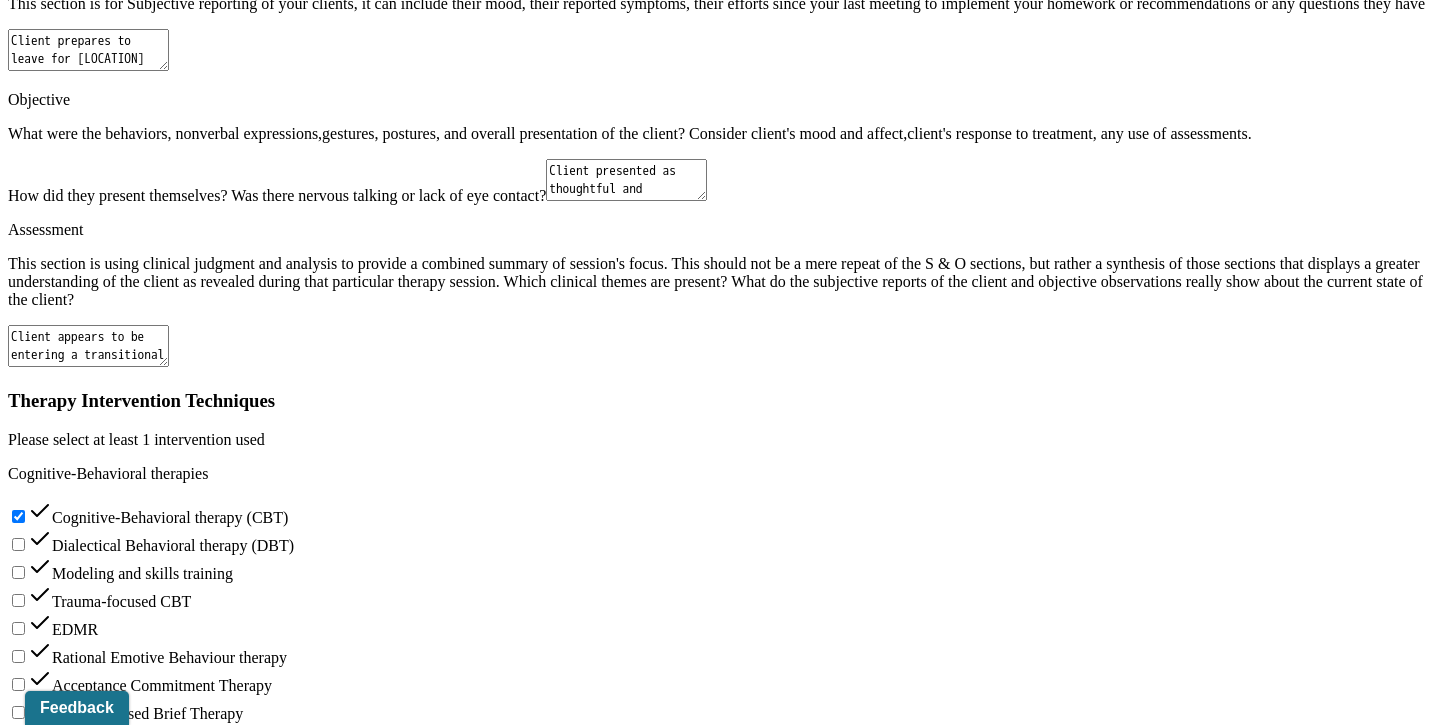drag, startPoint x: 905, startPoint y: 281, endPoint x: 327, endPoint y: 278, distance: 578.0078 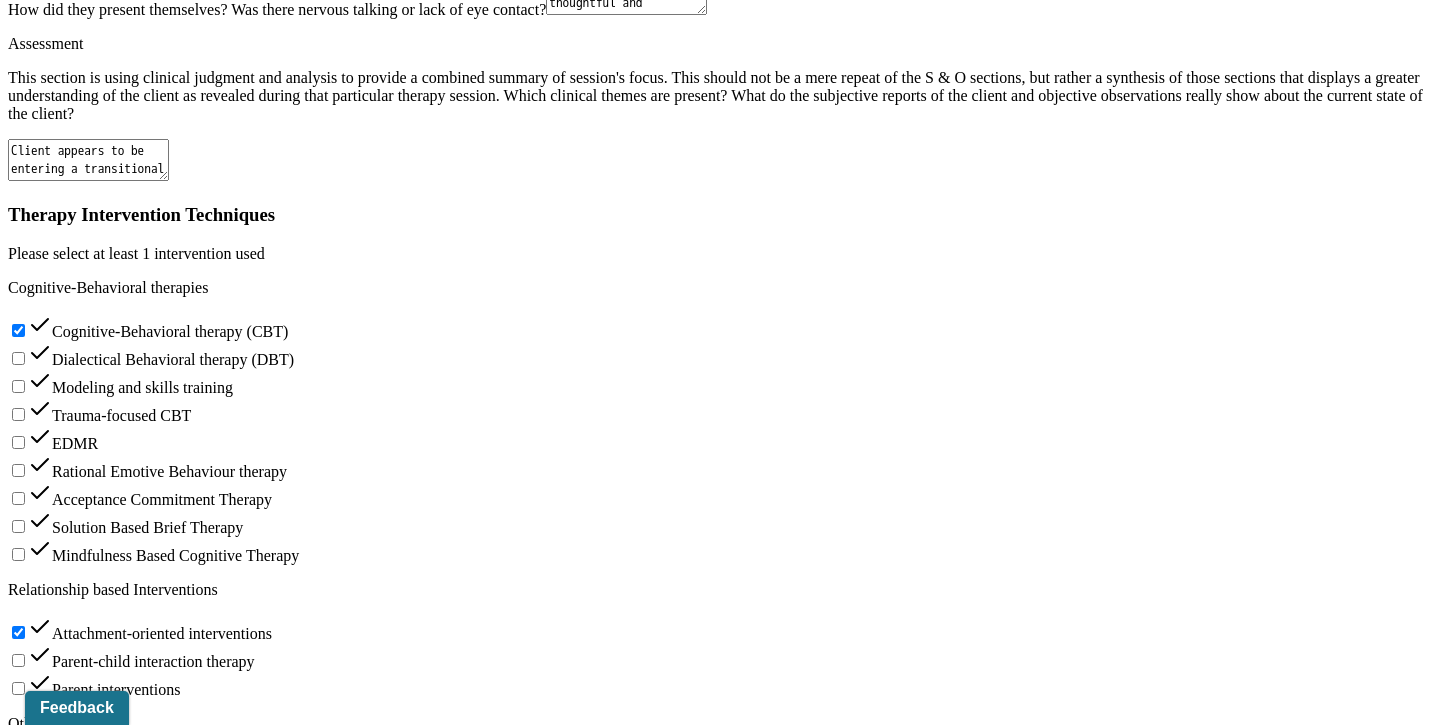 scroll, scrollTop: 2511, scrollLeft: 0, axis: vertical 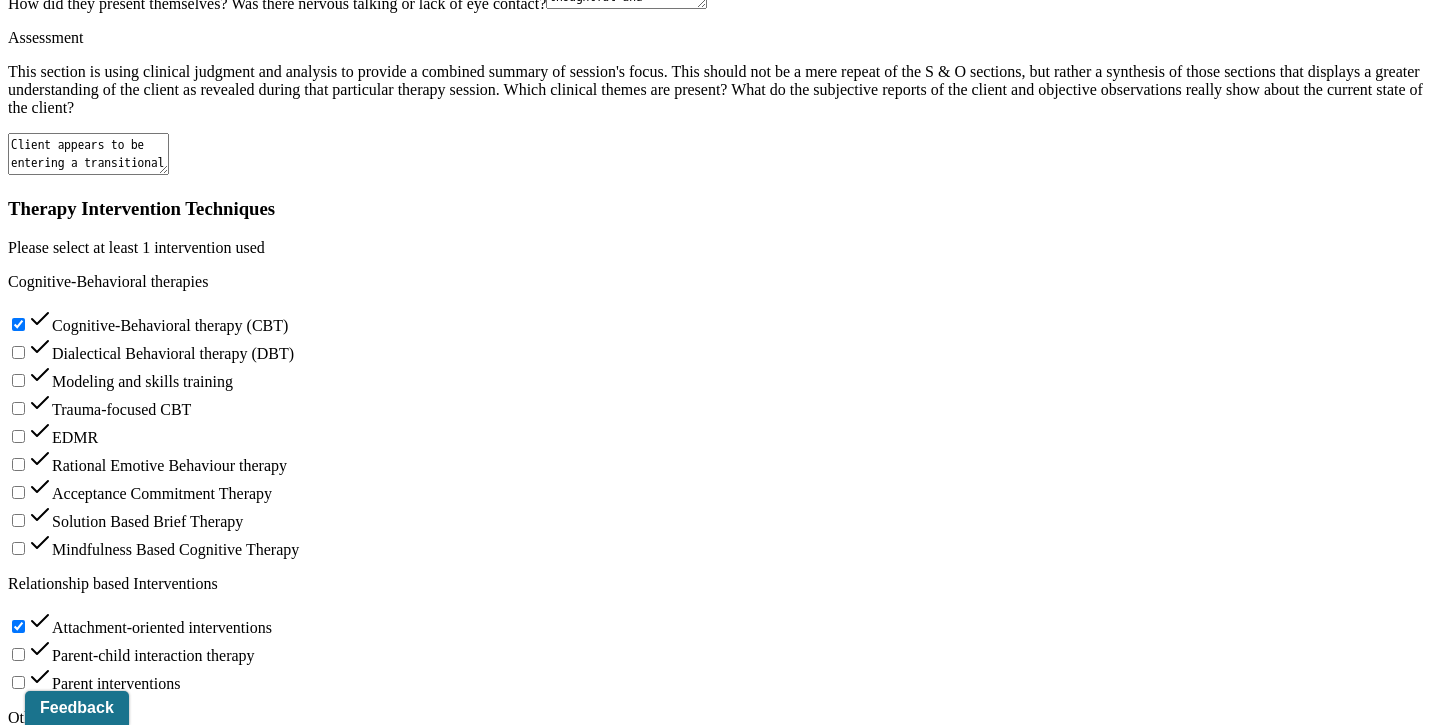 type on "Client was vulnerable and emotionally engaged in session" 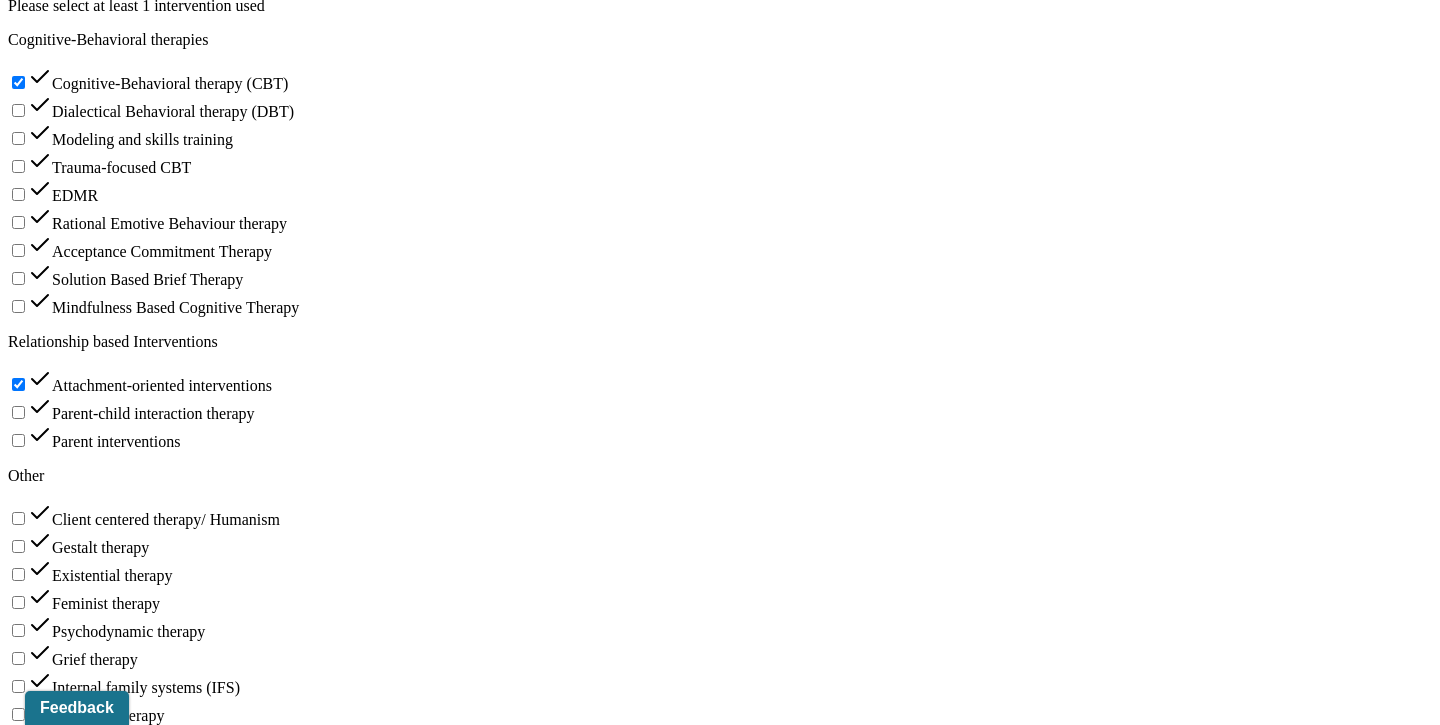 scroll, scrollTop: 2870, scrollLeft: 0, axis: vertical 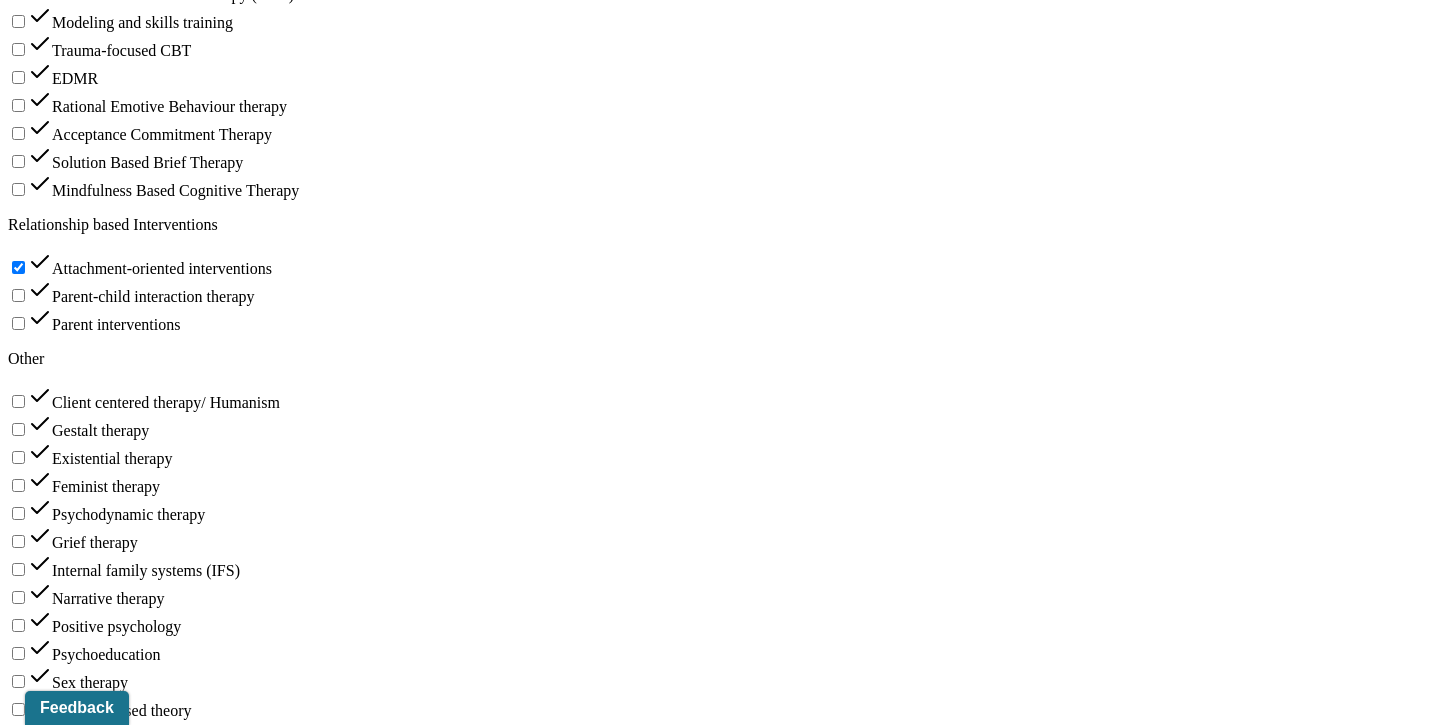 type on "Goal addressed; Continue exploring emotional impact of relational uncertainty and desire for greater initiative from partner." 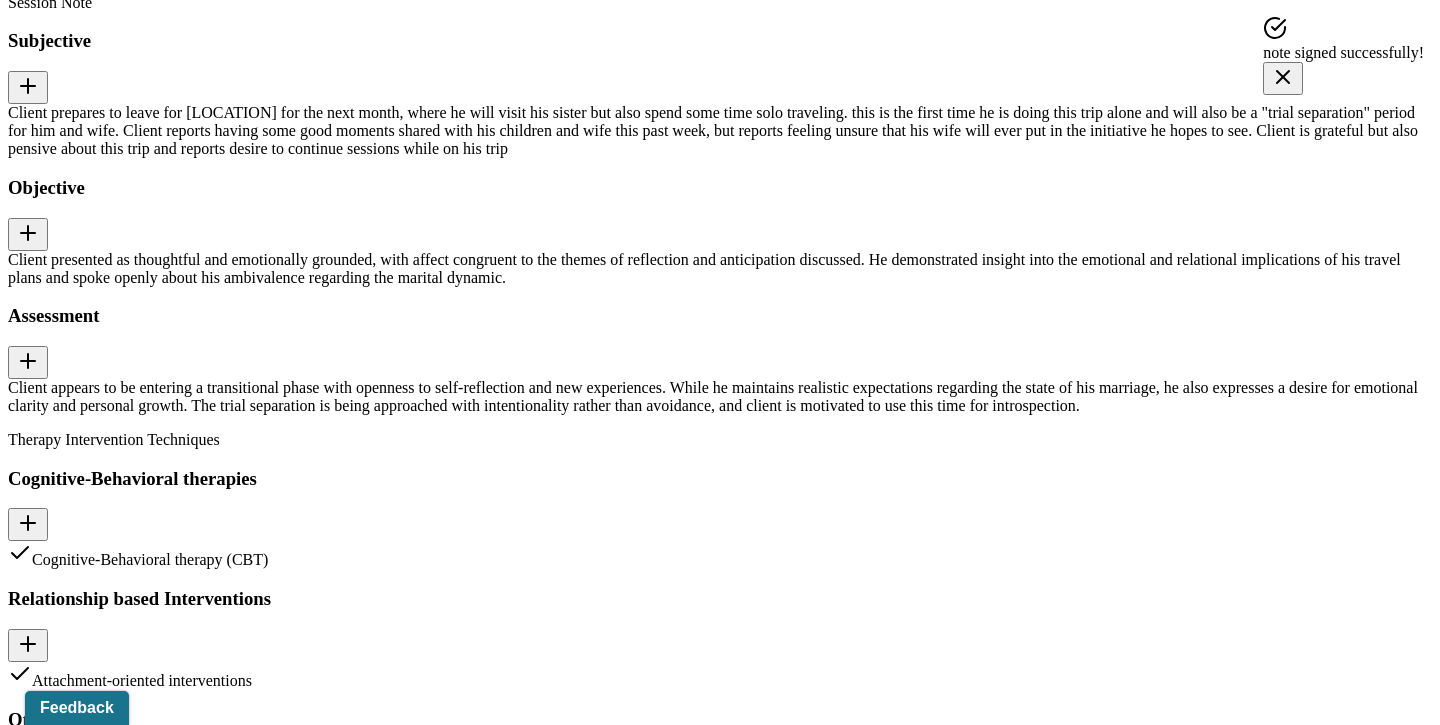 scroll, scrollTop: 0, scrollLeft: 0, axis: both 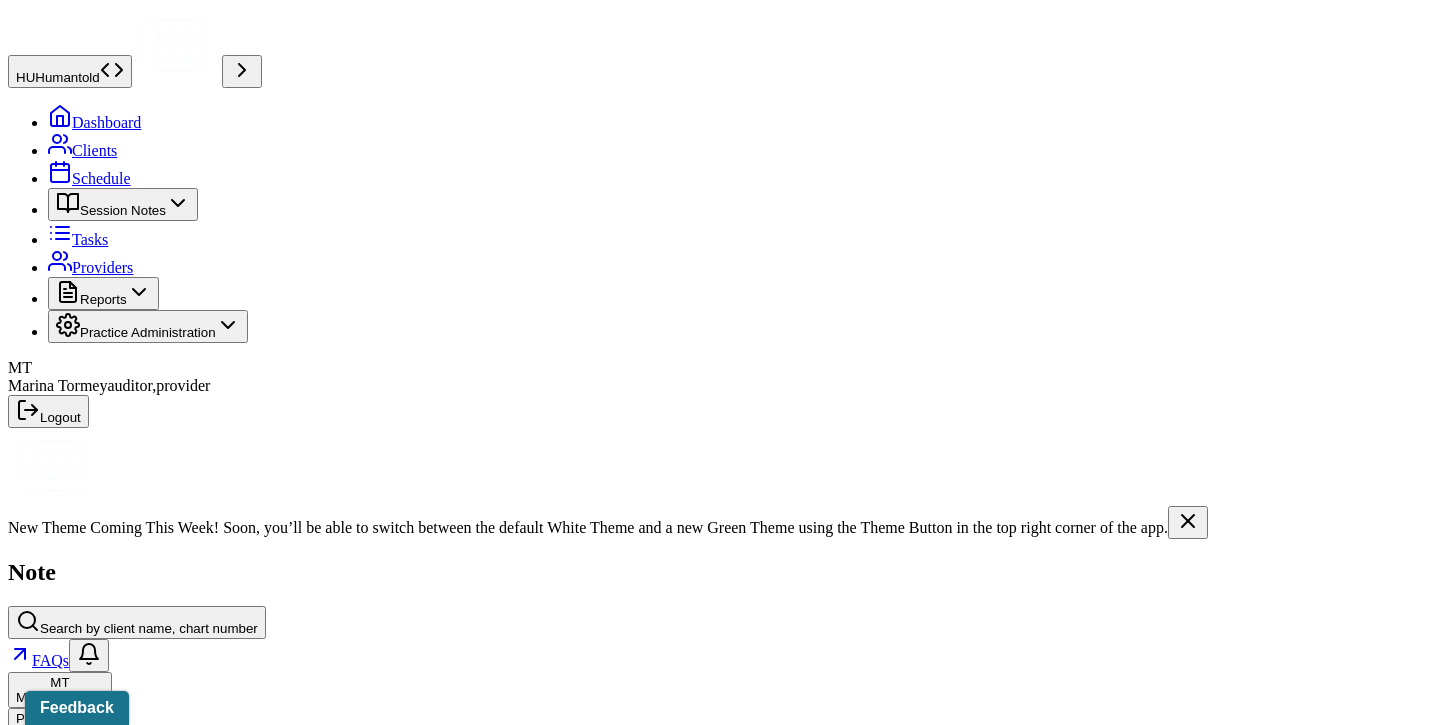click on "Dashboard" at bounding box center (94, 122) 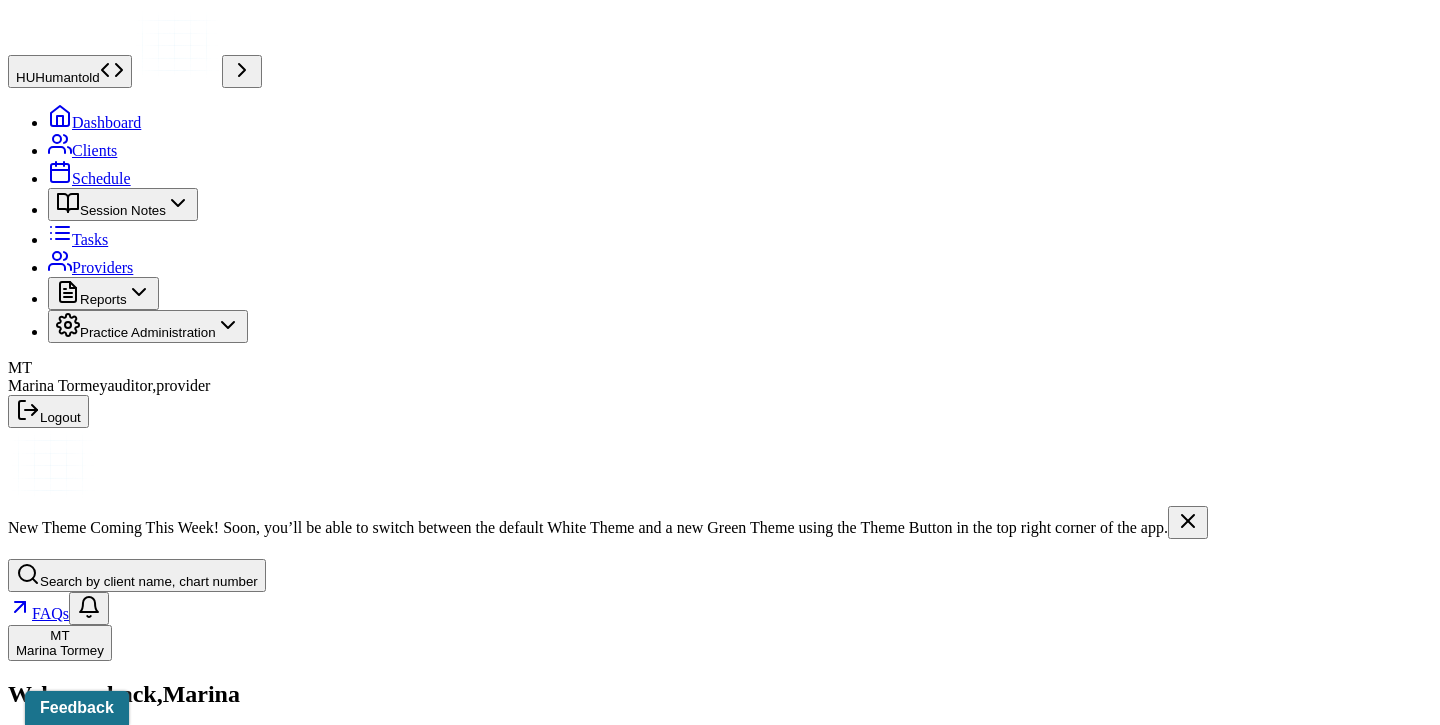 scroll, scrollTop: 217, scrollLeft: 0, axis: vertical 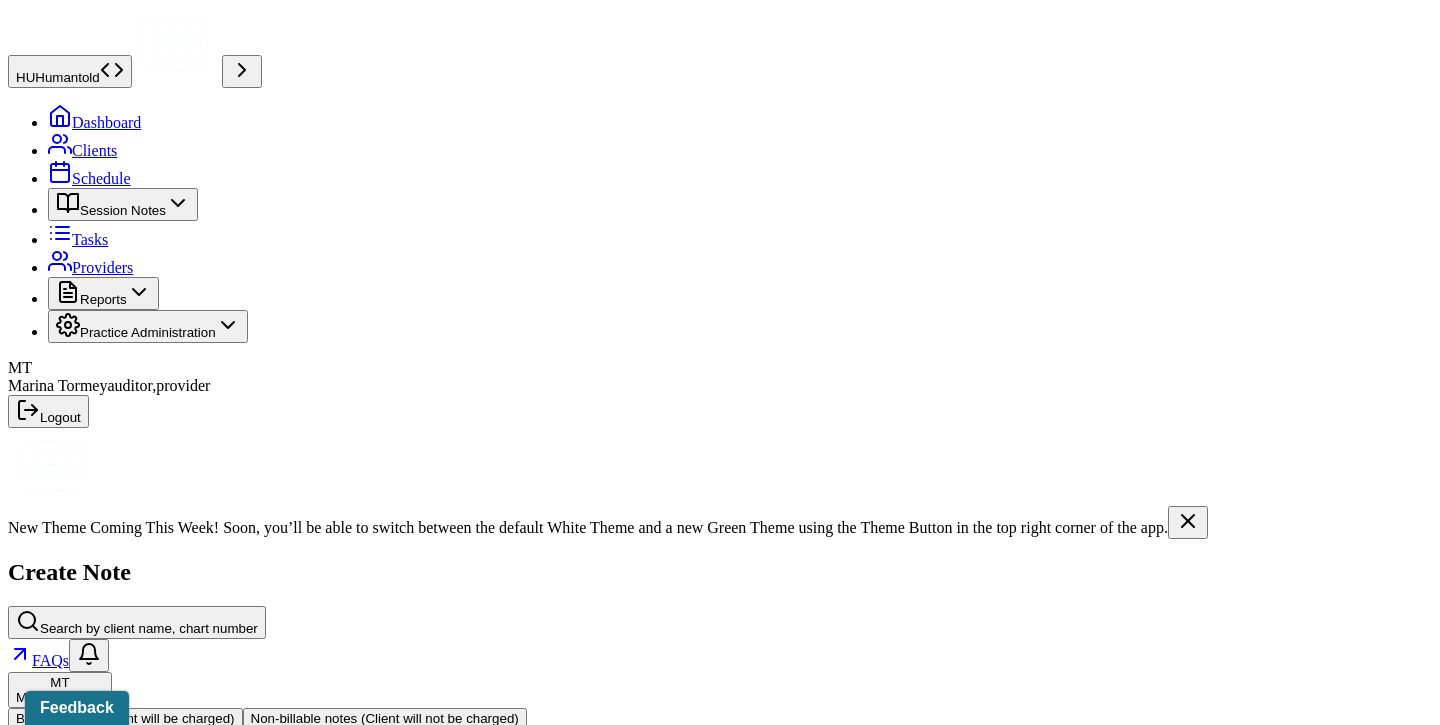 click at bounding box center (757, 763) 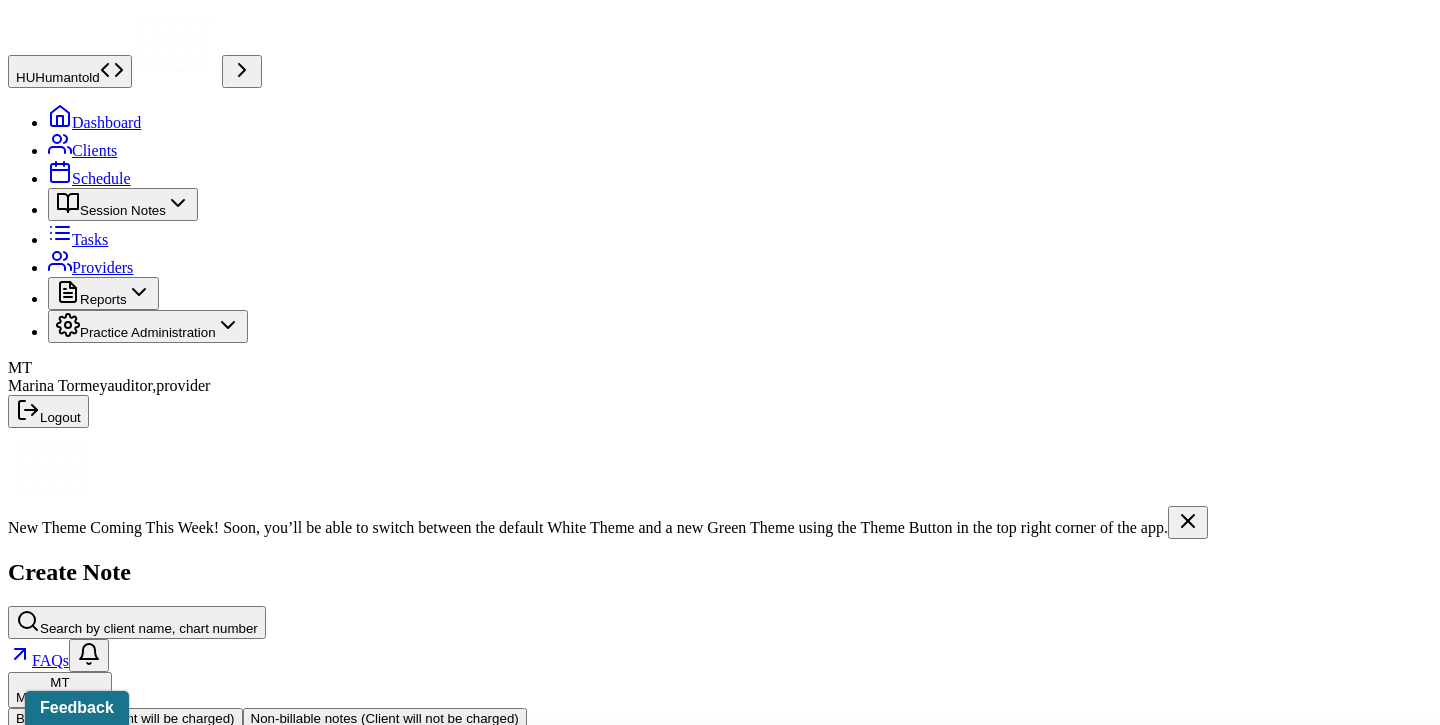 type on "soa" 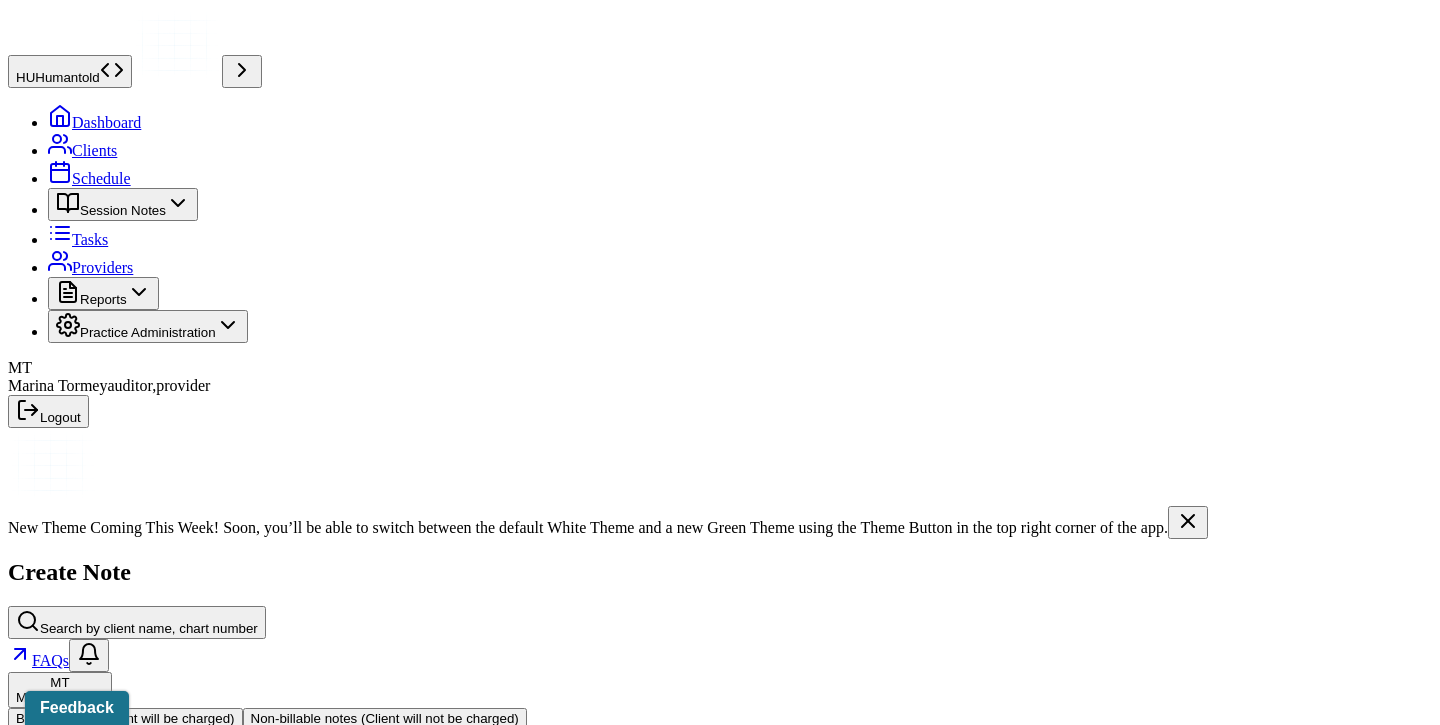 click on "Continue" at bounding box center (42, 1153) 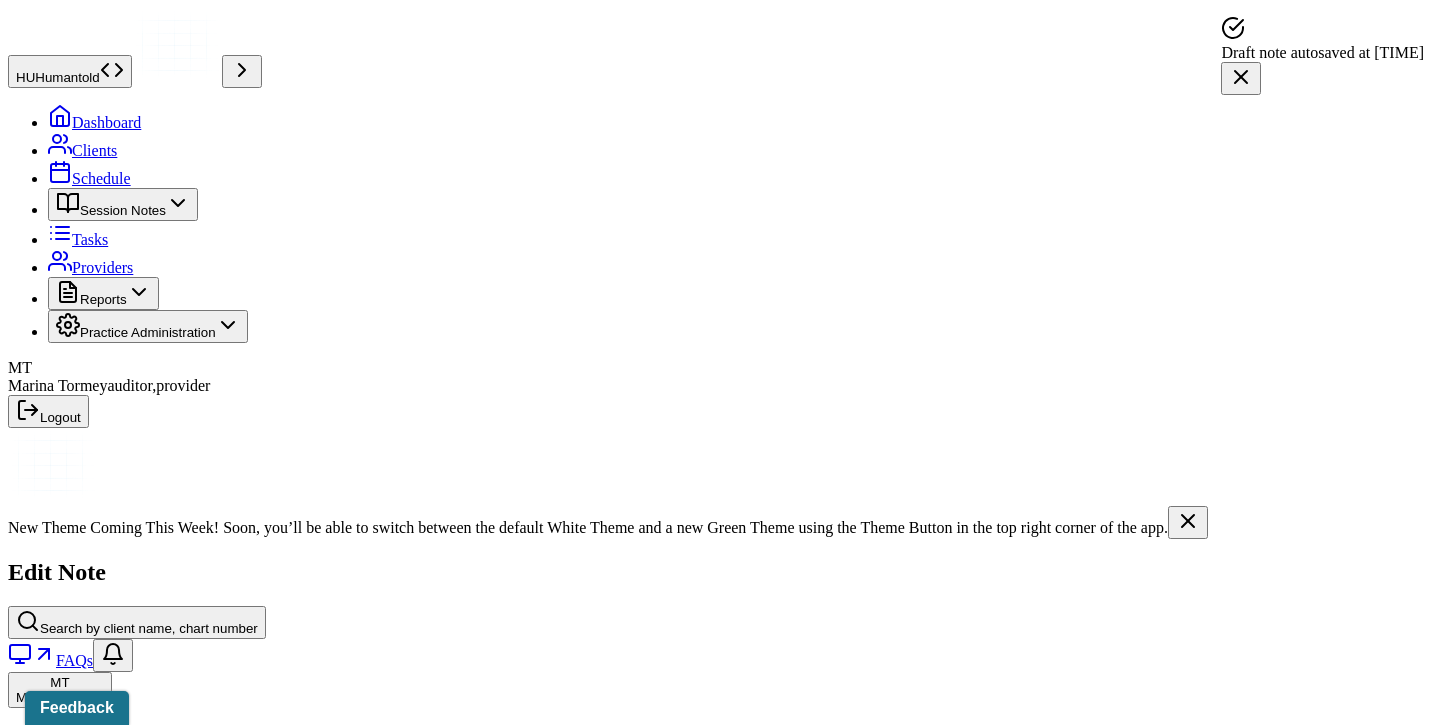 click on "Load previous session note" at bounding box center [109, 1273] 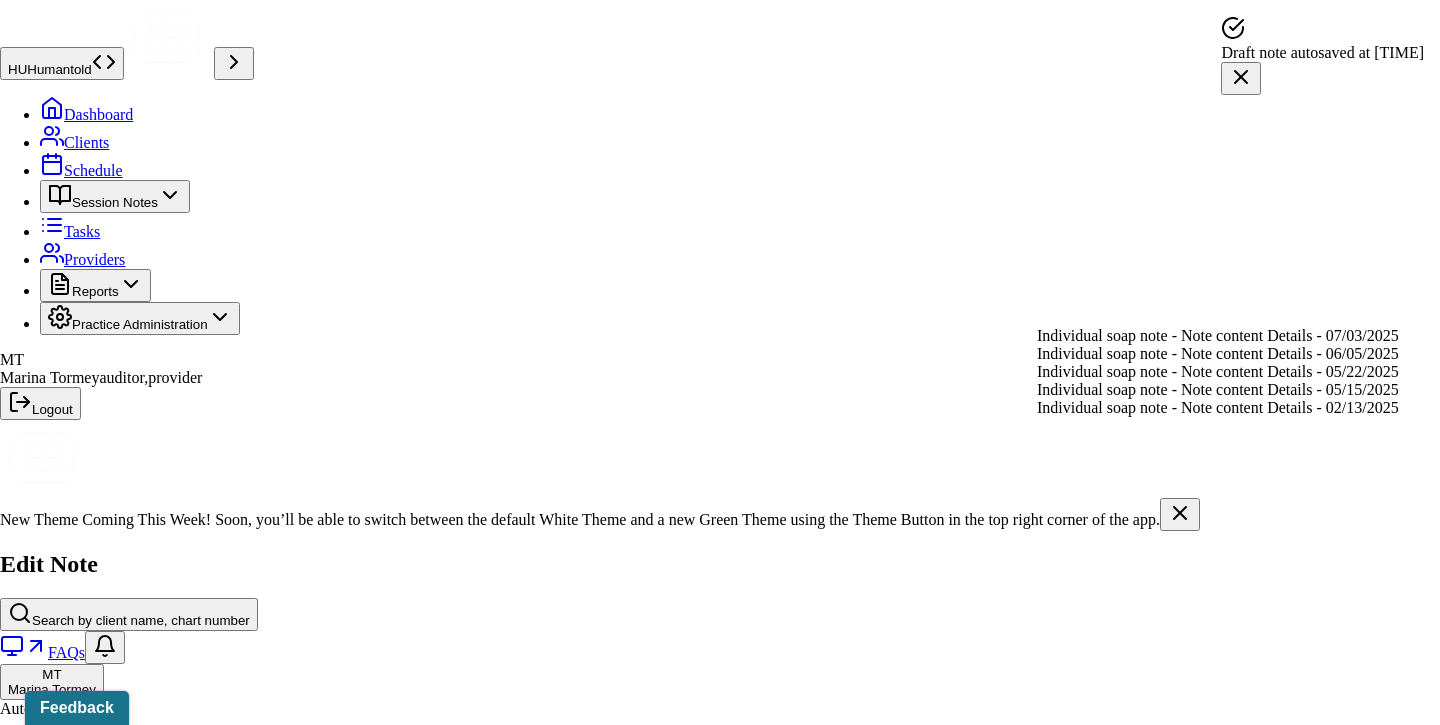 click on "Individual soap note   - Note content Details -   07/03/2025" at bounding box center [1218, 336] 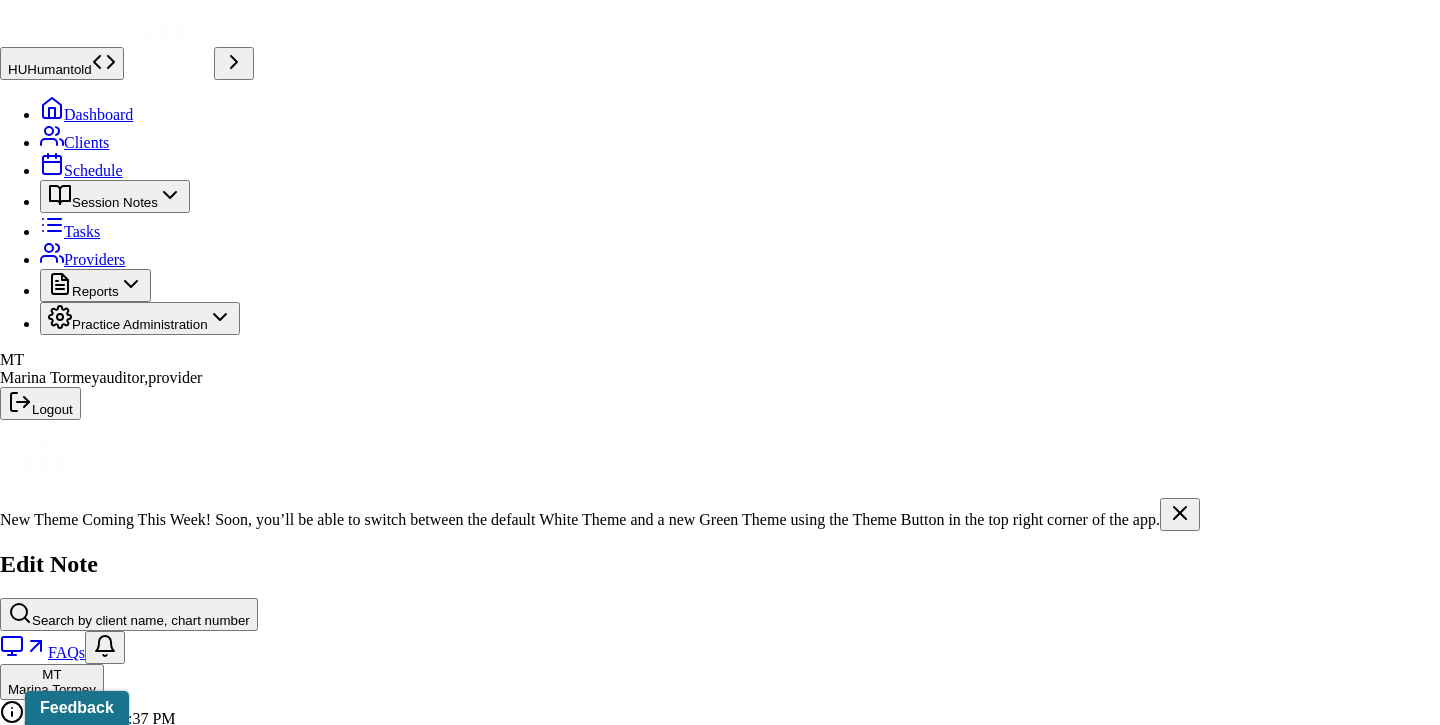click on "Yes, Load Previous Note" at bounding box center [139, 4804] 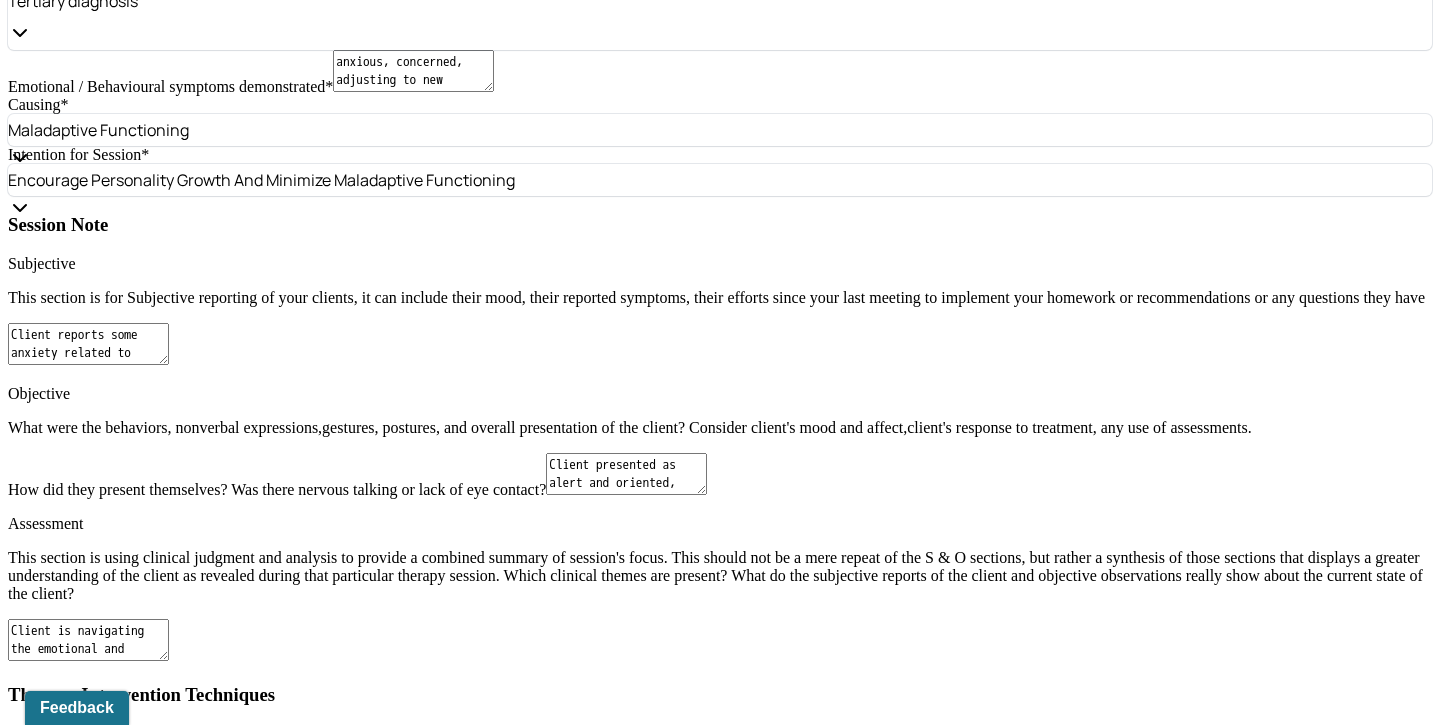 scroll, scrollTop: 2024, scrollLeft: 0, axis: vertical 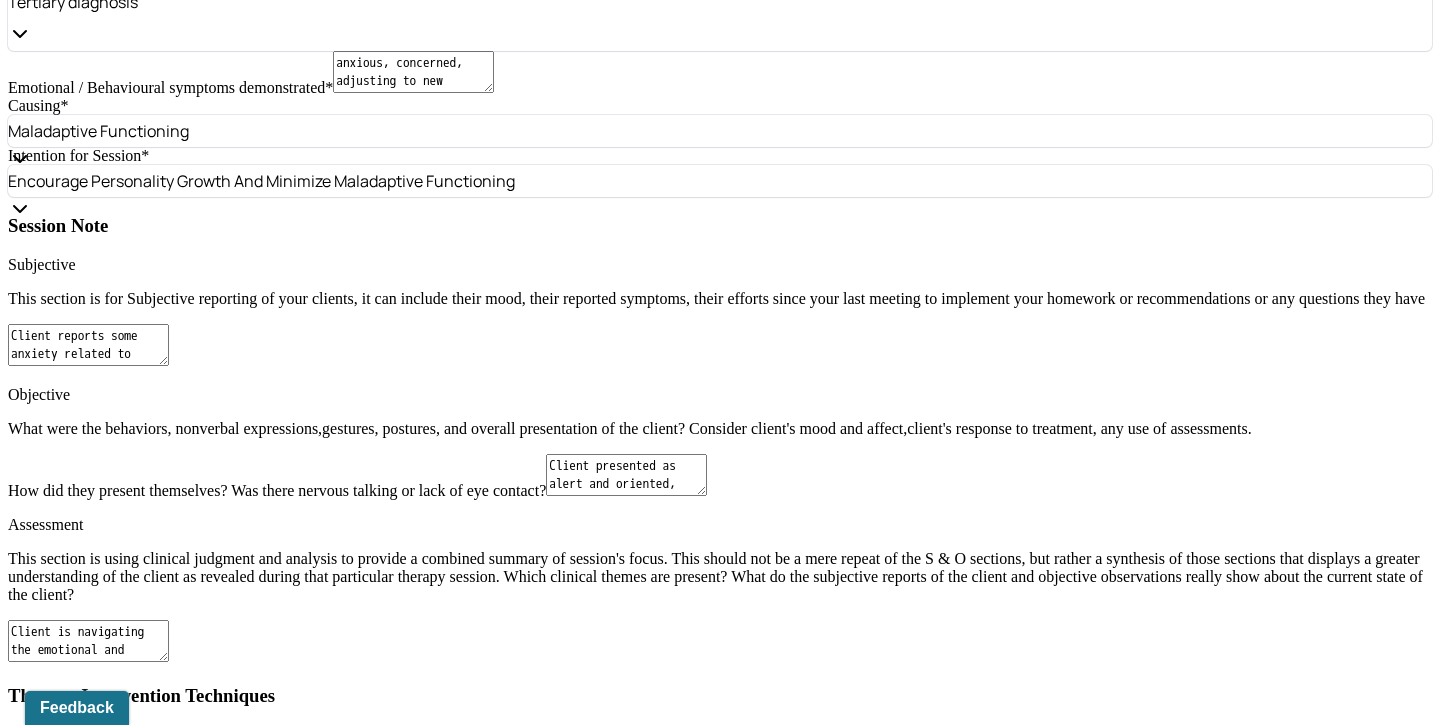 drag, startPoint x: 698, startPoint y: 457, endPoint x: 672, endPoint y: 453, distance: 26.305893 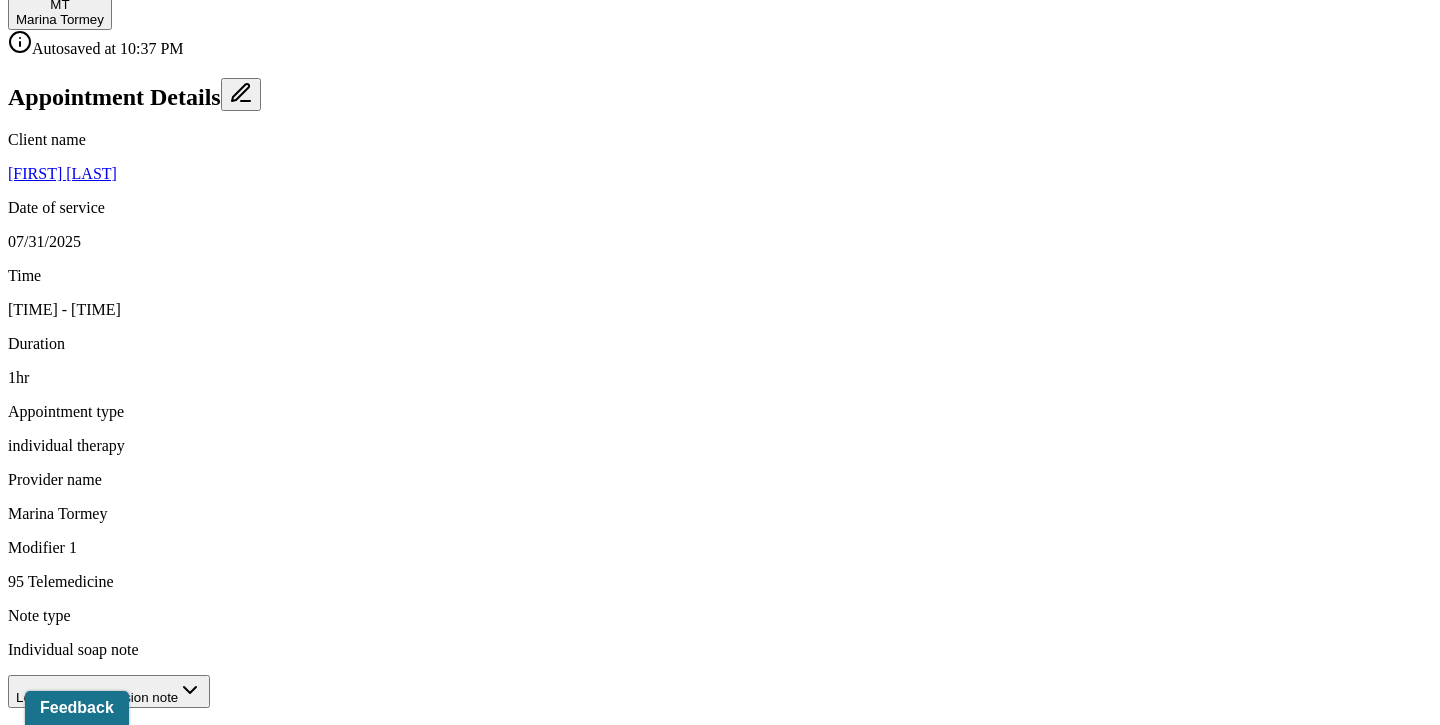 scroll, scrollTop: 711, scrollLeft: 0, axis: vertical 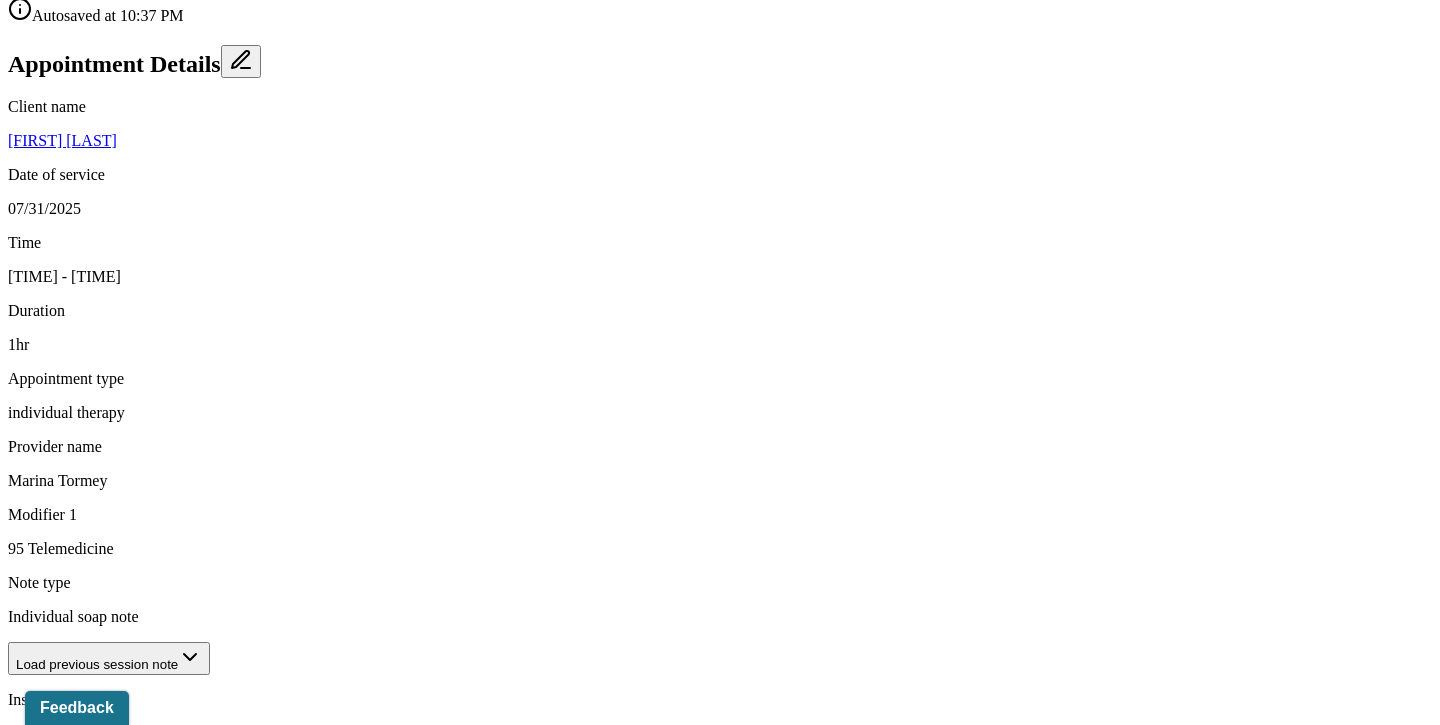 click on "anxious, concerned, adjusting to new lifestyle" at bounding box center [413, 1385] 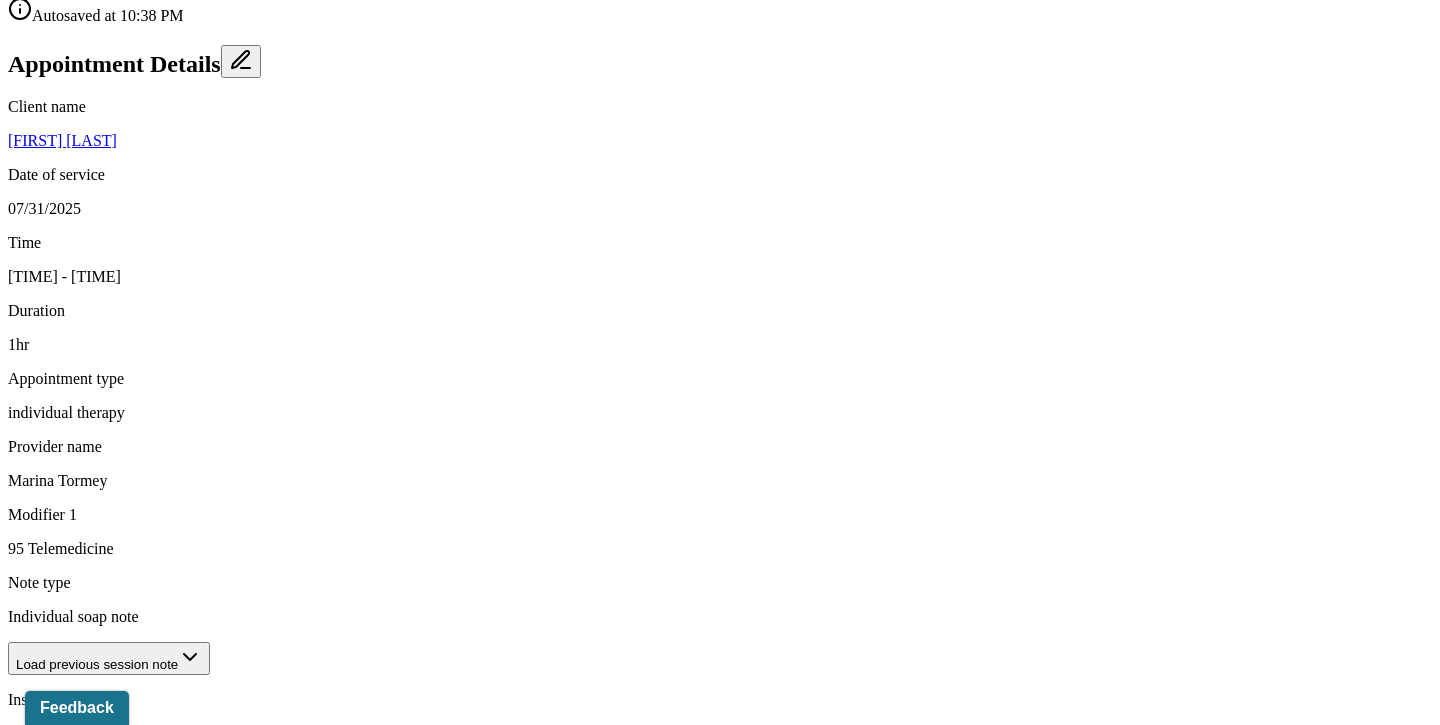 scroll, scrollTop: 904, scrollLeft: 0, axis: vertical 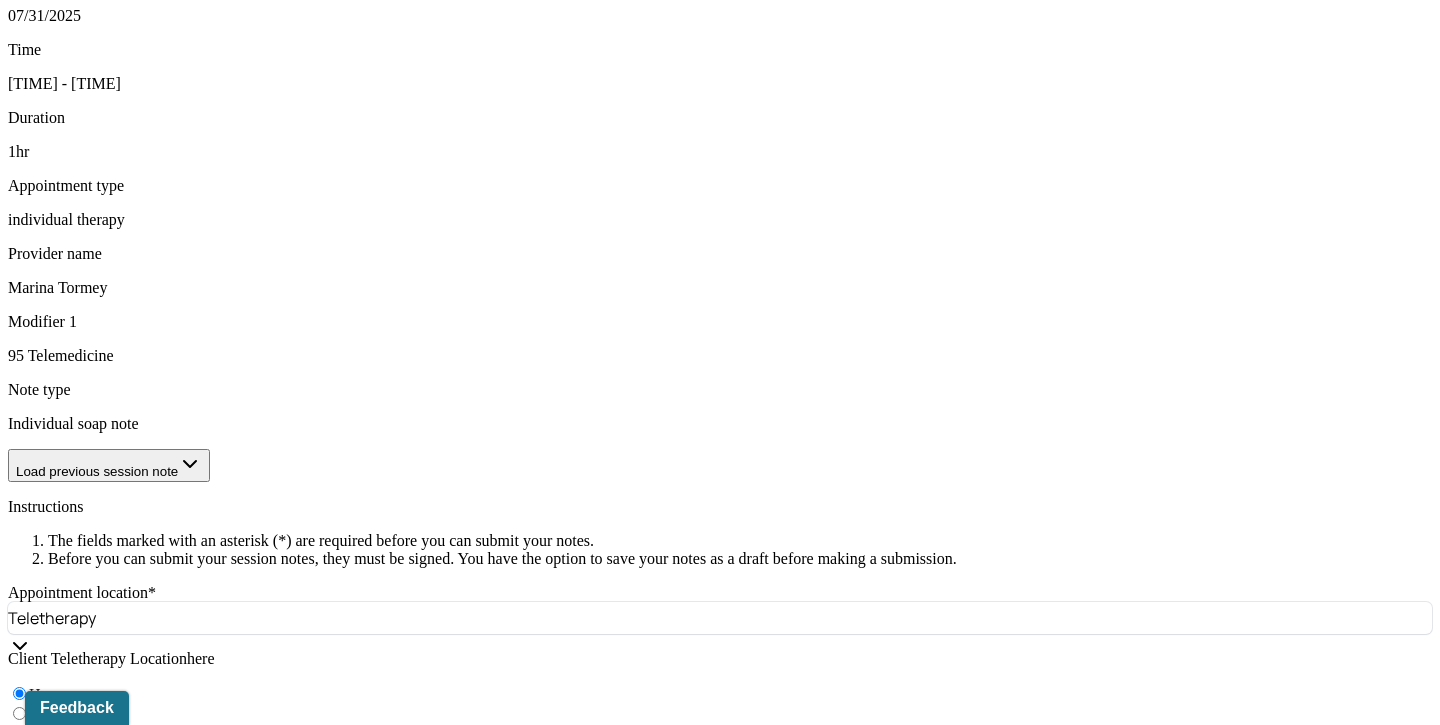 type on "apprehensive, ruminations, concerned" 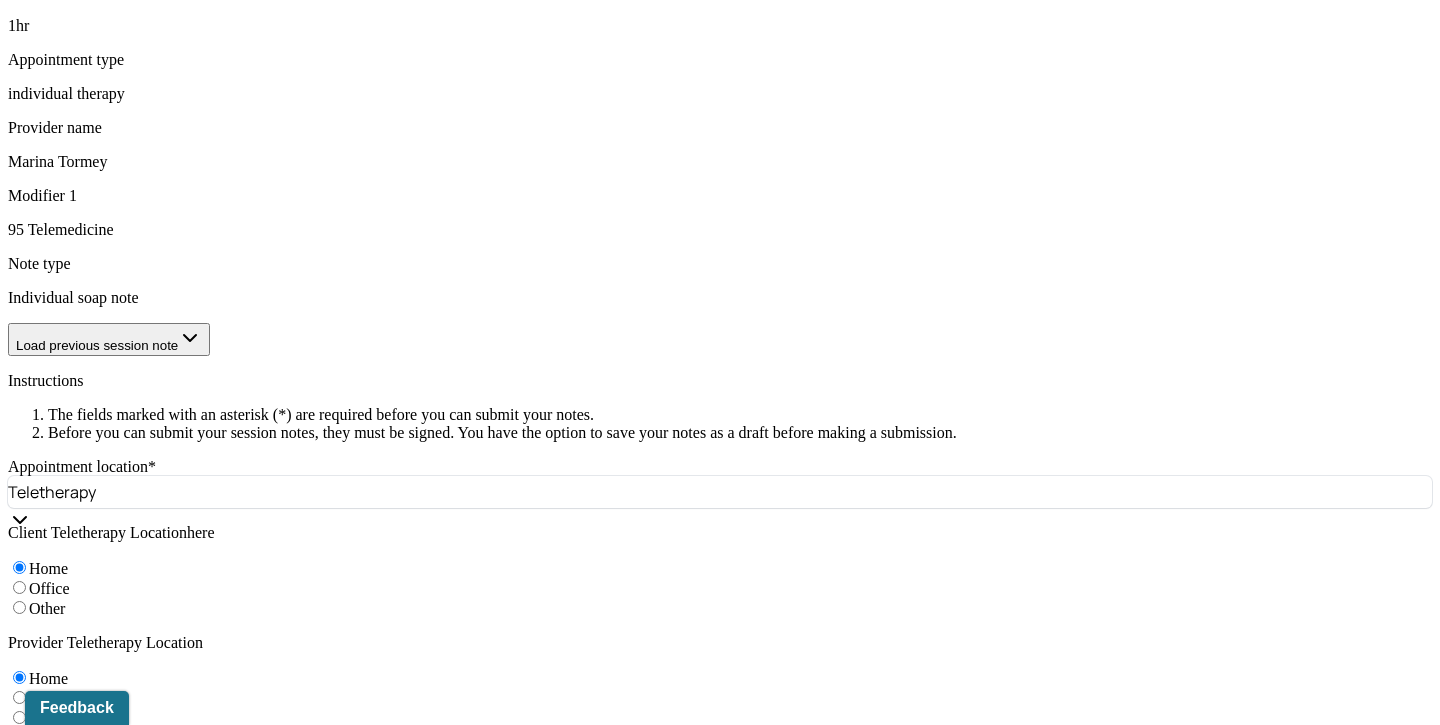 click on "Client presented as alert and oriented, with a slightly anxious but engaged demeanor. He demonstrated insight into his physical and emotional health and was open to discussing lifestyle changes. No psychomotor agitation or significant mood dysregulation was observed during the session." at bounding box center (626, 1469) 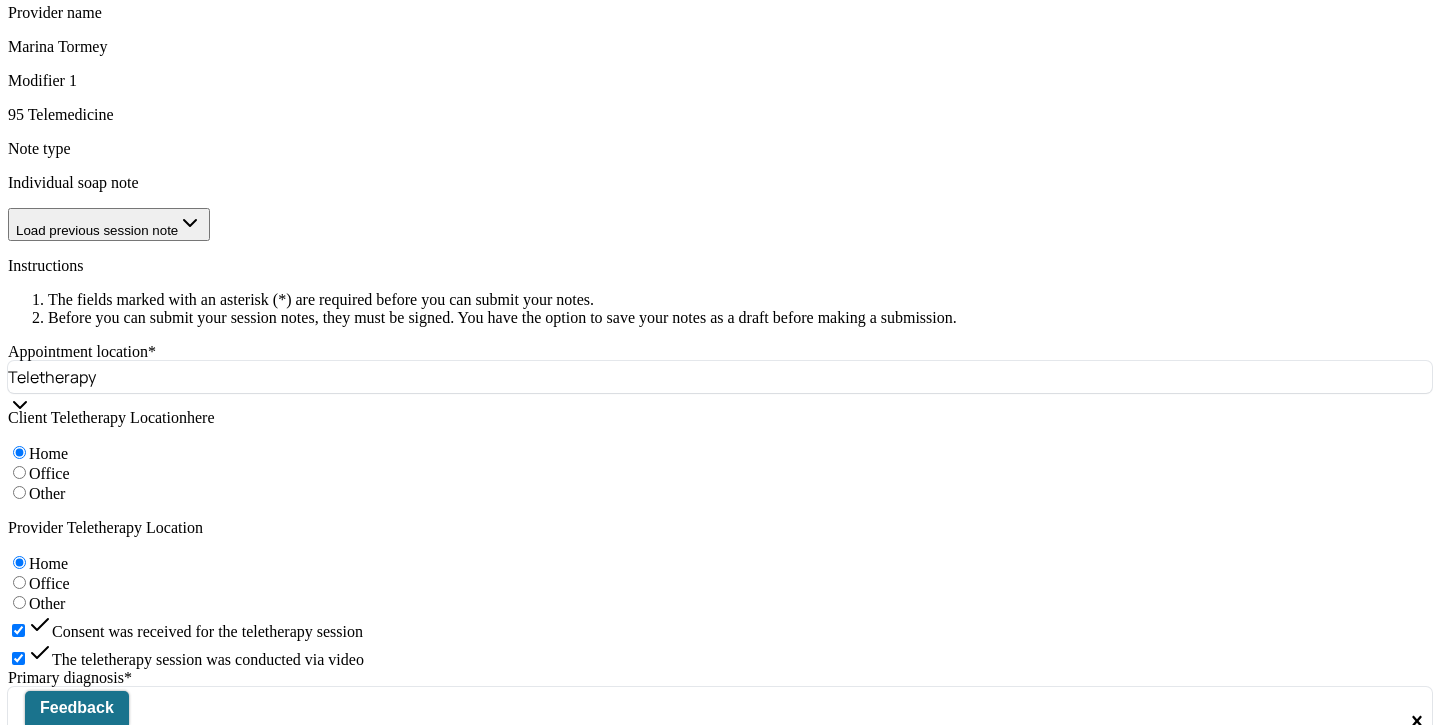 scroll, scrollTop: 1174, scrollLeft: 0, axis: vertical 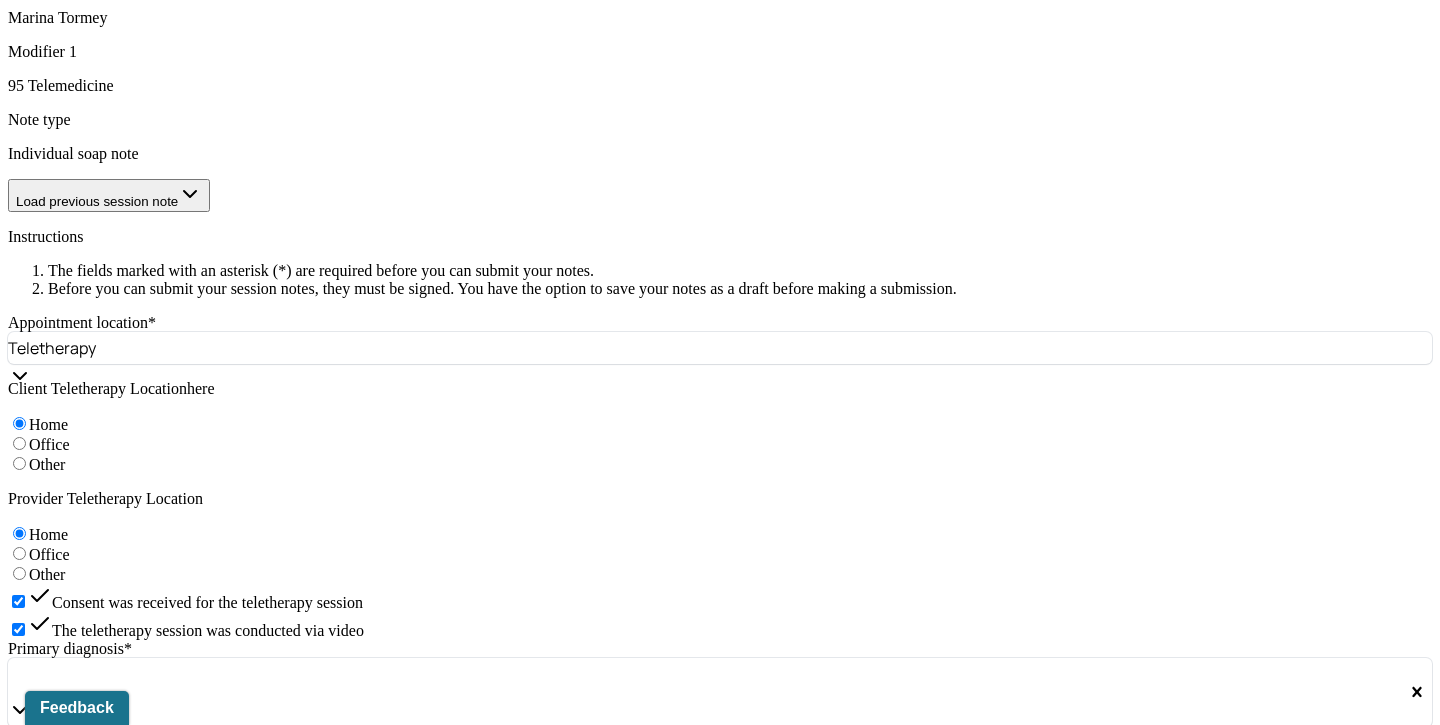 type on "Client presented with anxious affect and appeared preoccupied during session. He articulated the ethical and emotional tension he feels about the situation with clarity and insight. Thought process was organized, and engagement in session was consistent with prior presentations." 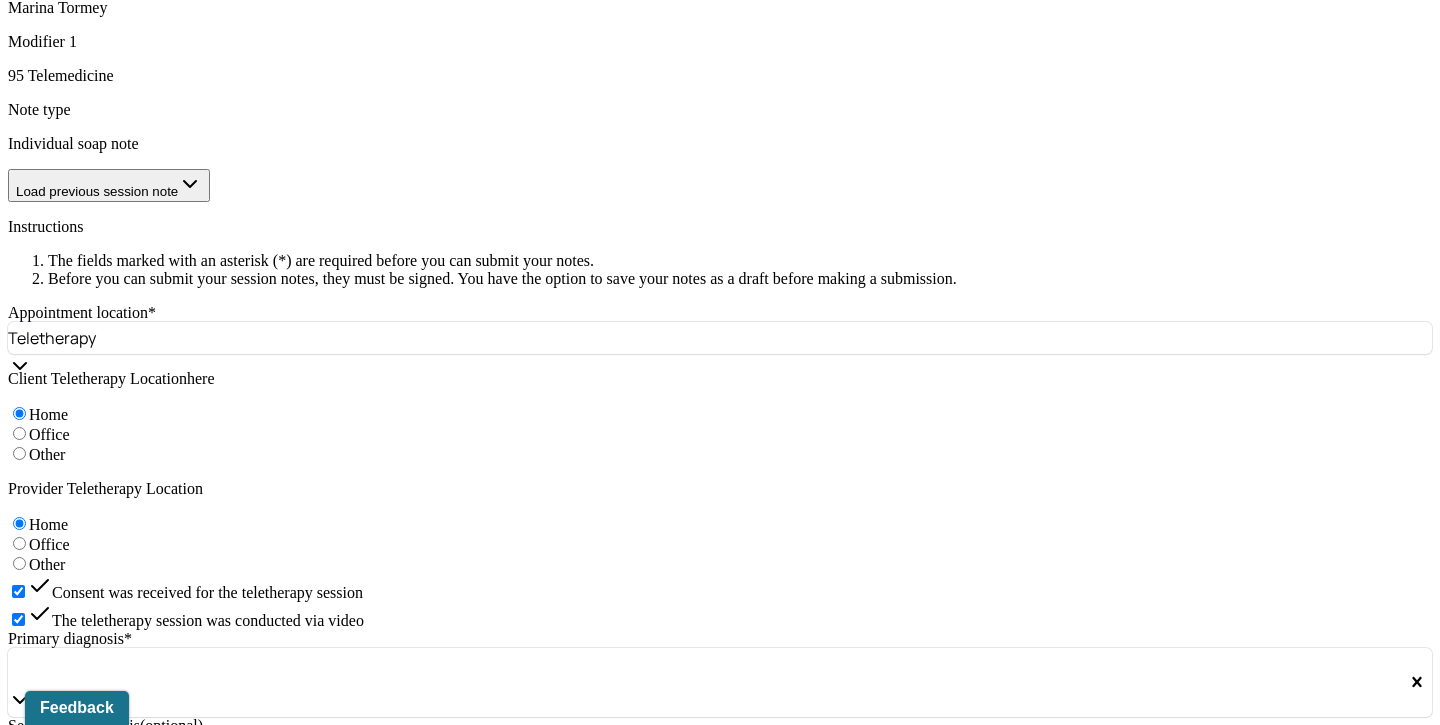 click on "Client is navigating the emotional and behavioral adjustments required following a new medical diagnosis, compounded by situational stressors in his home environment. He shows a growing awareness of the connections between physical symptoms, mood, and behavior, and is receptive to developing tools to enhance his self-efficacy. Continued support will be needed to help integrate these lifestyle changes while managing external stressors." at bounding box center [88, 1481] 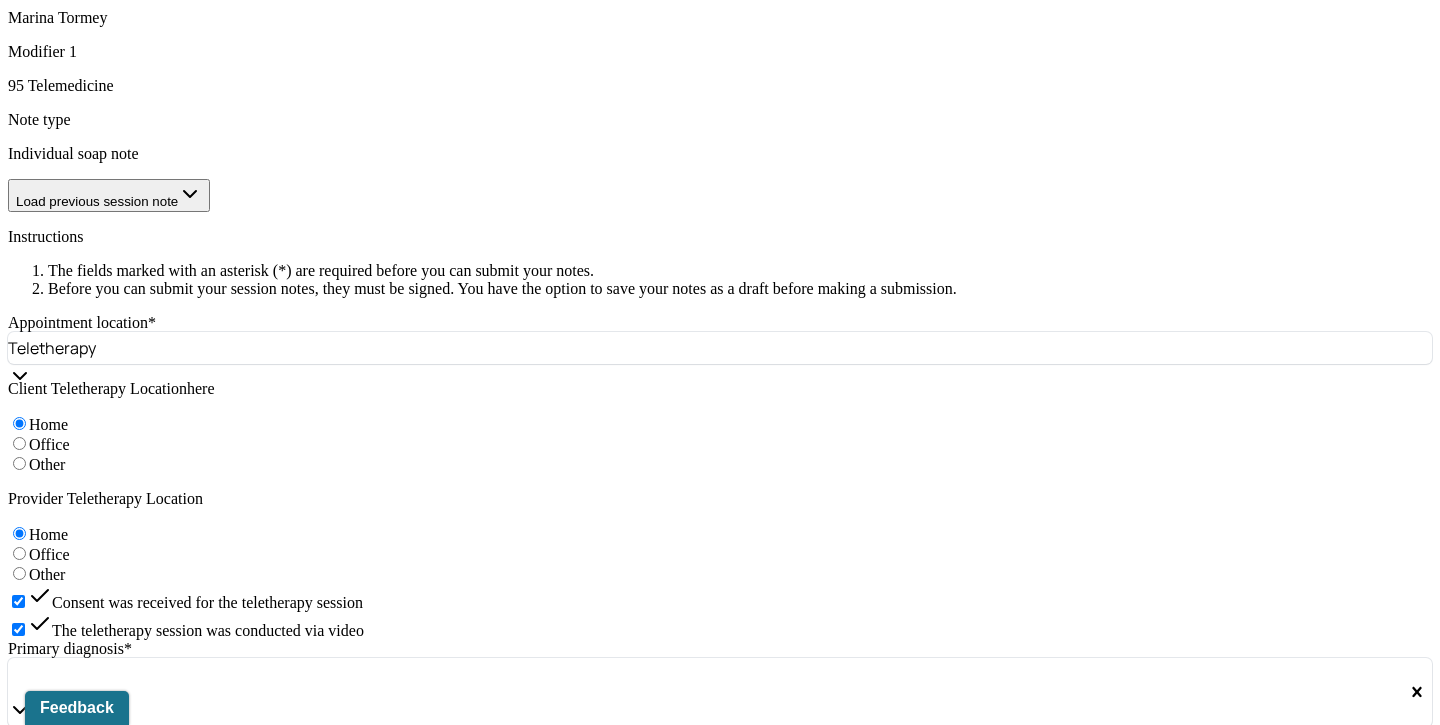 type on "Client presented with anxious affect and appeared preoccupied during session. He articulated the ethical and emotional tension he feels about the situation with clarity and insight. Thought process was organized, and engagement in session was consistent with prior presentations." 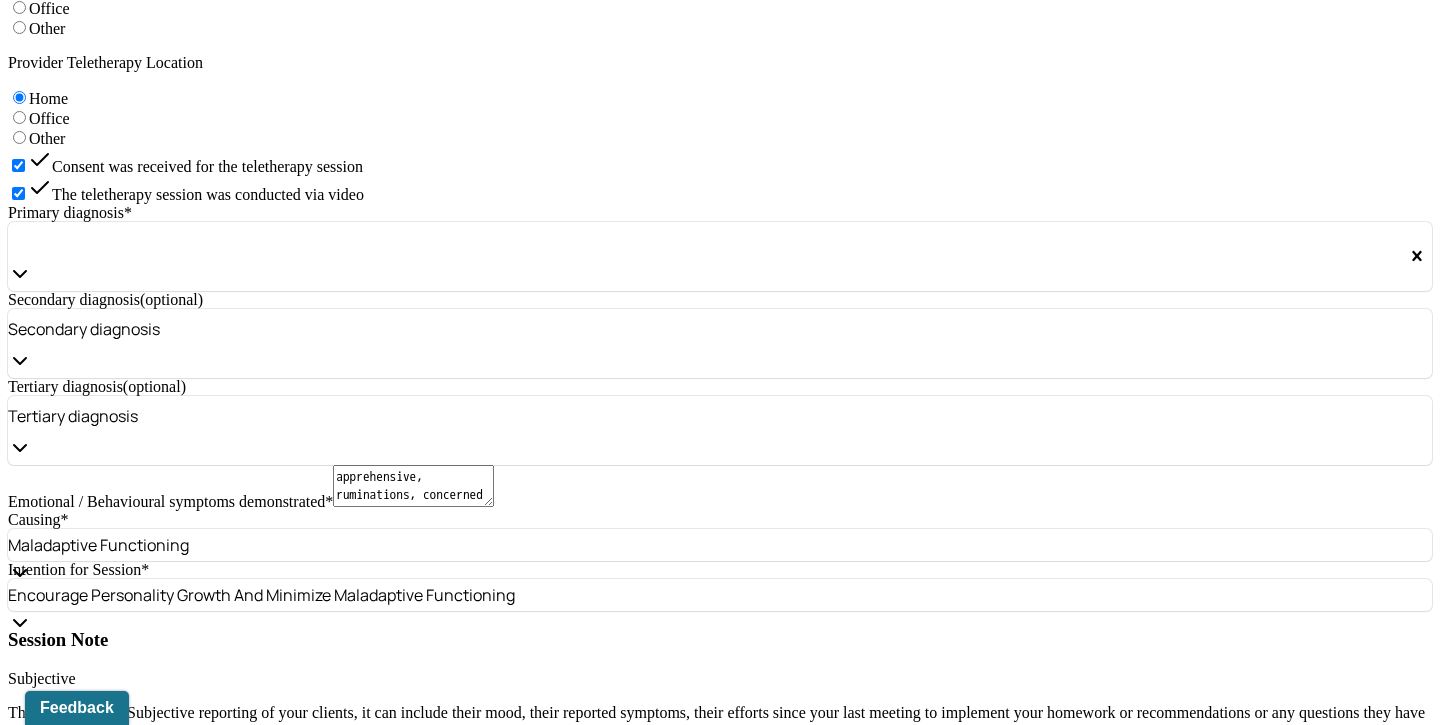 scroll, scrollTop: 1637, scrollLeft: 0, axis: vertical 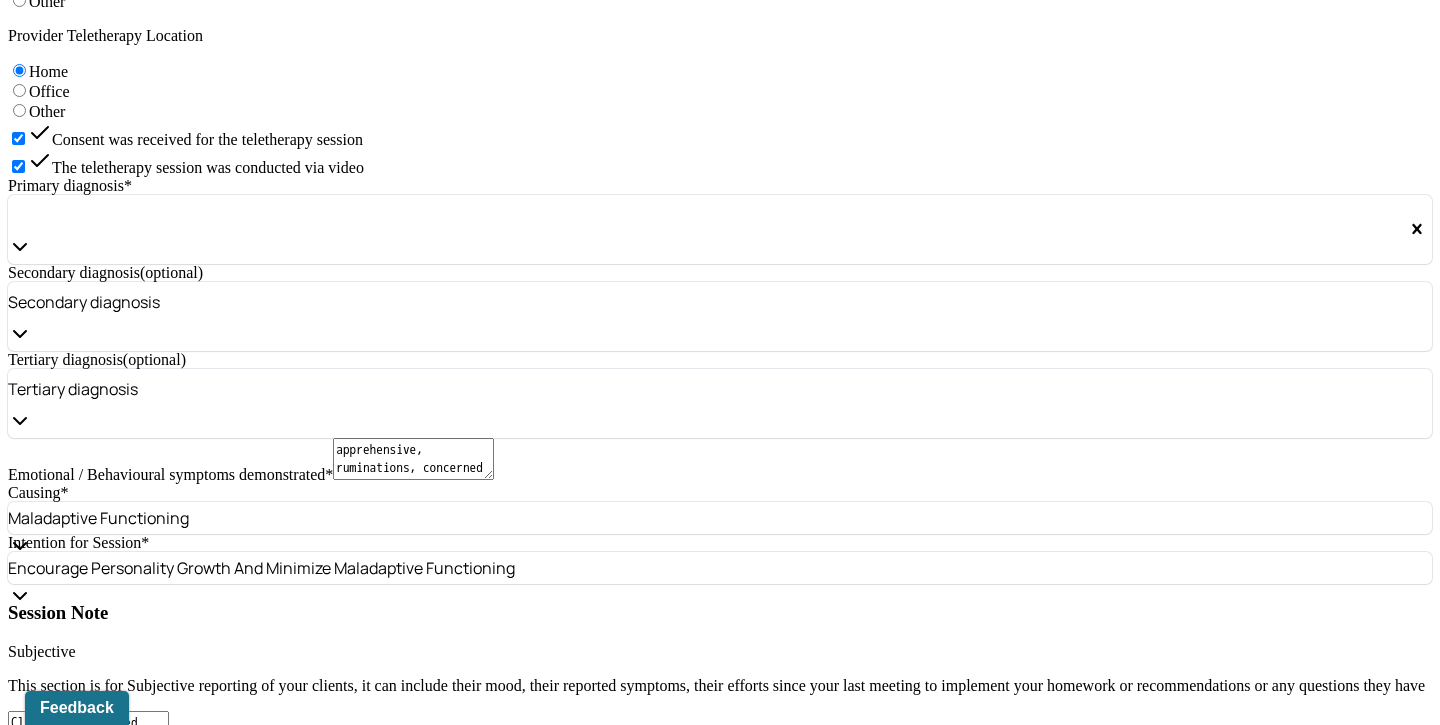 type on "Client is experiencing situational anxiety related to a workplace dilemma that challenges his moral comfort and professional identity. His concern about how his actions will be perceived indicates a high level of conscientiousness but also suggests underlying fears about workplace approval and responsibility. Anxiety appears to be anticipatory in nature and connected to lack of control over outcome." 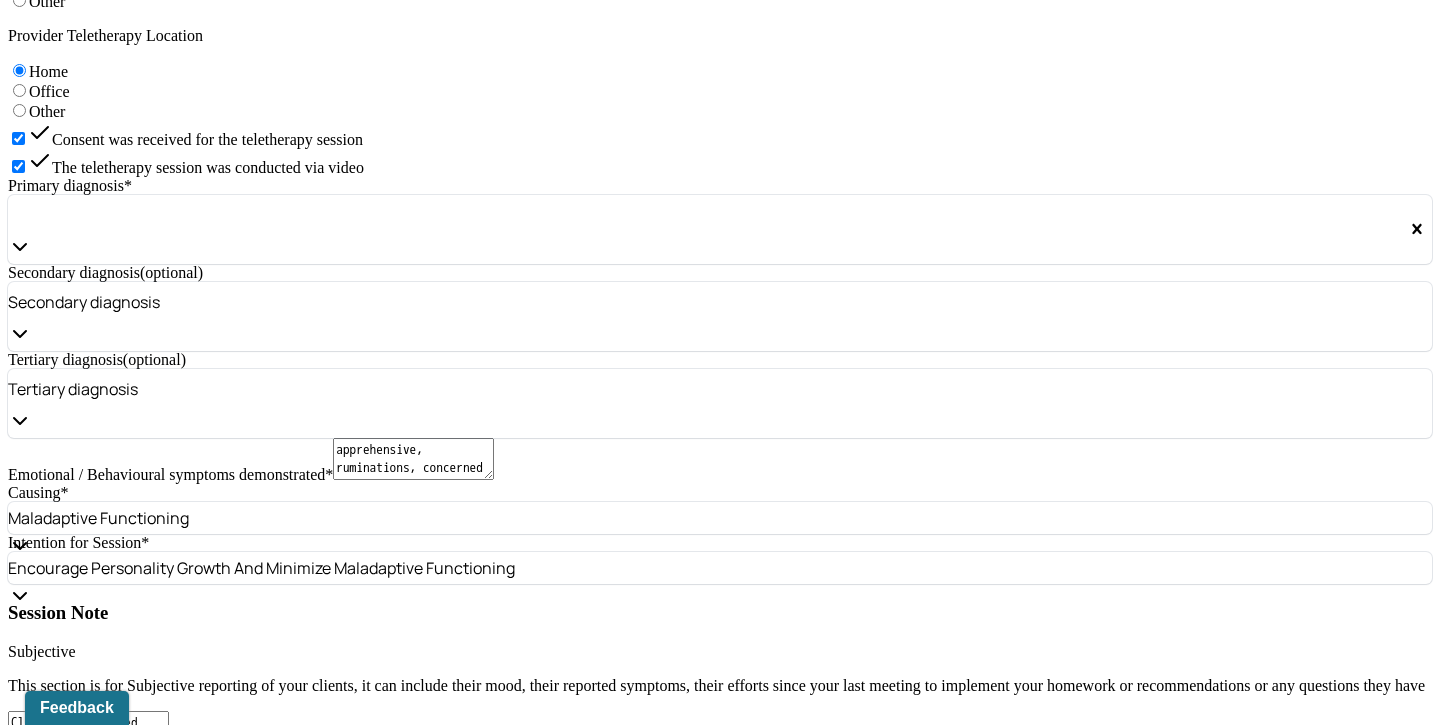 click on "Strength based theory" at bounding box center [122, 1943] 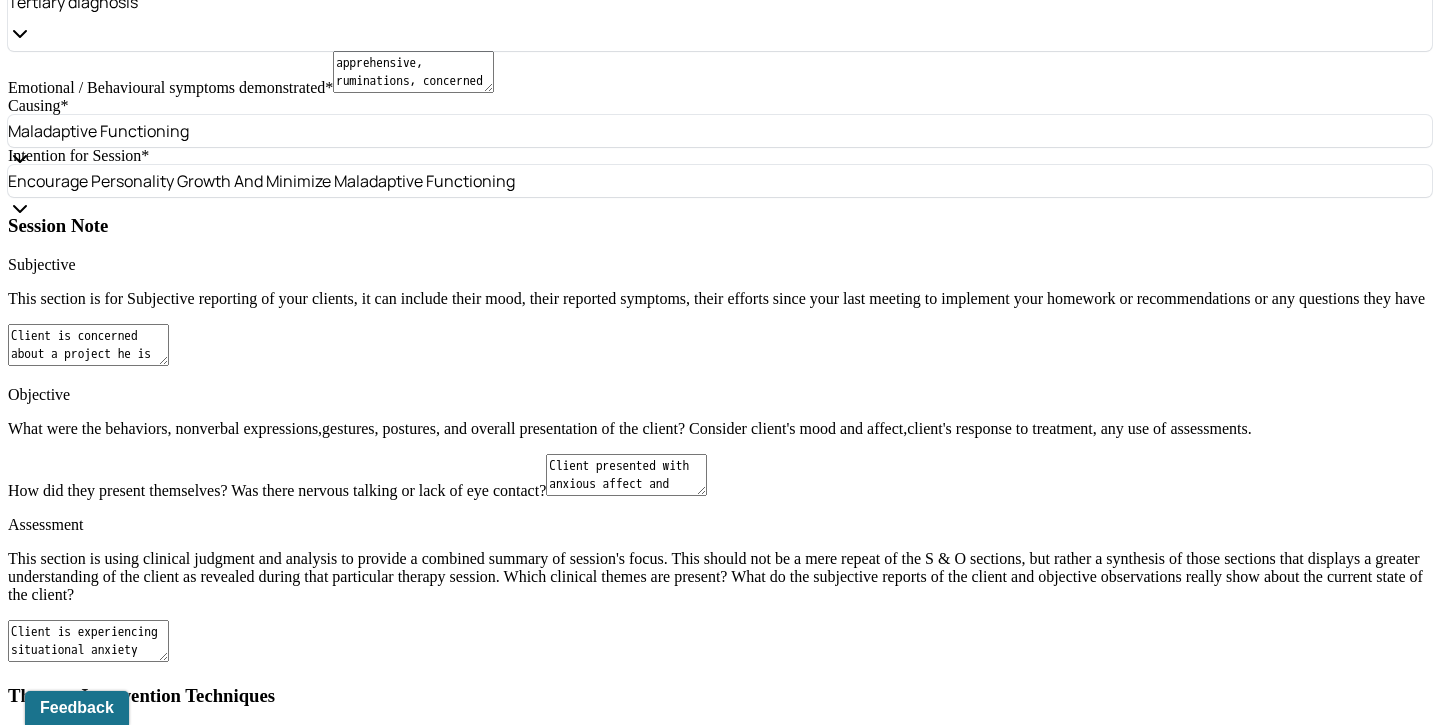 scroll, scrollTop: 2025, scrollLeft: 0, axis: vertical 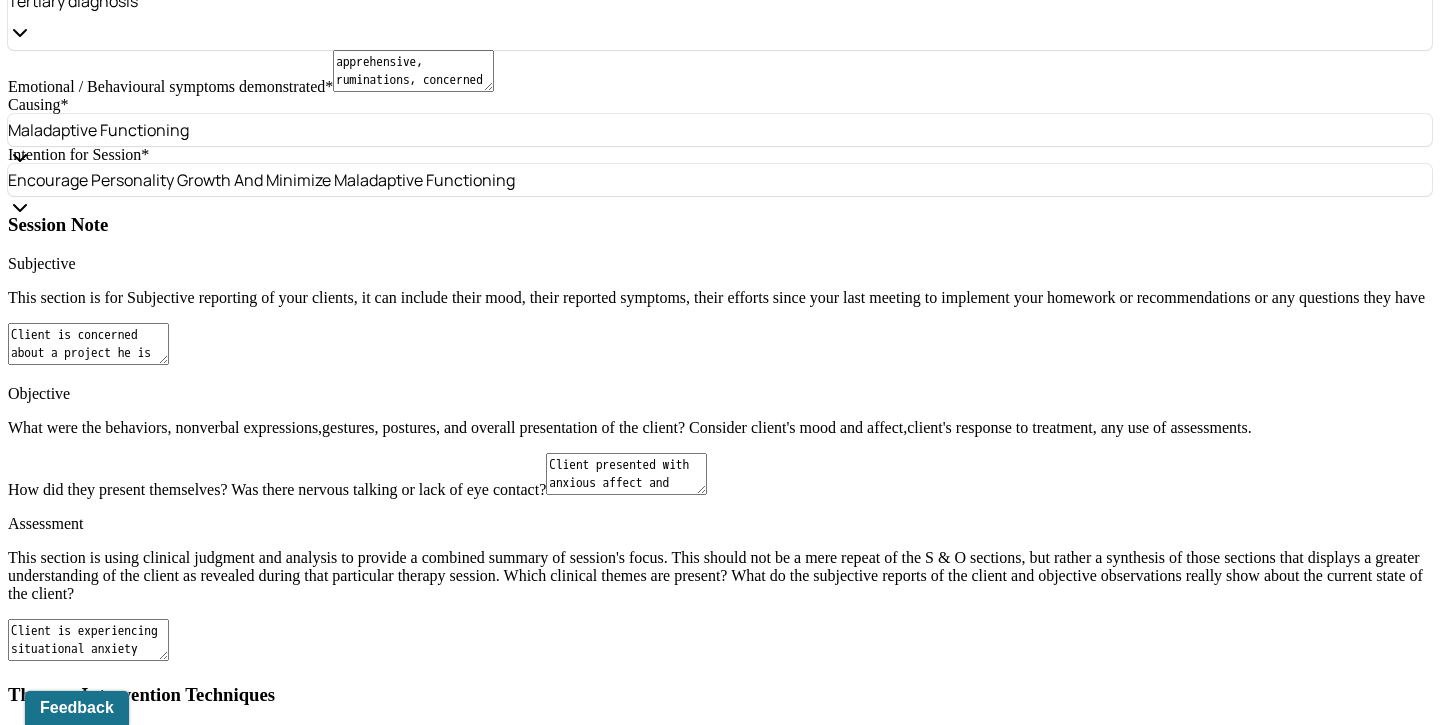 drag, startPoint x: 566, startPoint y: 179, endPoint x: 352, endPoint y: 176, distance: 214.02103 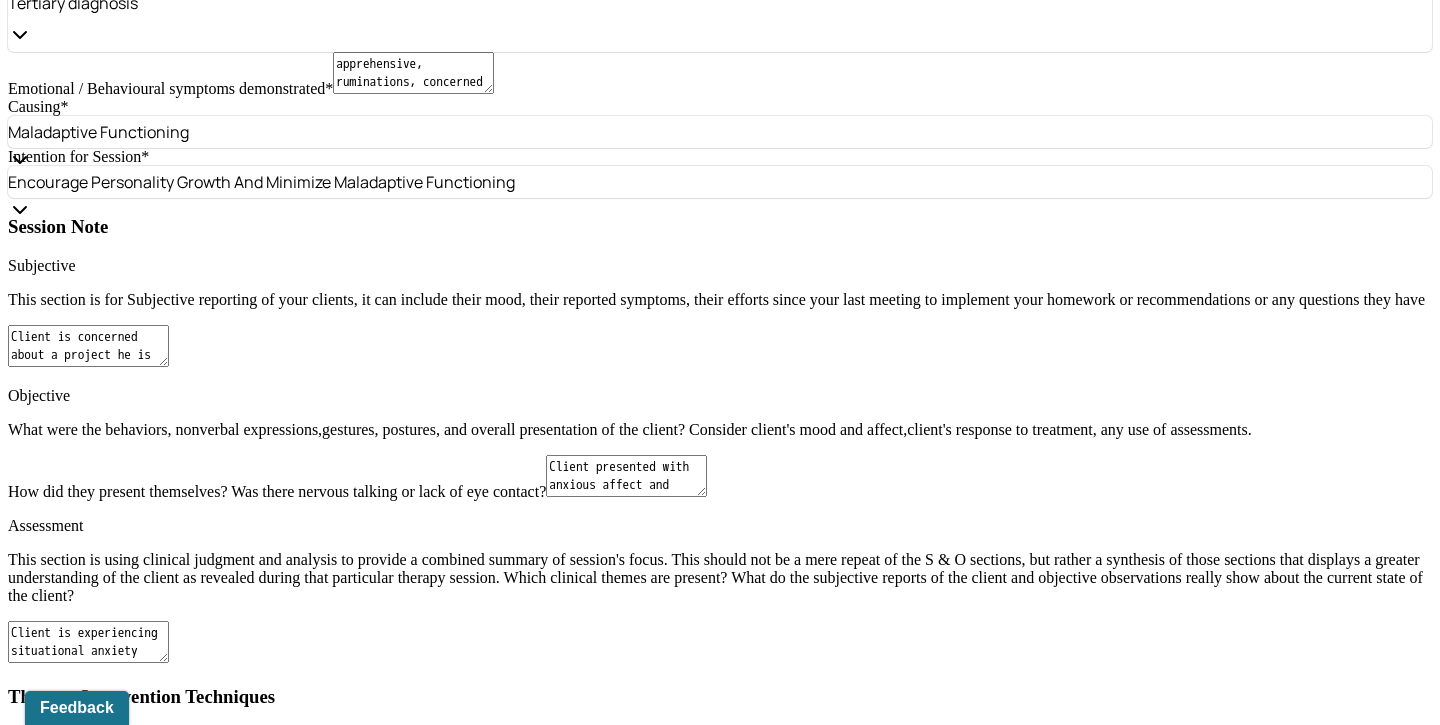 type on "Continue bi-weekly sessions, goals remain appropriate; supportive, ego strengthening, DBT" 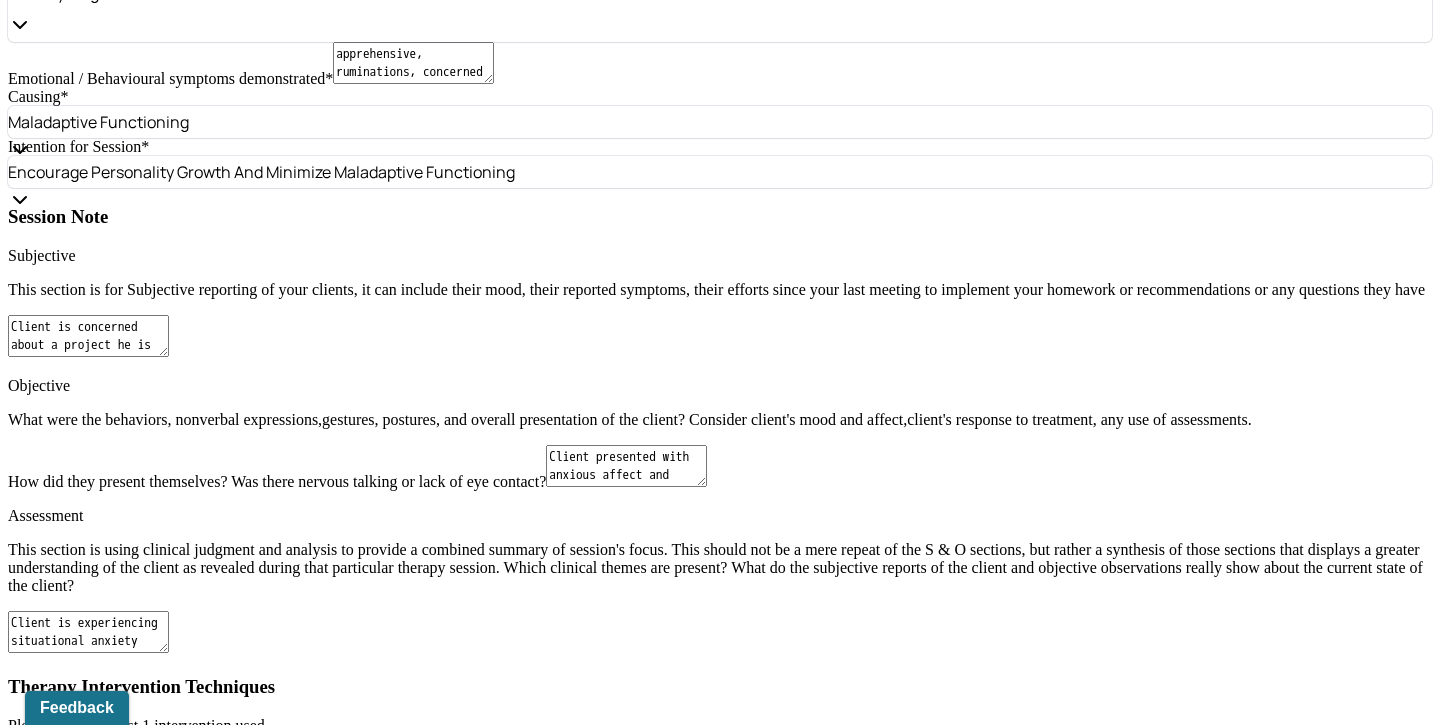 type on "Client is conflicted but open to interventions explored in session" 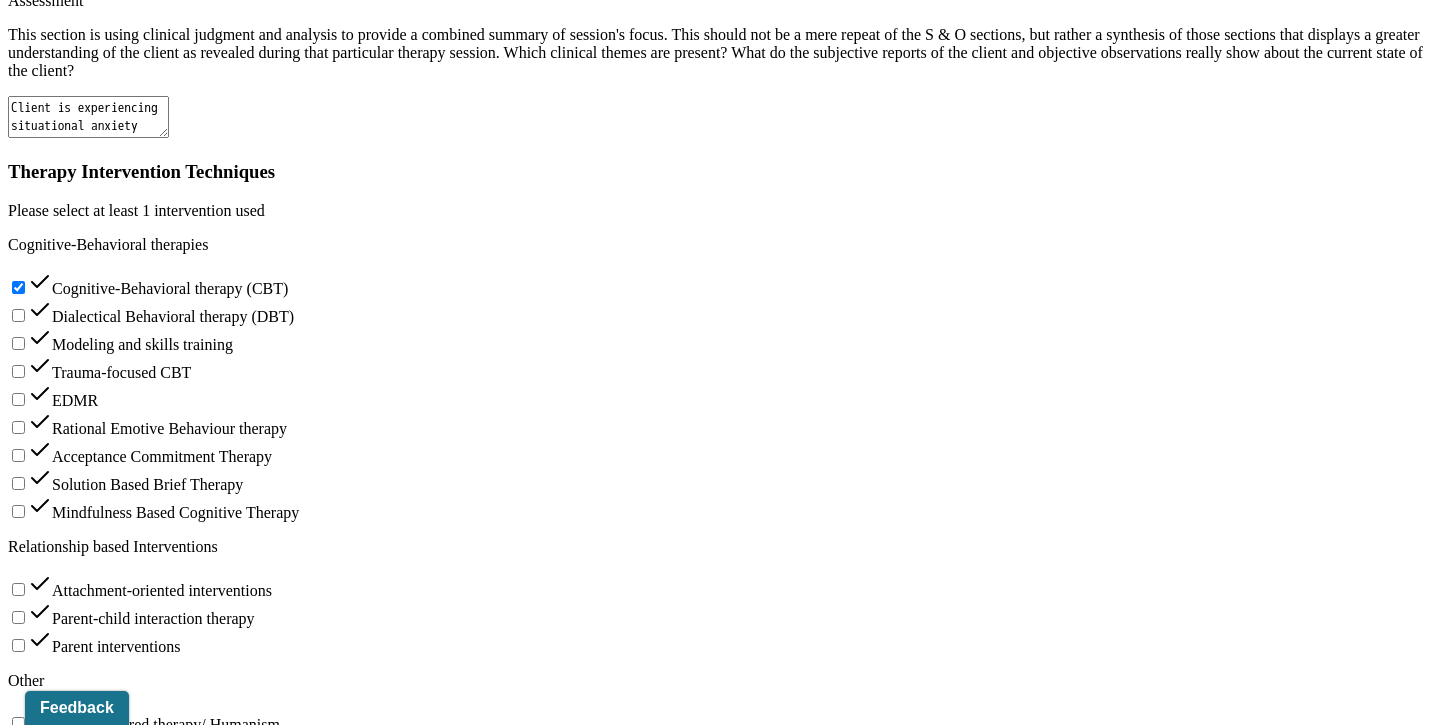 scroll, scrollTop: 2549, scrollLeft: 0, axis: vertical 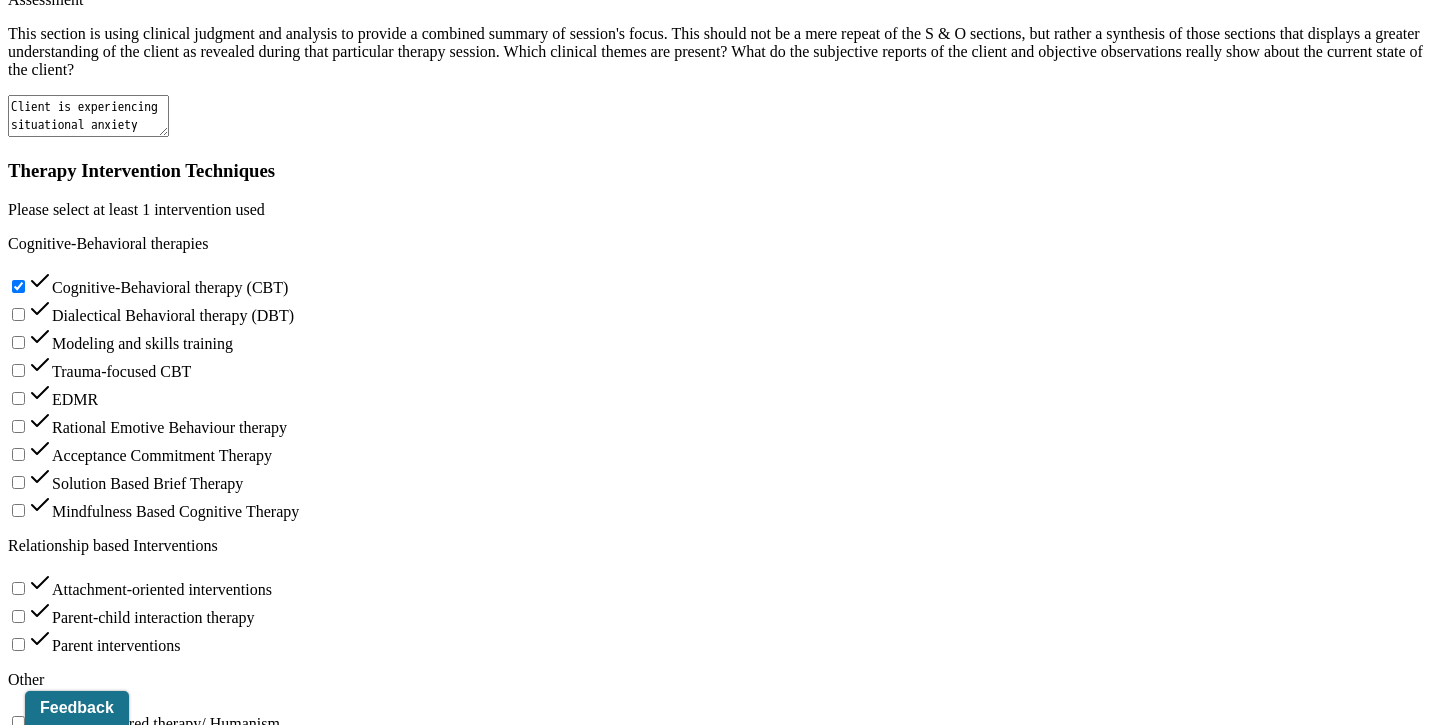 drag, startPoint x: 1125, startPoint y: 226, endPoint x: 849, endPoint y: 206, distance: 276.7237 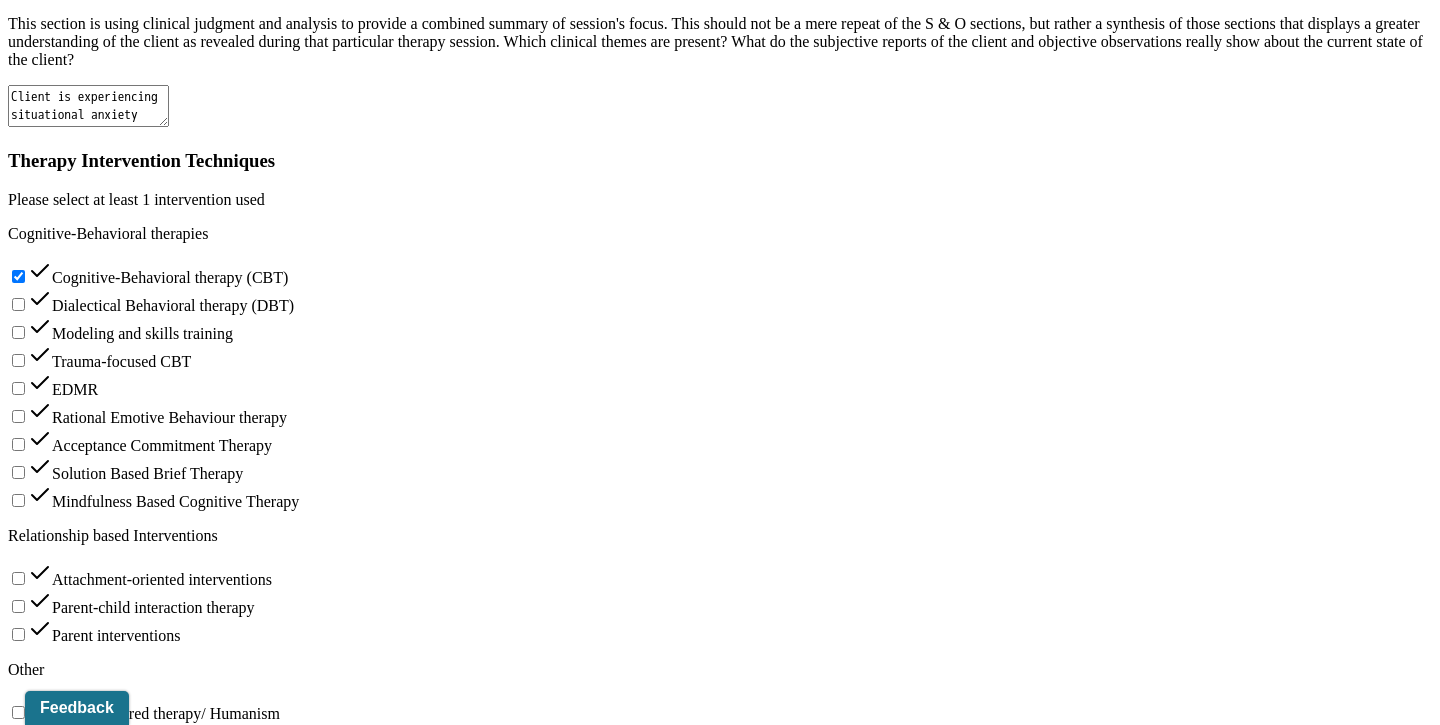 click on "Client notices more distraction and les motivation in workplace setting considering his focus has been on health recently" at bounding box center (178, 1804) 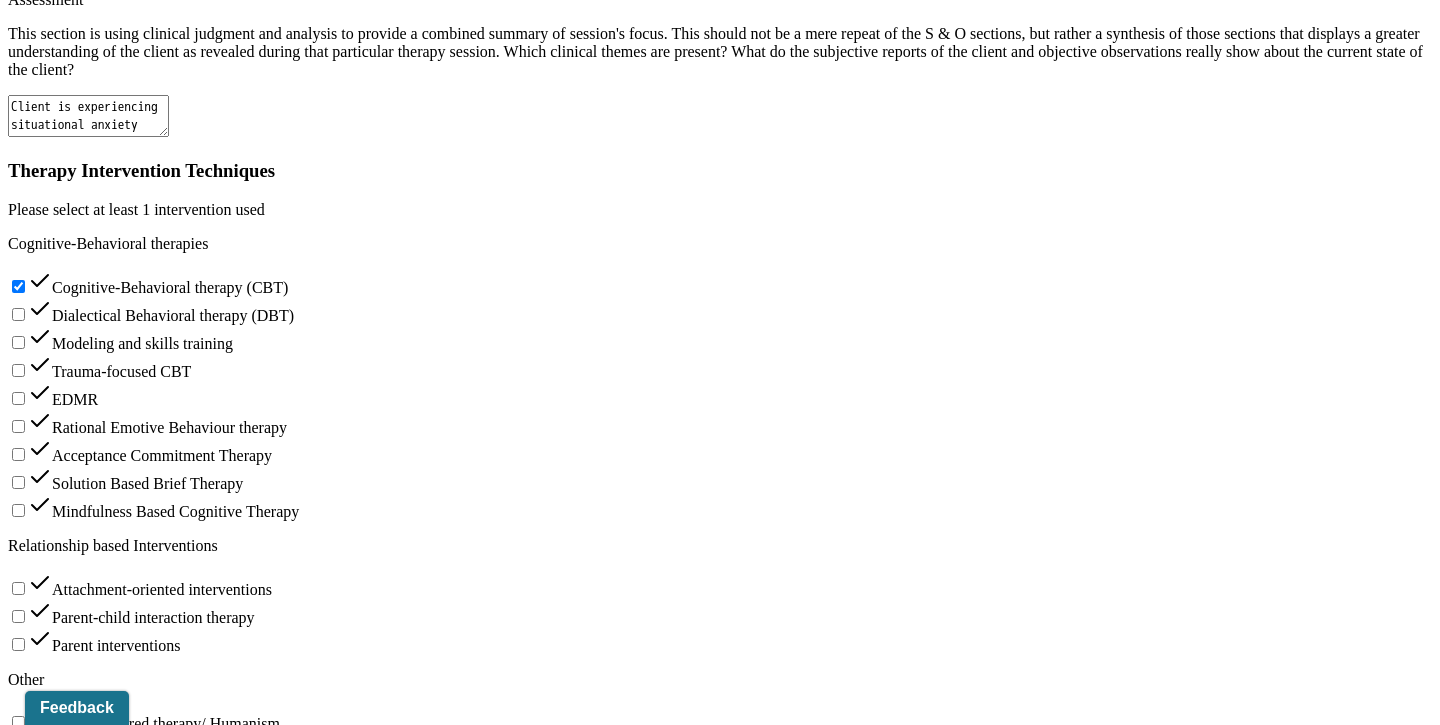 type on "In progress; Normalized emotional complexity around morally ambiguous tasks and reinforce self-compassion." 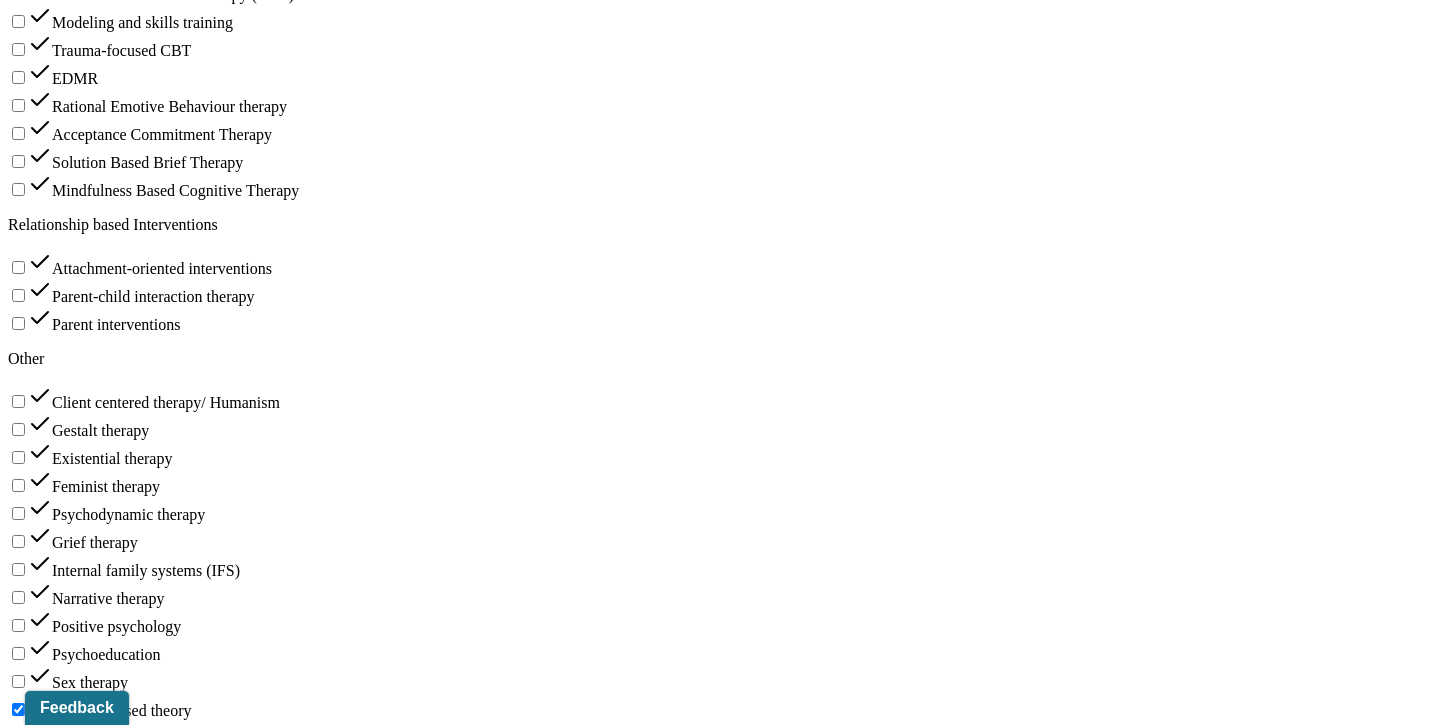 type on "Goal addressed; reframed anticipatory anxiety with strategies for clarity and open communication client can use in upcoming meeting" 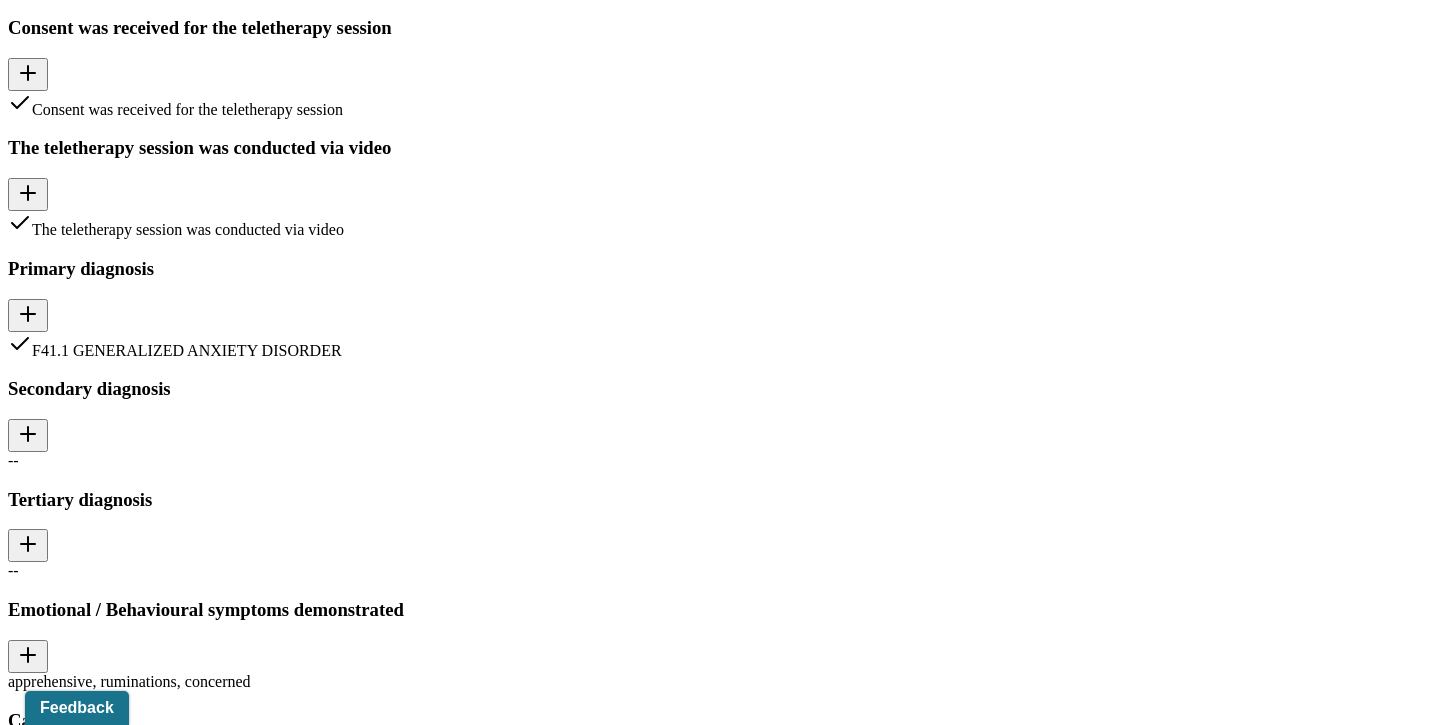 scroll, scrollTop: 1641, scrollLeft: 0, axis: vertical 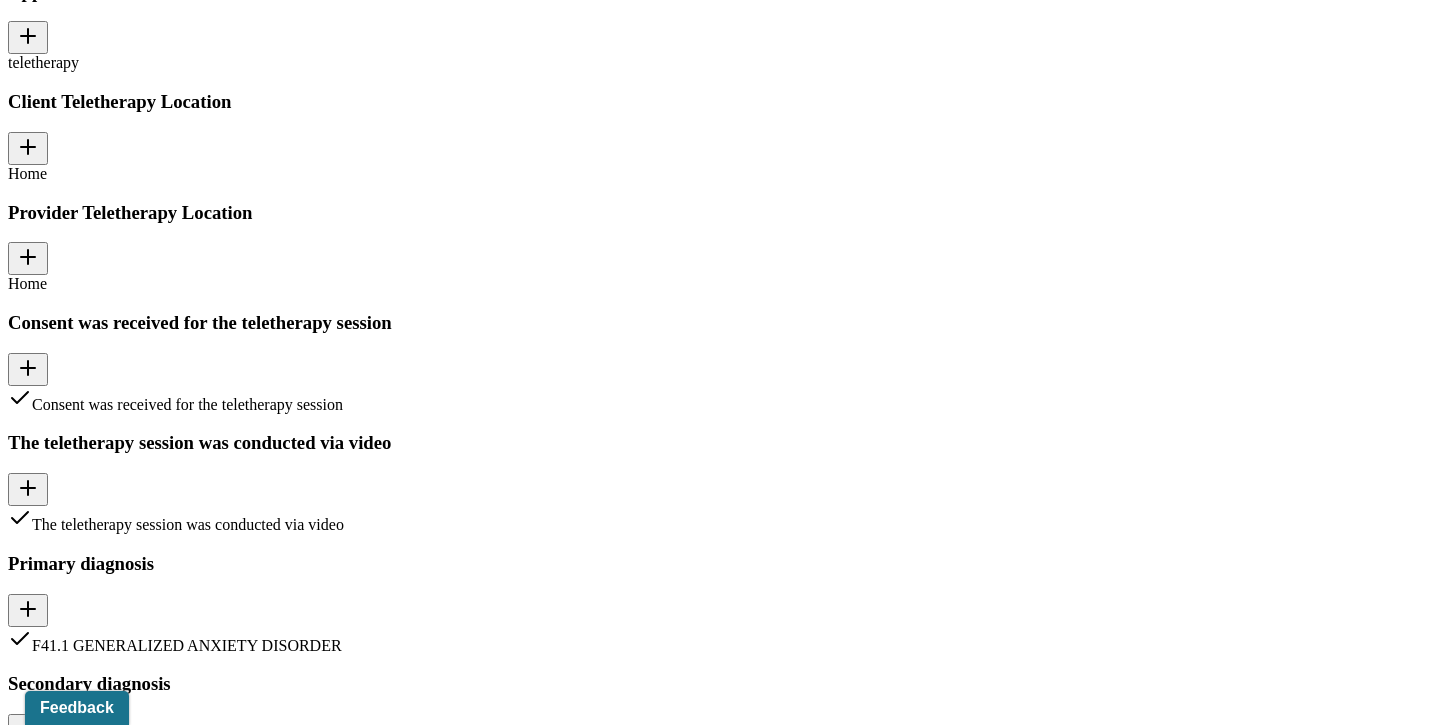 click on "Dashboard" at bounding box center [94, -1519] 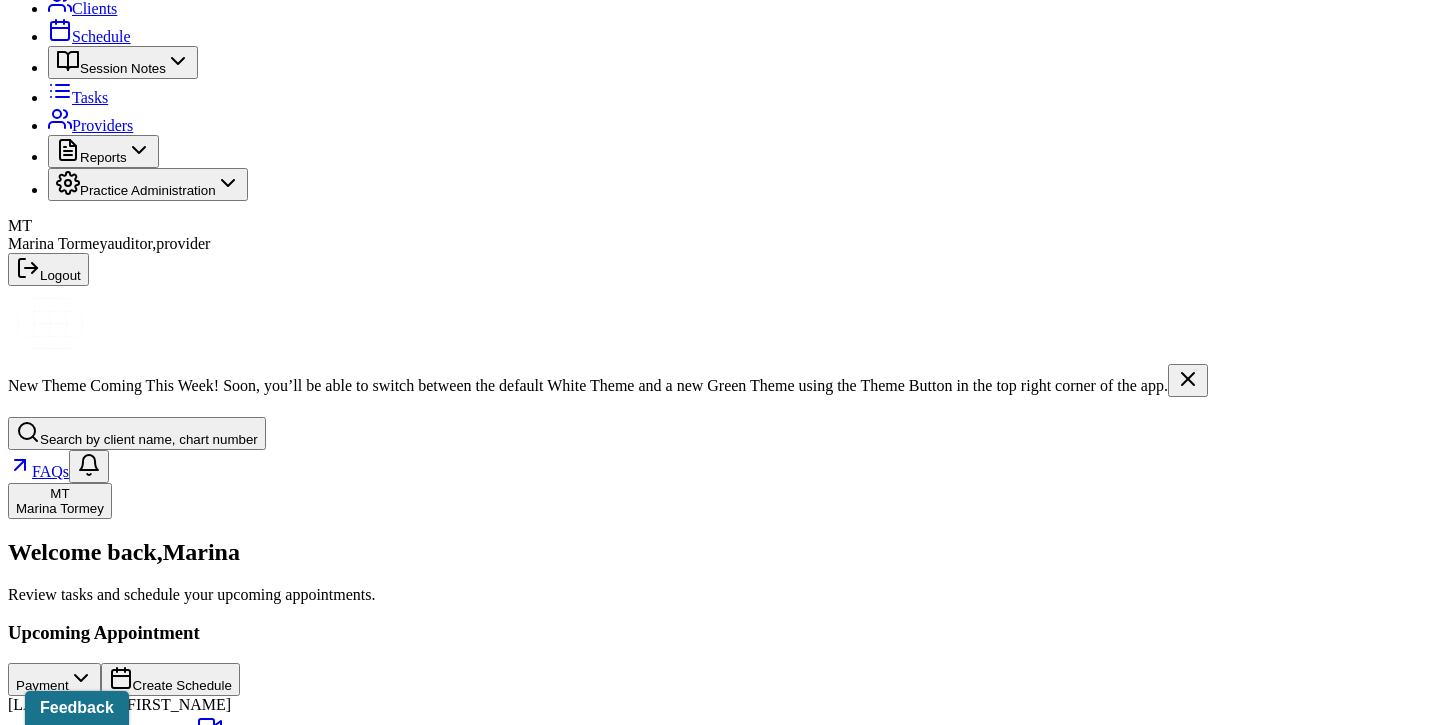 scroll, scrollTop: 139, scrollLeft: 0, axis: vertical 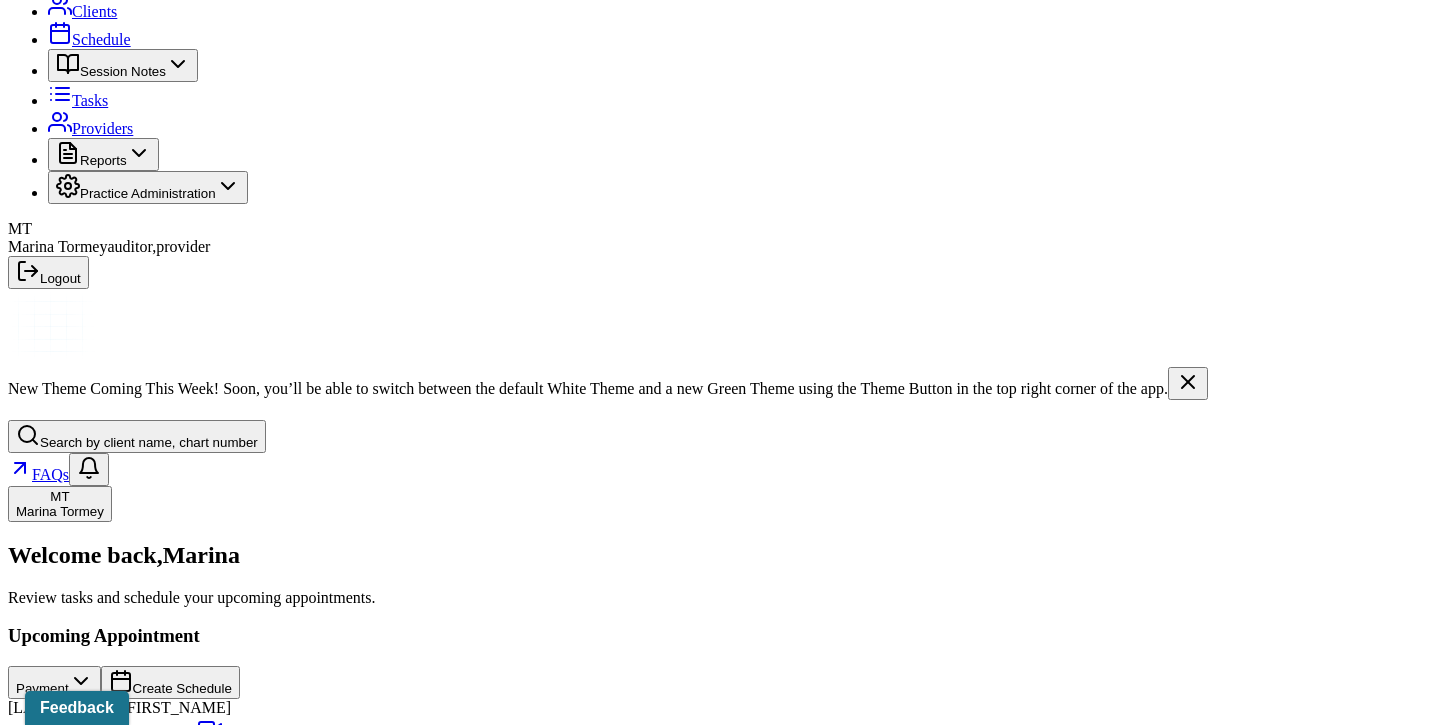 click on "Complete [NAME]'s Mon, 07/28 session note" at bounding box center [155, 1489] 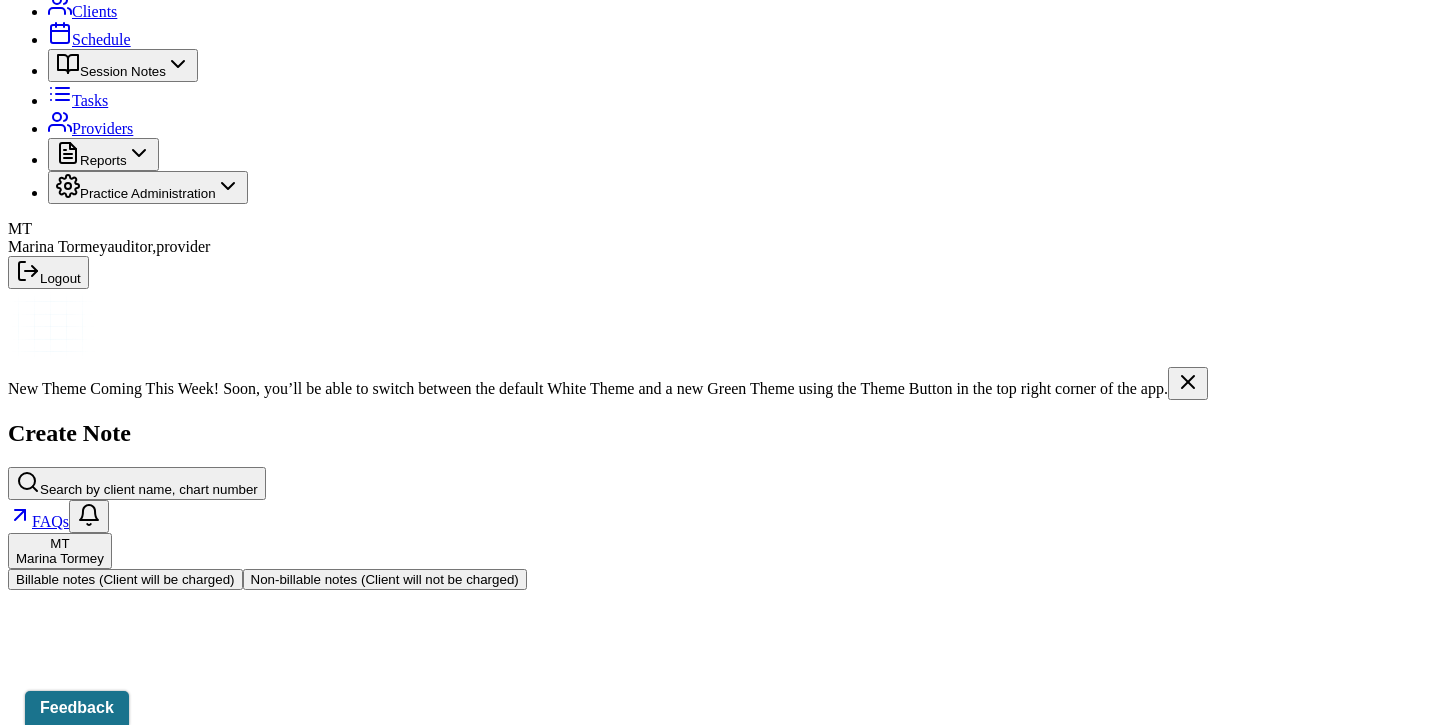 scroll, scrollTop: 0, scrollLeft: 0, axis: both 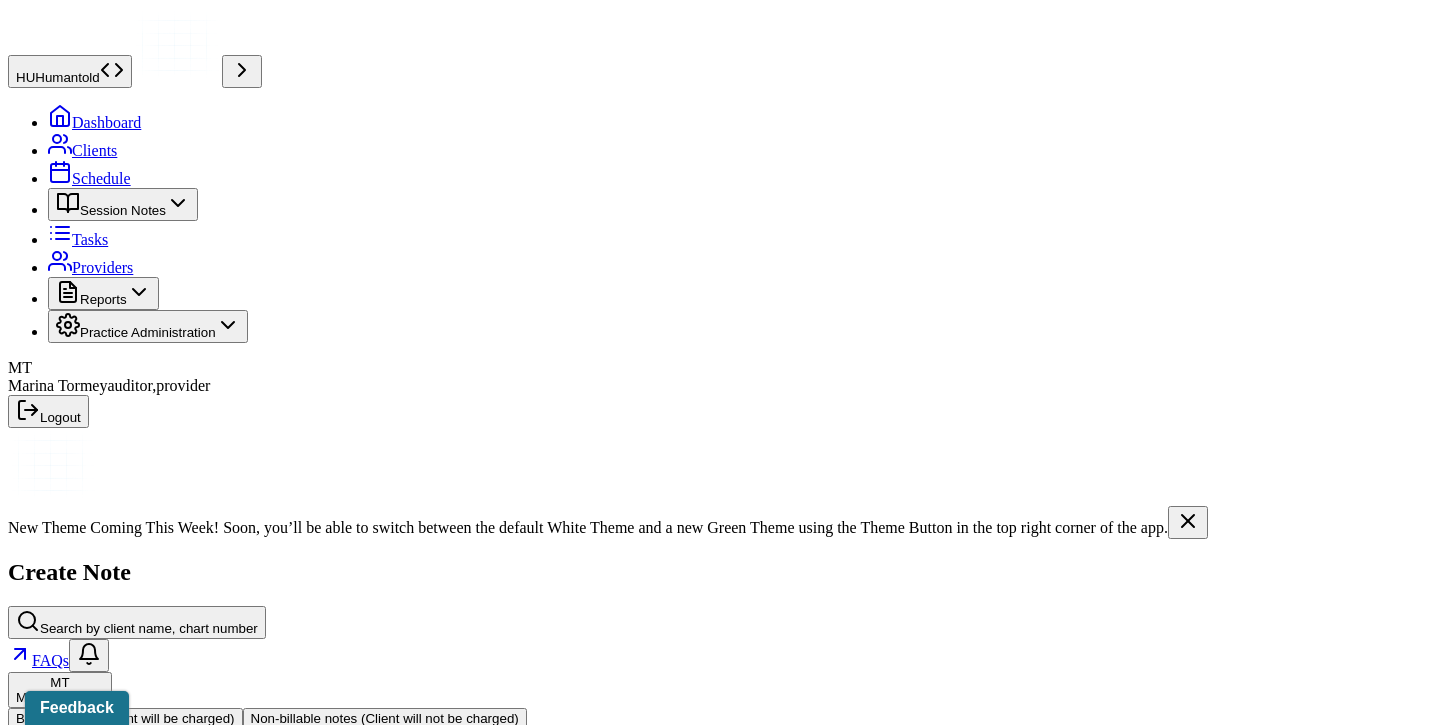 click at bounding box center (757, 763) 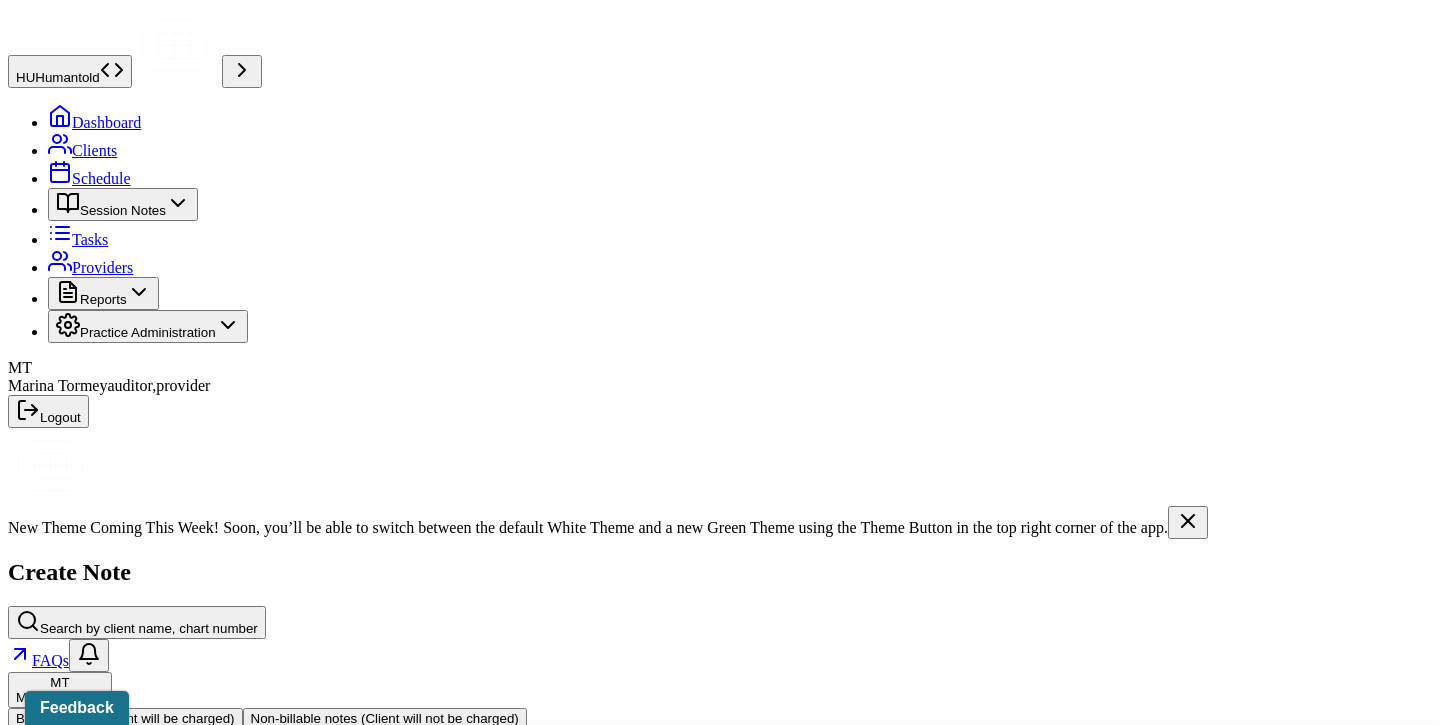 type on "soa" 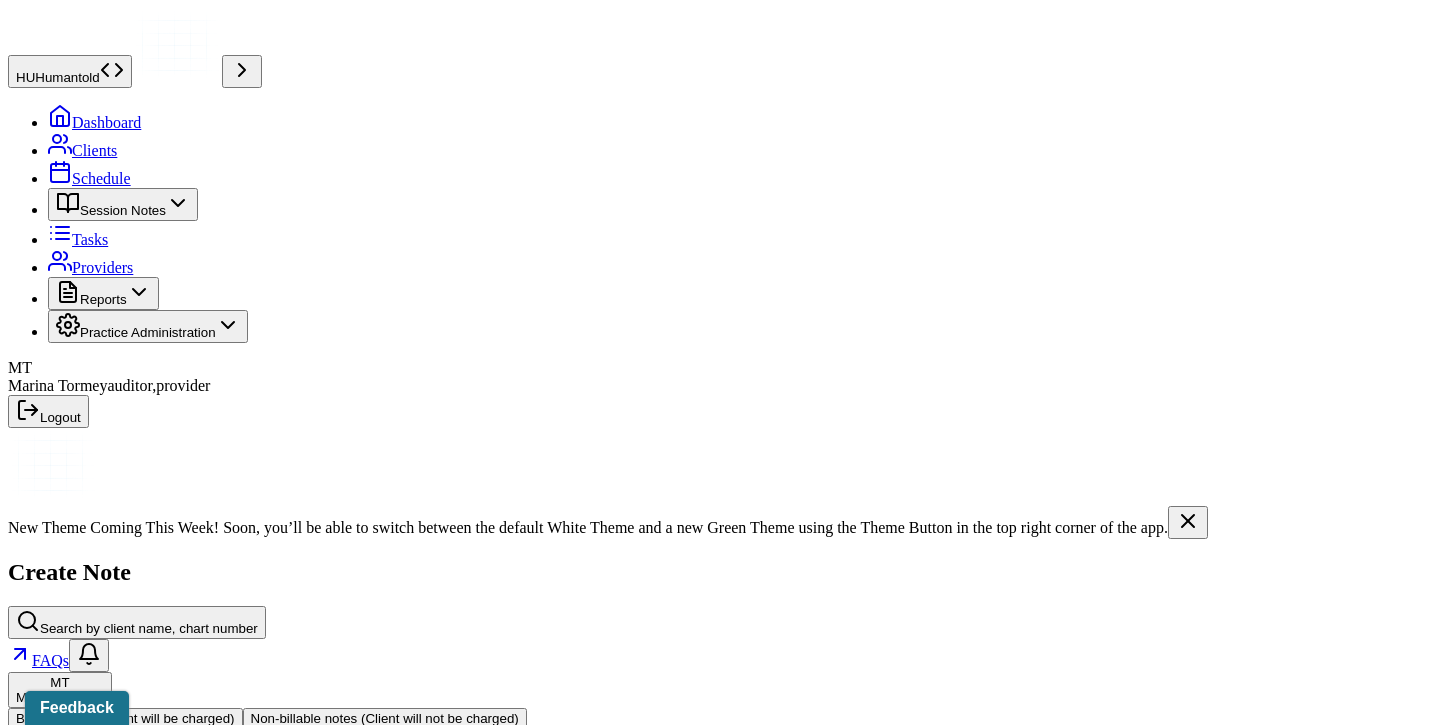 click on "Continue" at bounding box center (42, 1153) 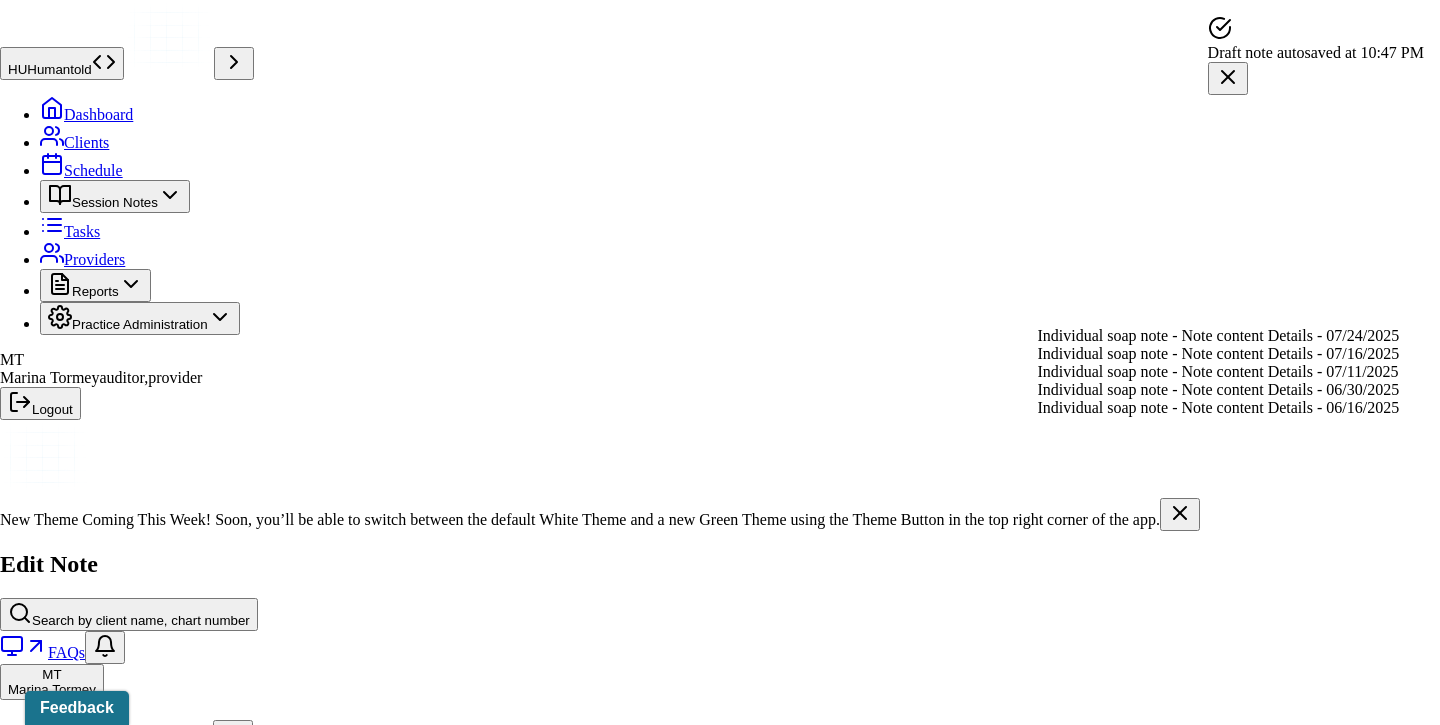 click on "Load previous session note" at bounding box center (101, 1265) 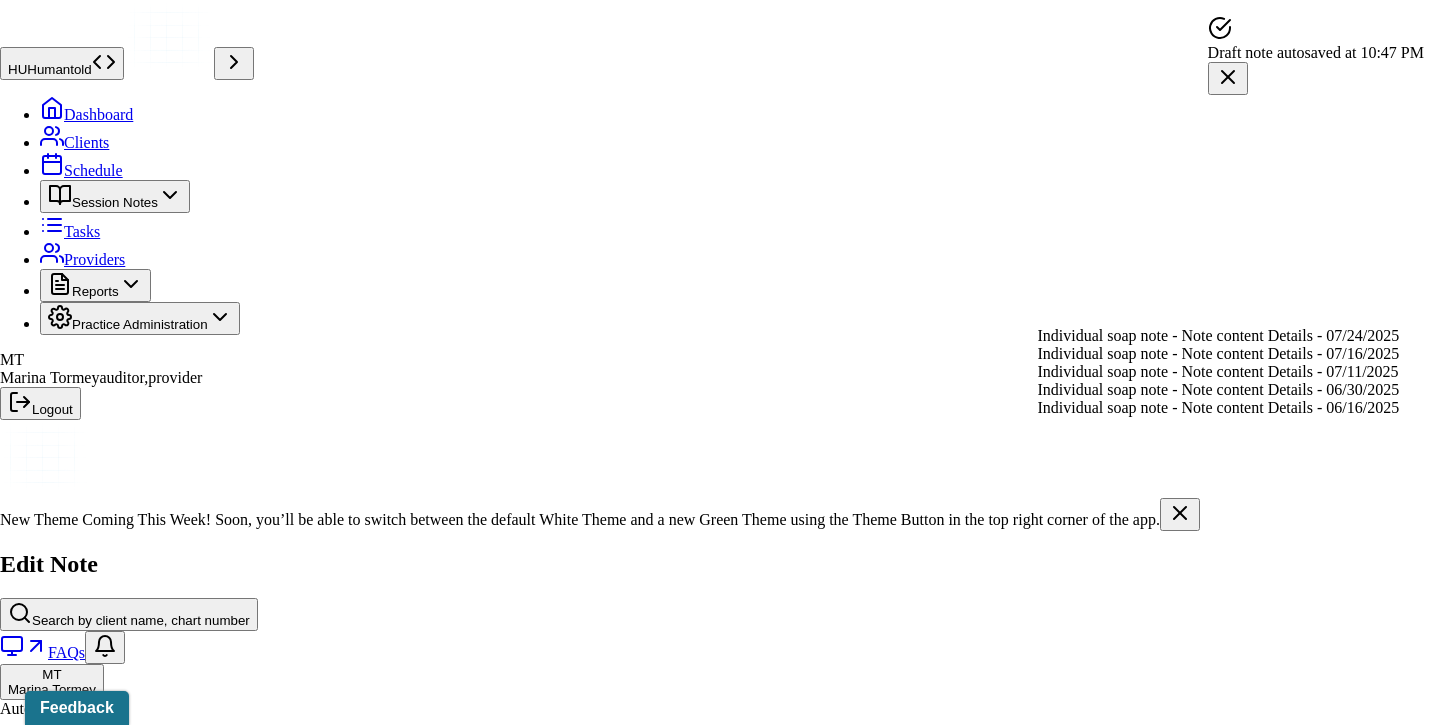 click on "Individual soap note   - Note content Details -   07/24/2025" at bounding box center (1219, 336) 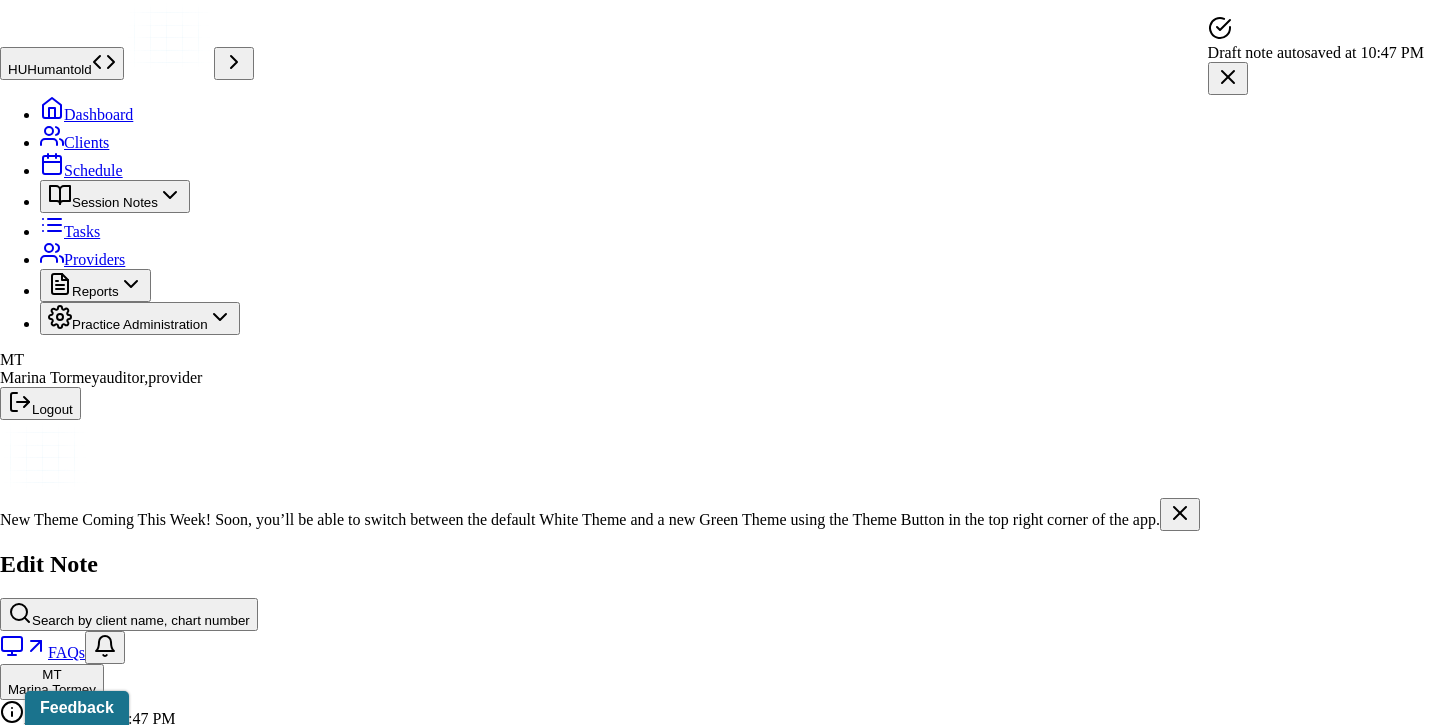 click on "Yes, Load Previous Note" at bounding box center [139, 4804] 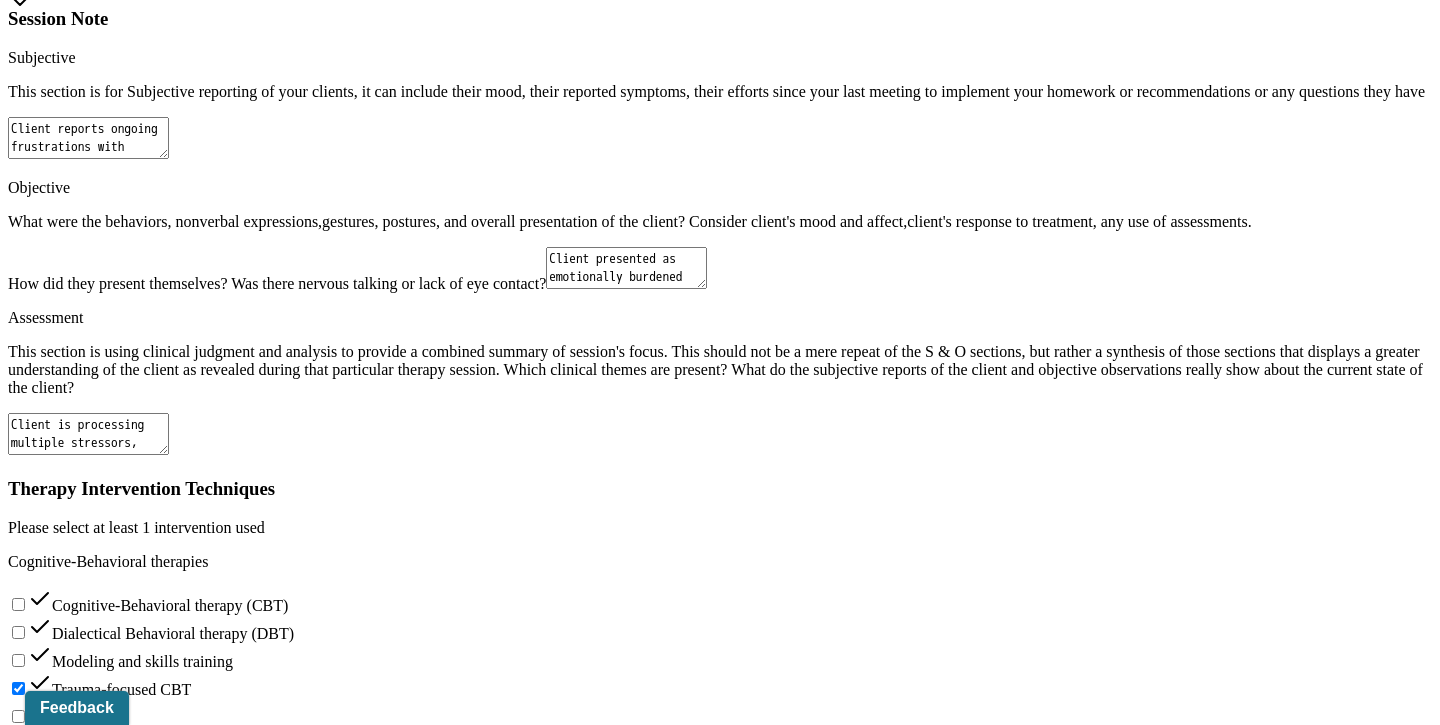 scroll, scrollTop: 2218, scrollLeft: 0, axis: vertical 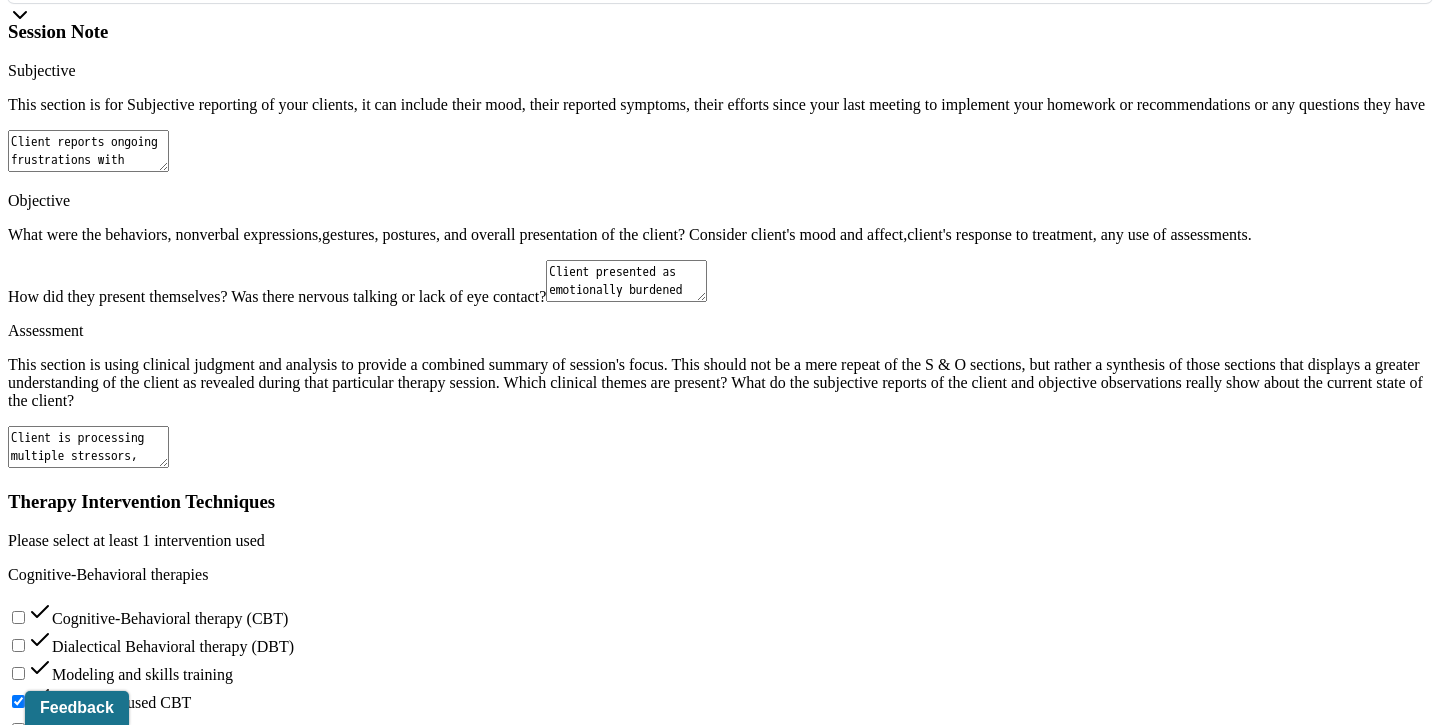 drag, startPoint x: 669, startPoint y: 264, endPoint x: 666, endPoint y: 278, distance: 14.3178215 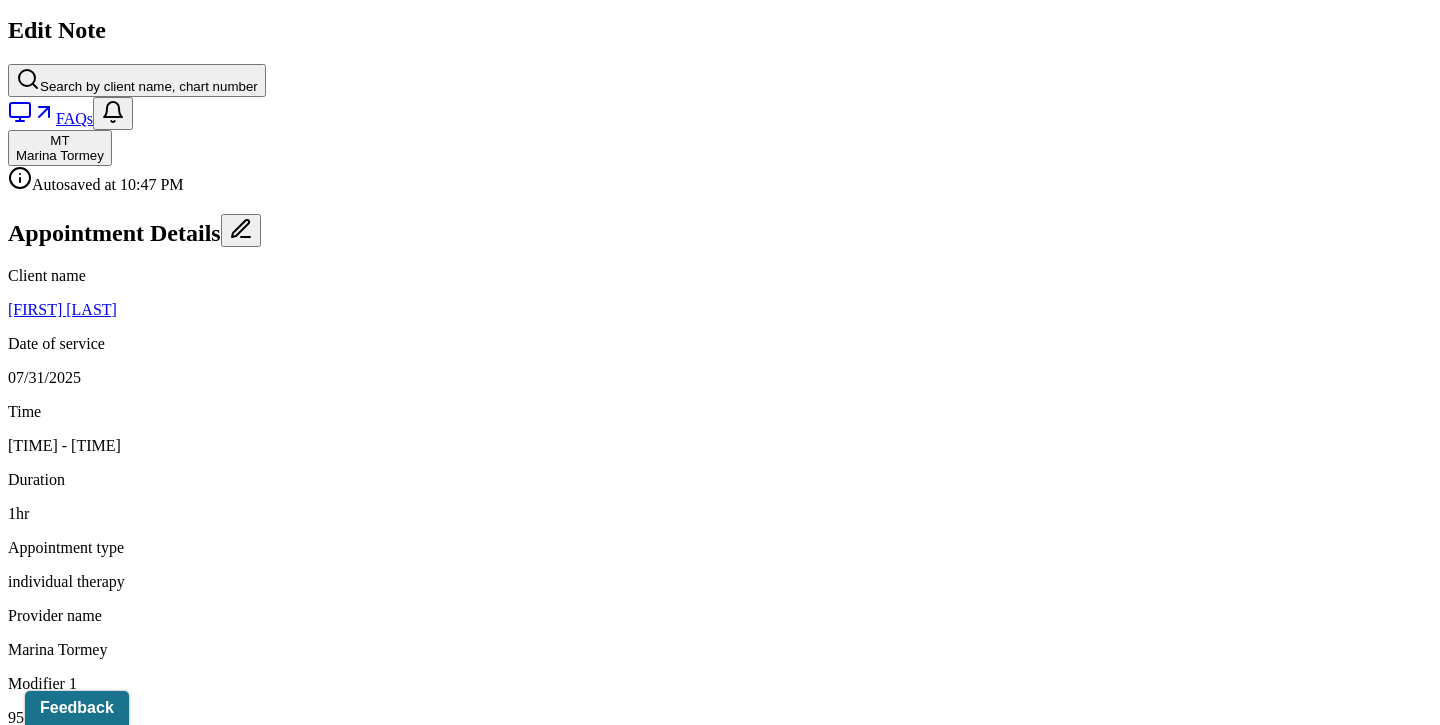 scroll, scrollTop: 595, scrollLeft: 0, axis: vertical 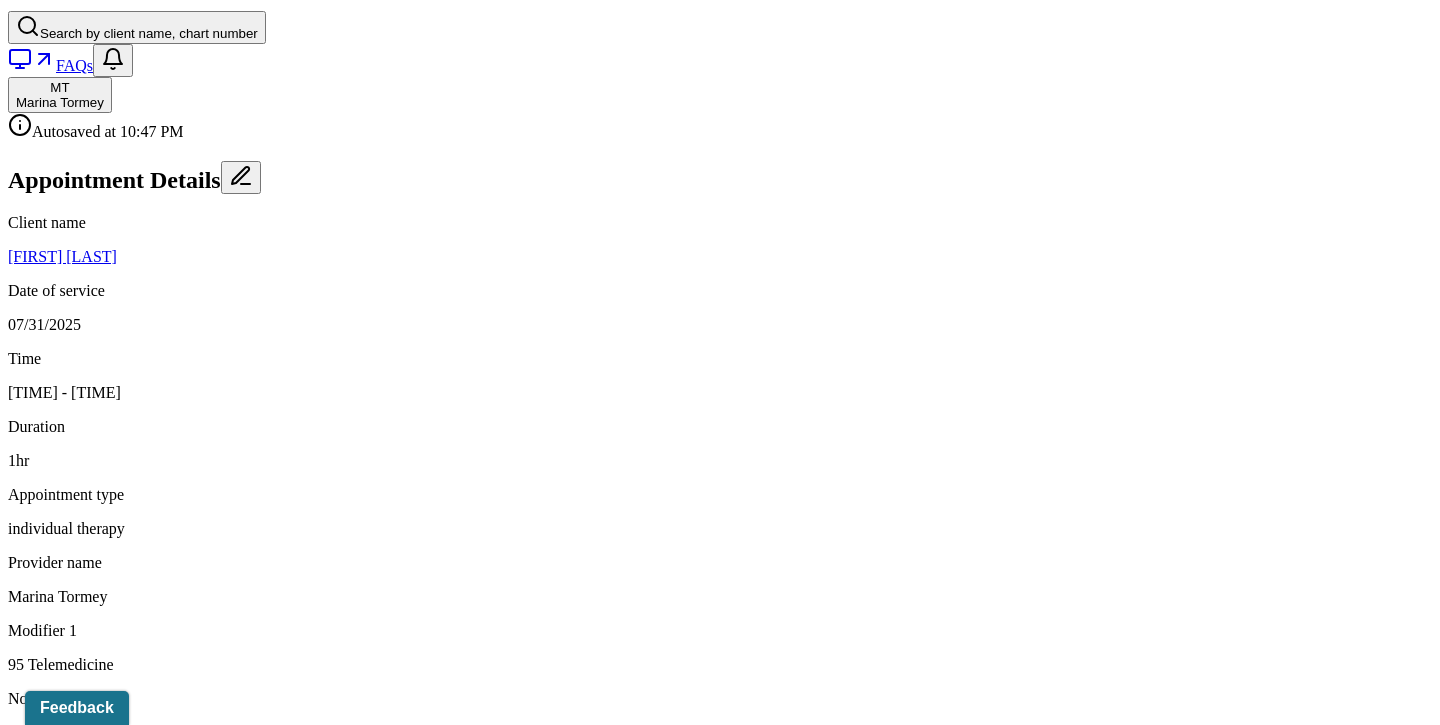 click on "uncertainty, hopeful, disconnect from family" at bounding box center (413, 1501) 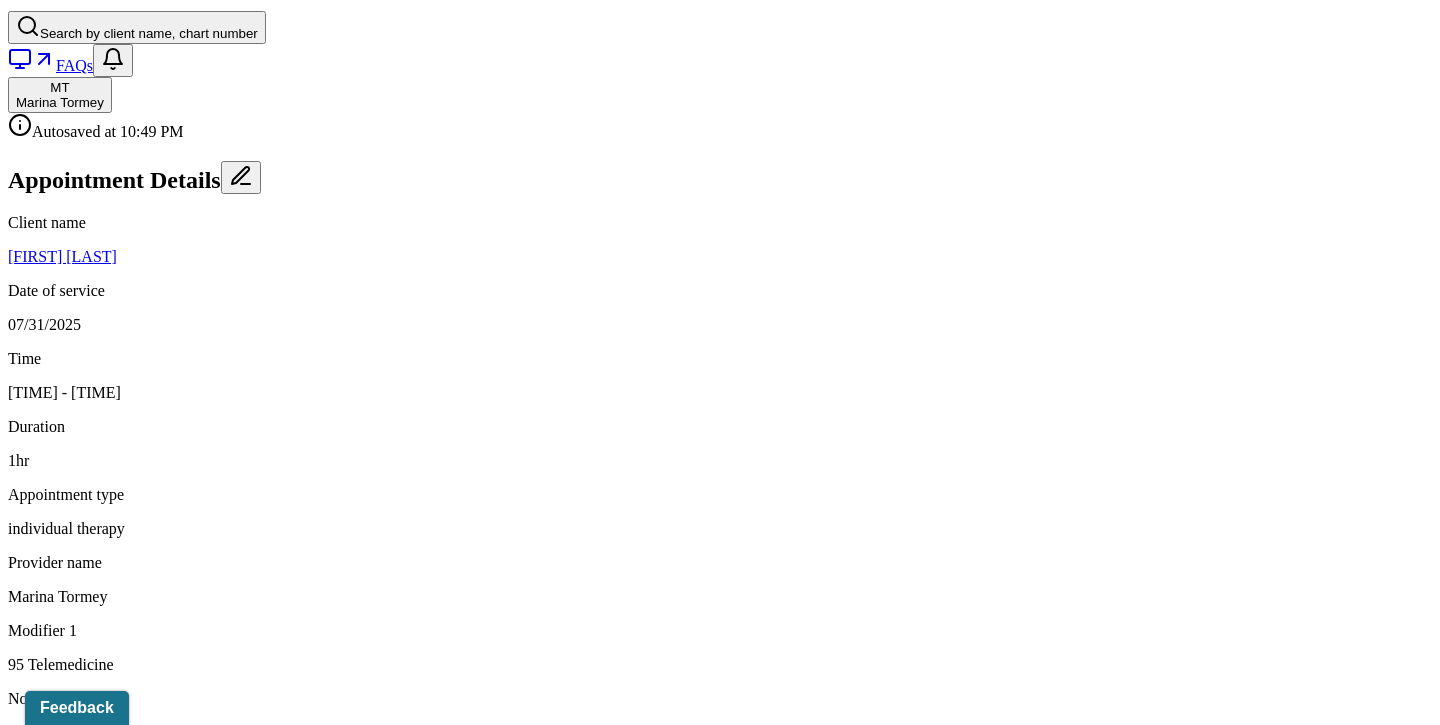 click on "apprehesive, increased sense of confidence," at bounding box center (413, 1501) 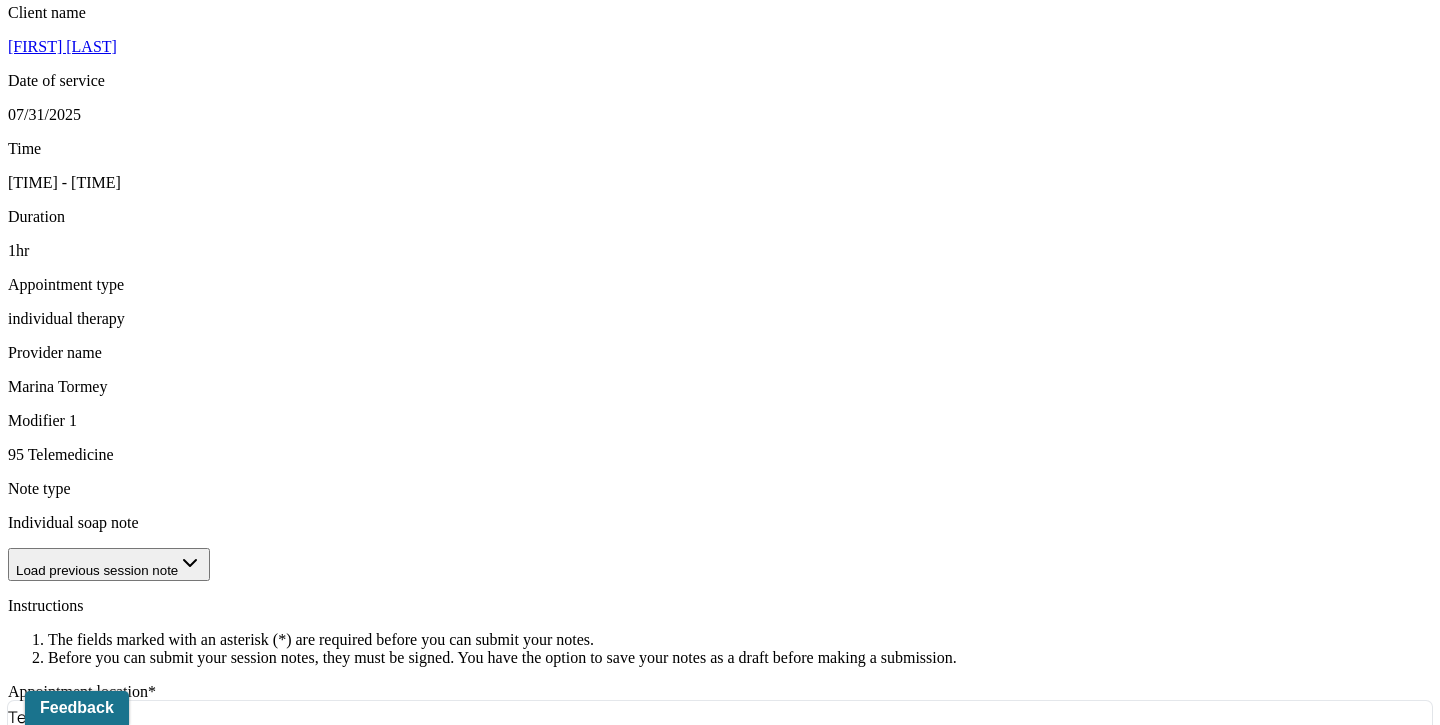 scroll, scrollTop: 765, scrollLeft: 0, axis: vertical 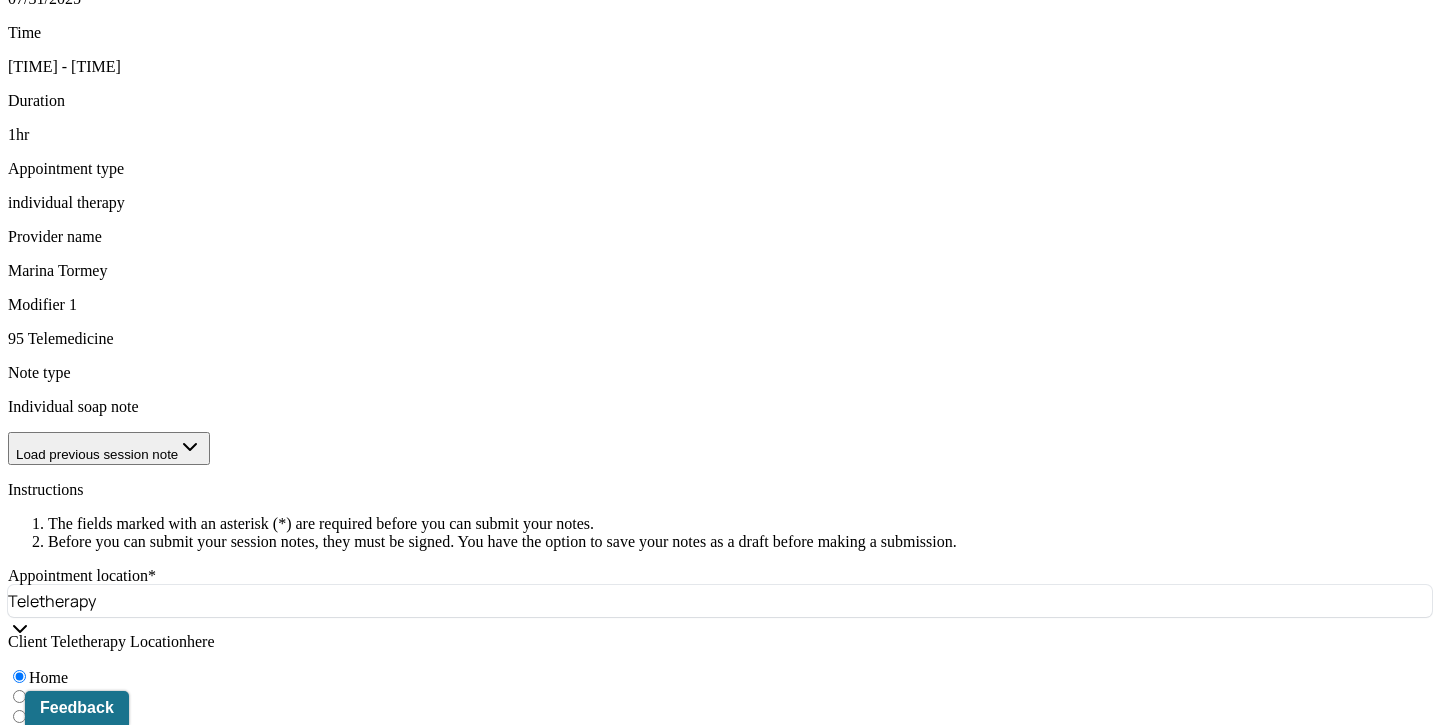 type on "apprehensive, increased sense of confidence, anxiety" 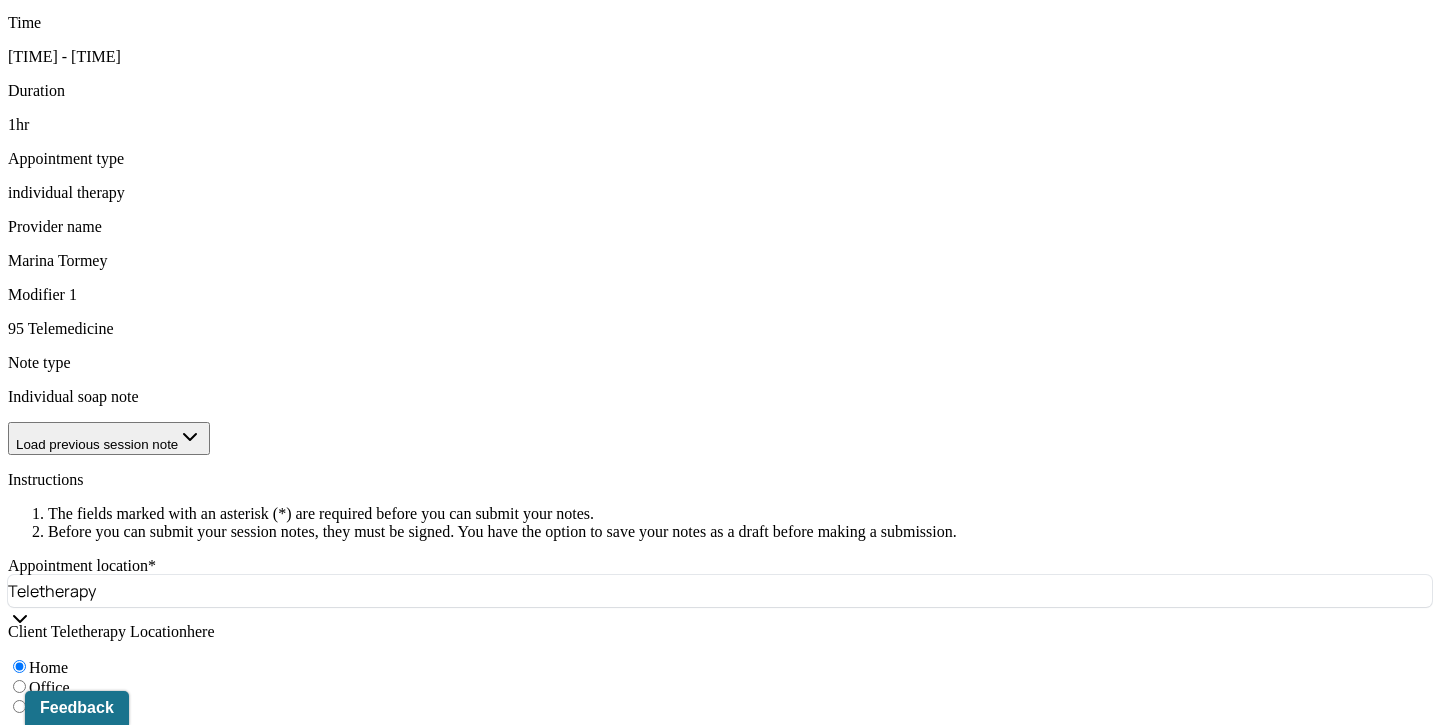 type on "Client presented as thoughtful and emotionally reflective during session. Affect was mildly anxious but balanced by a tone of empowerment and clarity. She engaged in discussion about future planning and values-based decision-making." 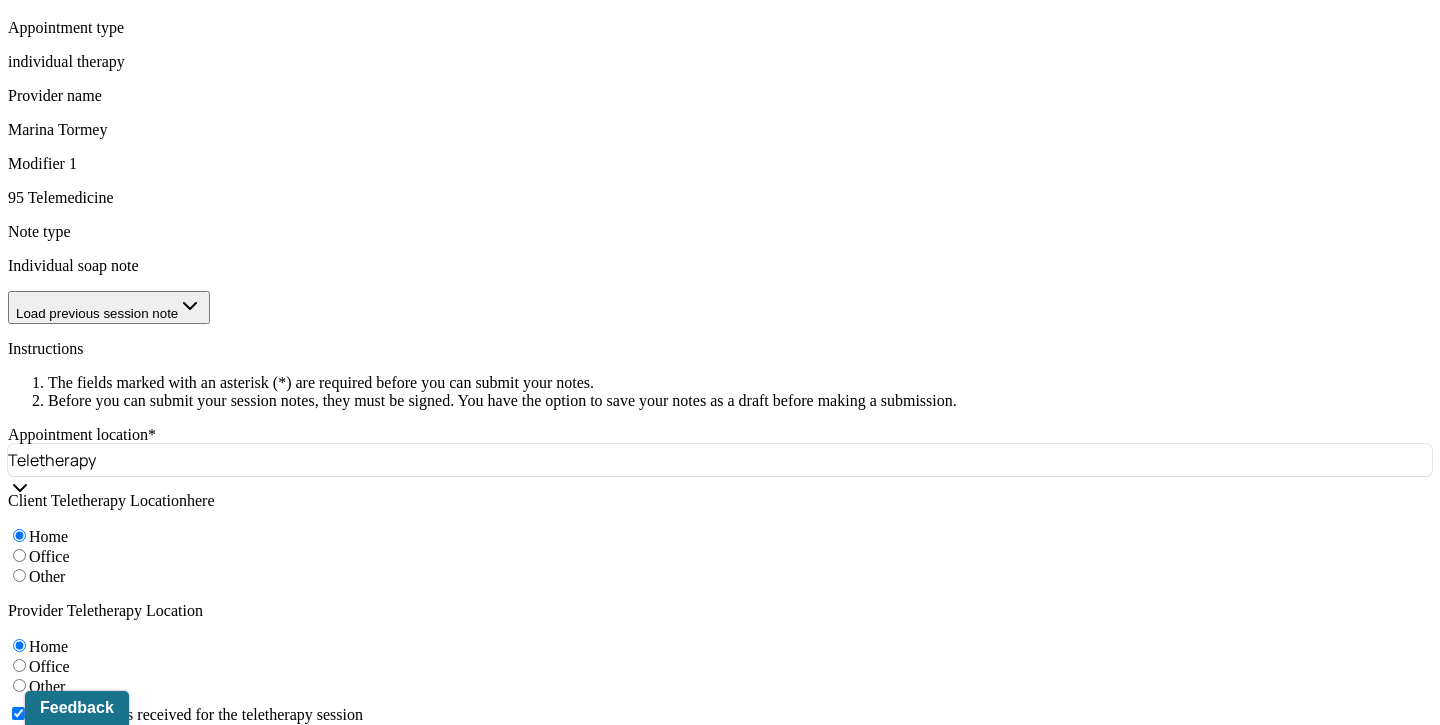 scroll, scrollTop: 1148, scrollLeft: 0, axis: vertical 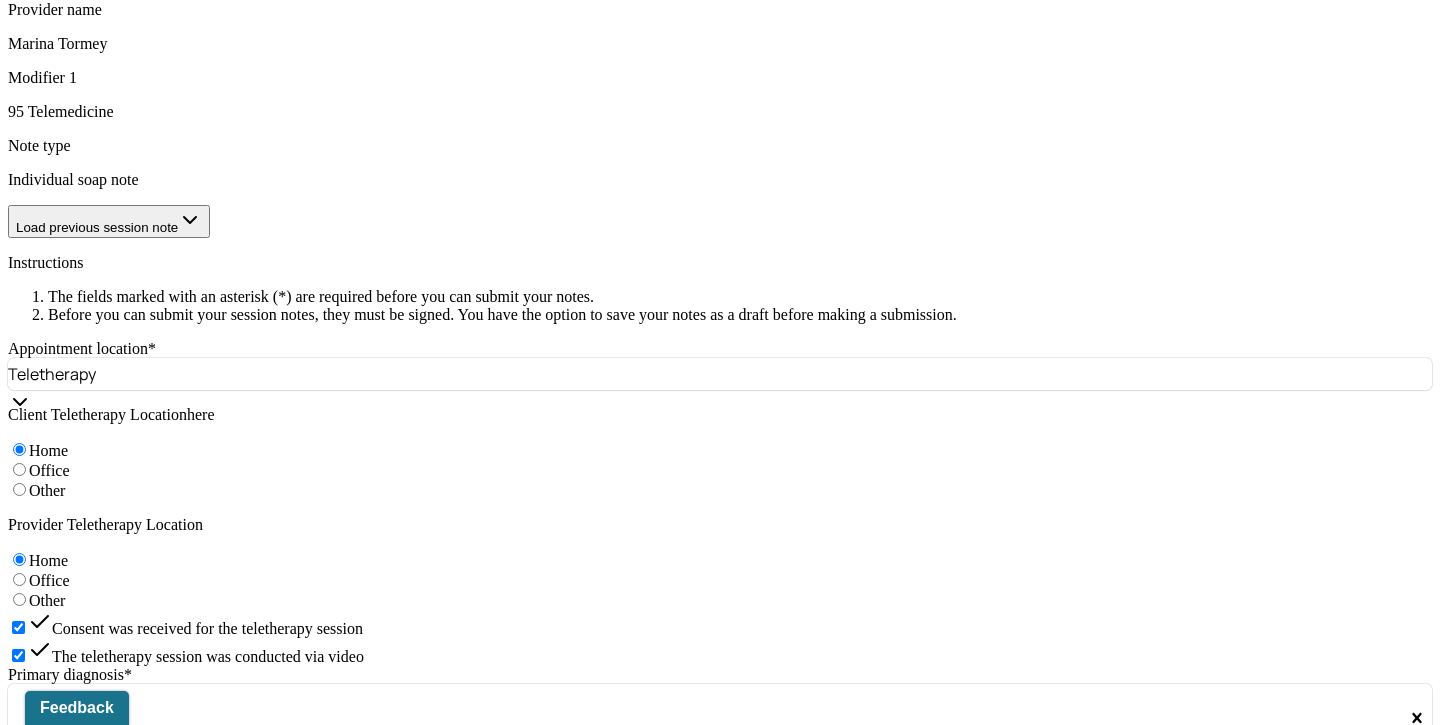 click on "Client is processing multiple stressors, including familial invalidation, disrupted psychiatric care, and legal uncertainty. She appears to be in a state of adjustment stress complicated by past experiences of minimization and lack of support from professionals and family. Transition to a more affirming psychiatrist is a positive step, but client’s worry about the cumulative toll of these events suggests increased emotional vulnerability. Legal action may be a source of empowerment but also carries emotional weight due to its unpredictability and relational fallout." at bounding box center (88, 1517) 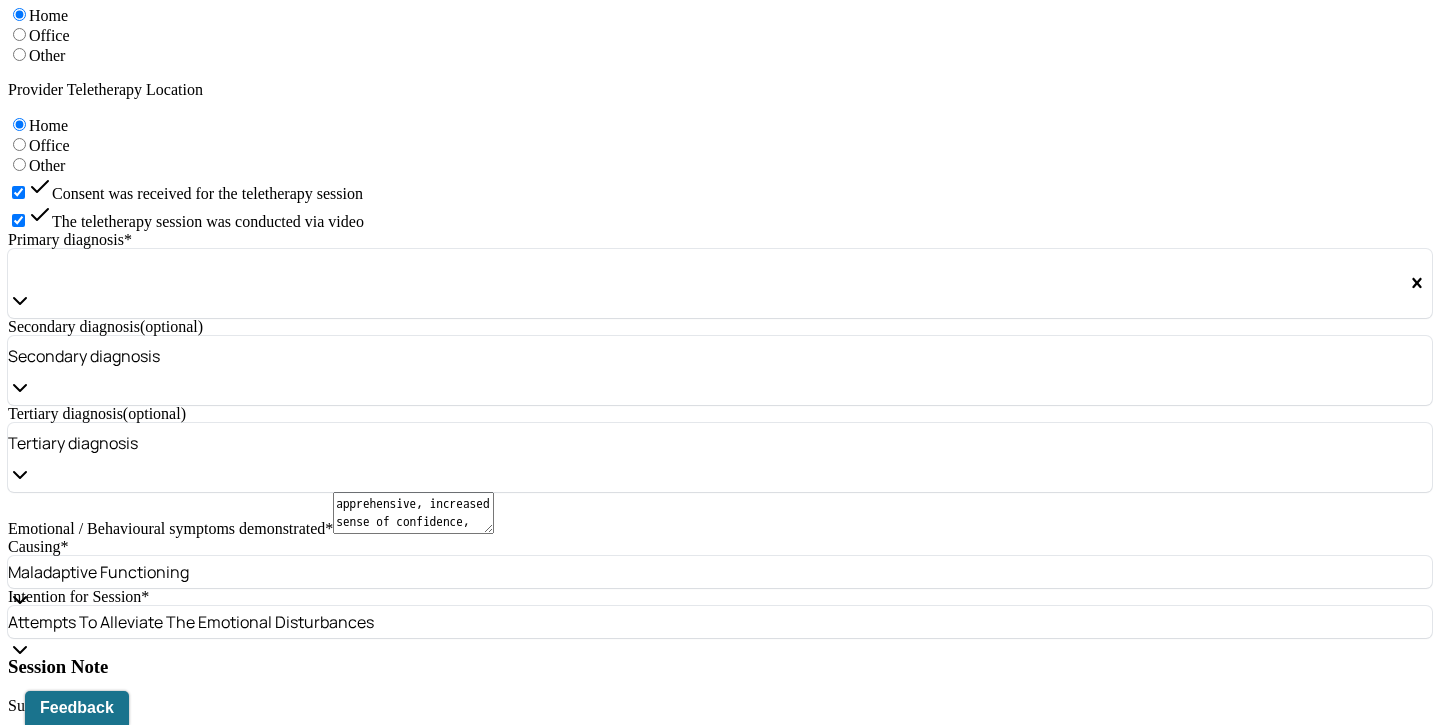 scroll, scrollTop: 1620, scrollLeft: 0, axis: vertical 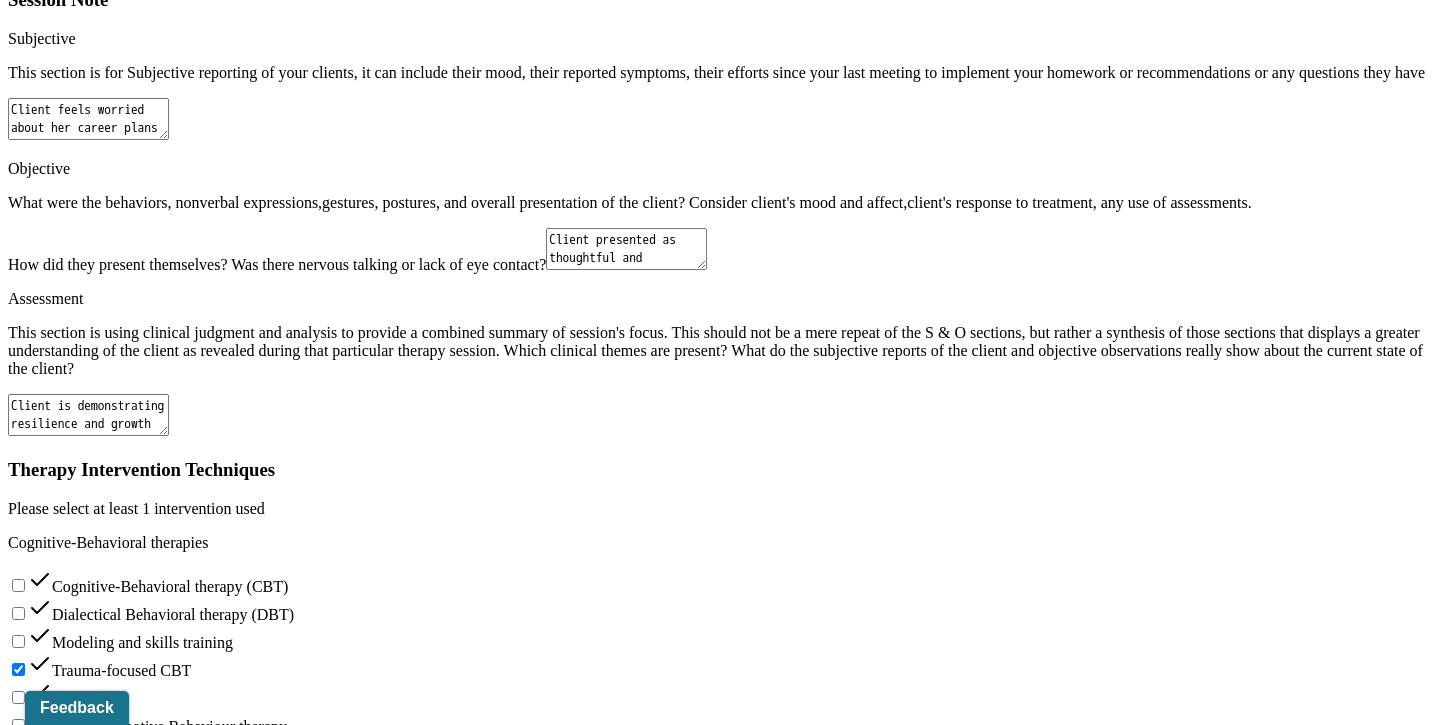 type on "Client is demonstrating resilience and growth in the face of uncertainty. While anxiety about the unknown outcome of legal and professional matters persists, she is showing healthy coping and decision-making rooted in self-respect and boundary-setting. Confidence appears to be improving as she reframes past disempowering experiences through a lens of advocacy and self-worth." 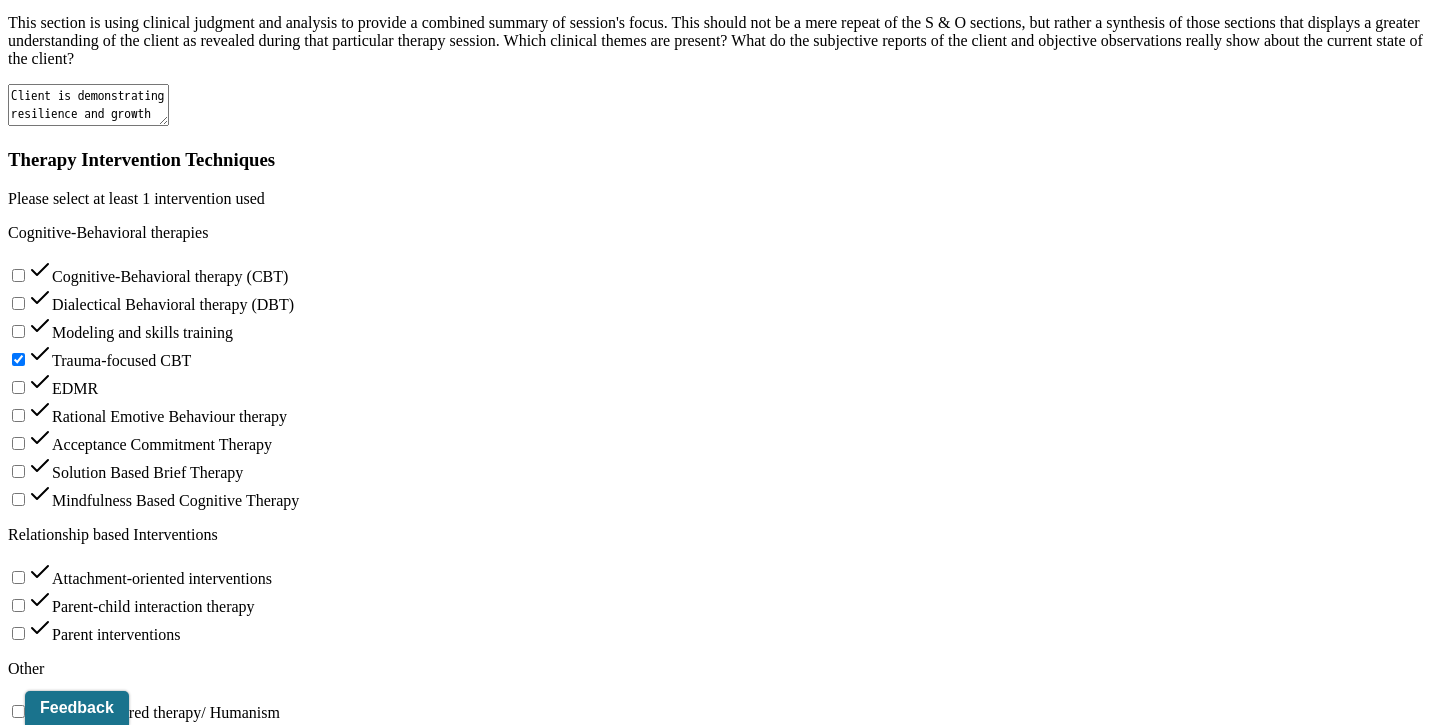 scroll, scrollTop: 2577, scrollLeft: 0, axis: vertical 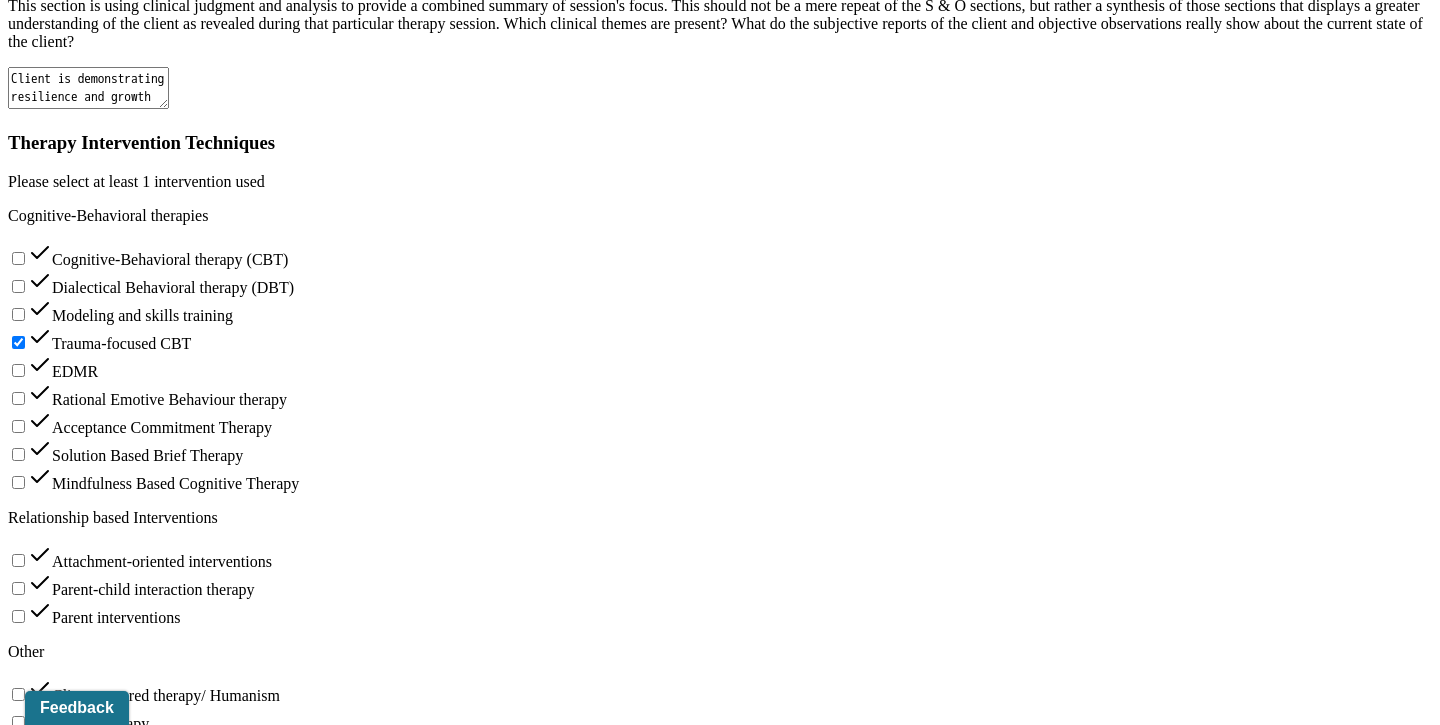 type on "Client was reflective and vulnerable" 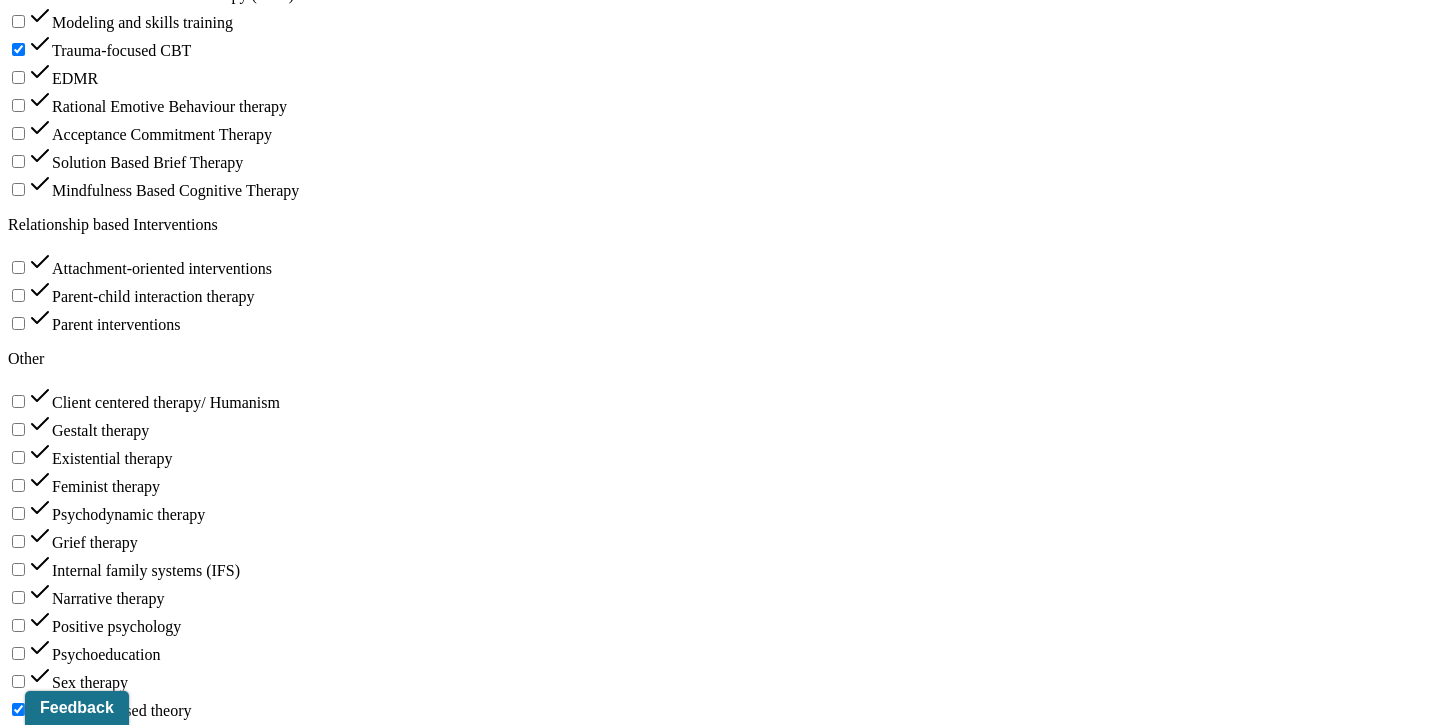 type on "Continues to make connections on how her mother impacted her approach to managing conflict and honest vulnerable reflections" 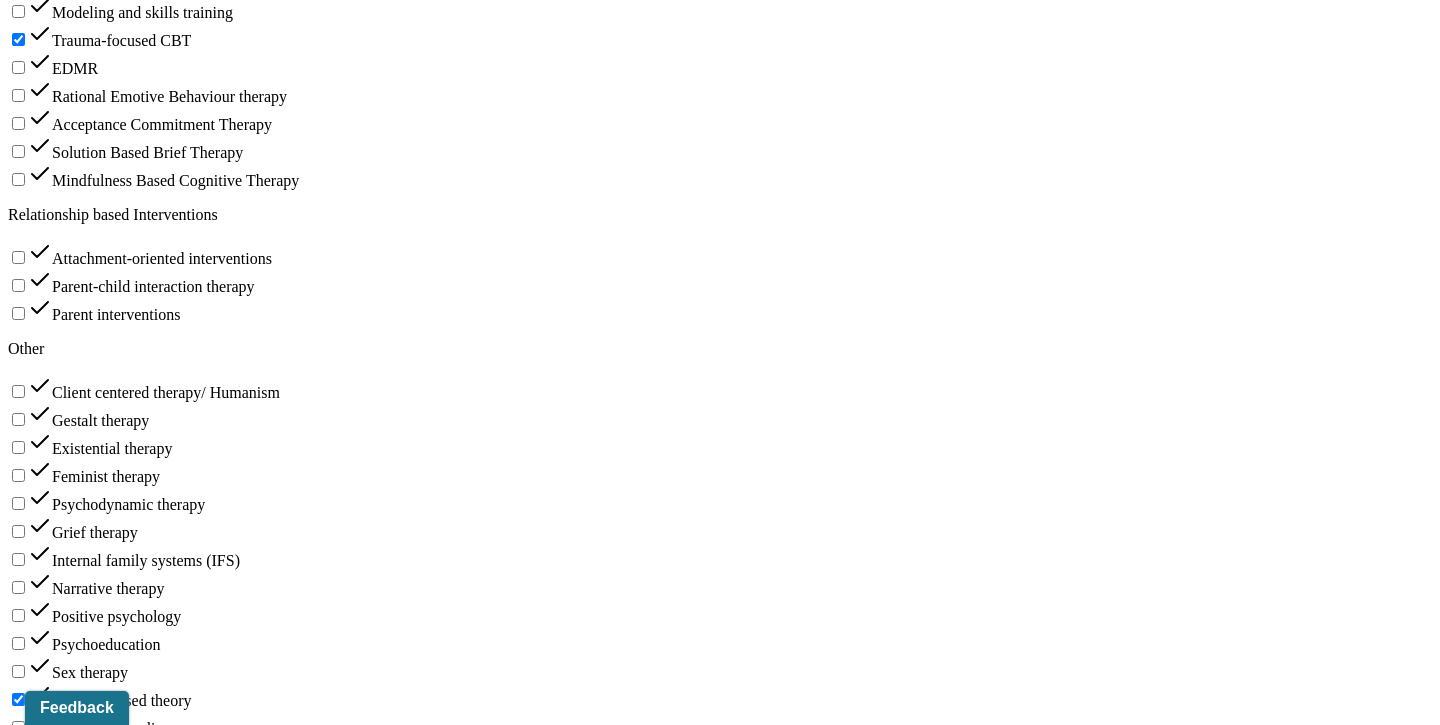 click at bounding box center (96, 2103) 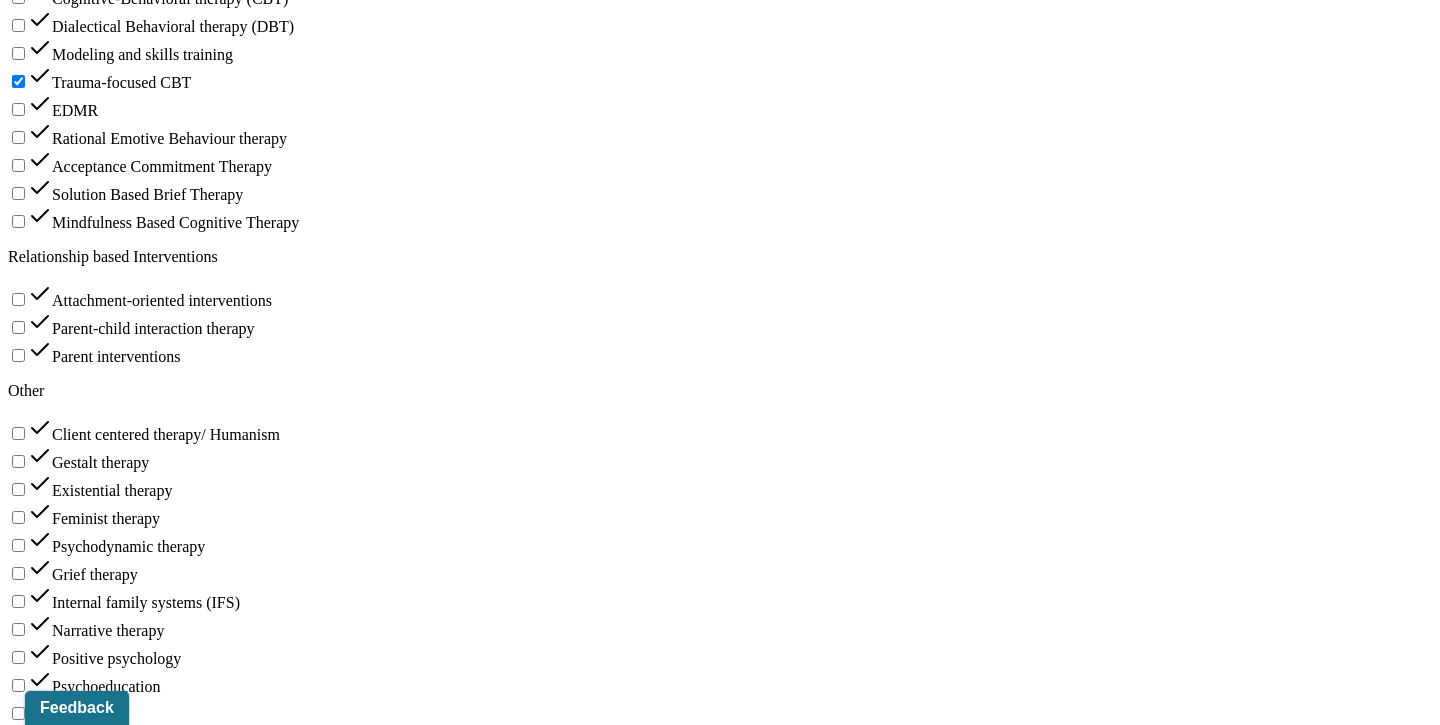 scroll, scrollTop: 2833, scrollLeft: 0, axis: vertical 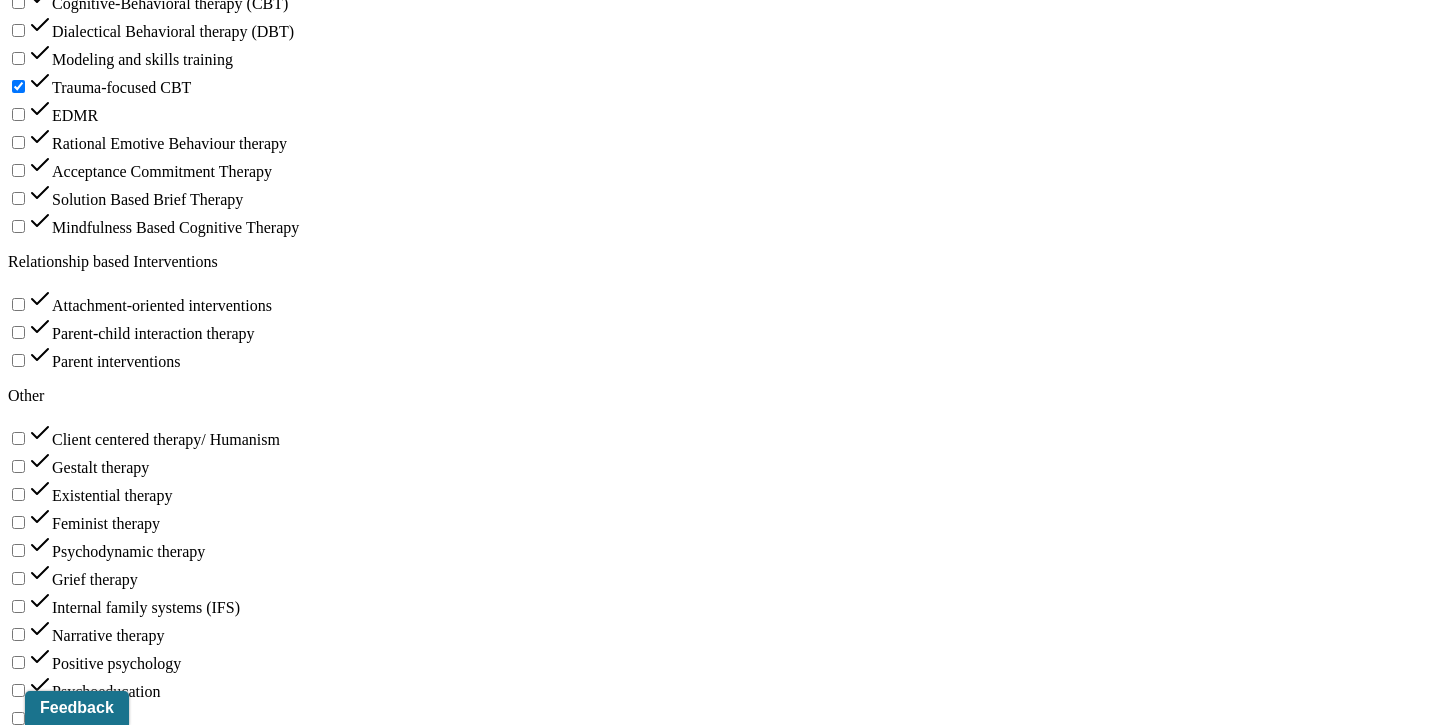 type on "MT" 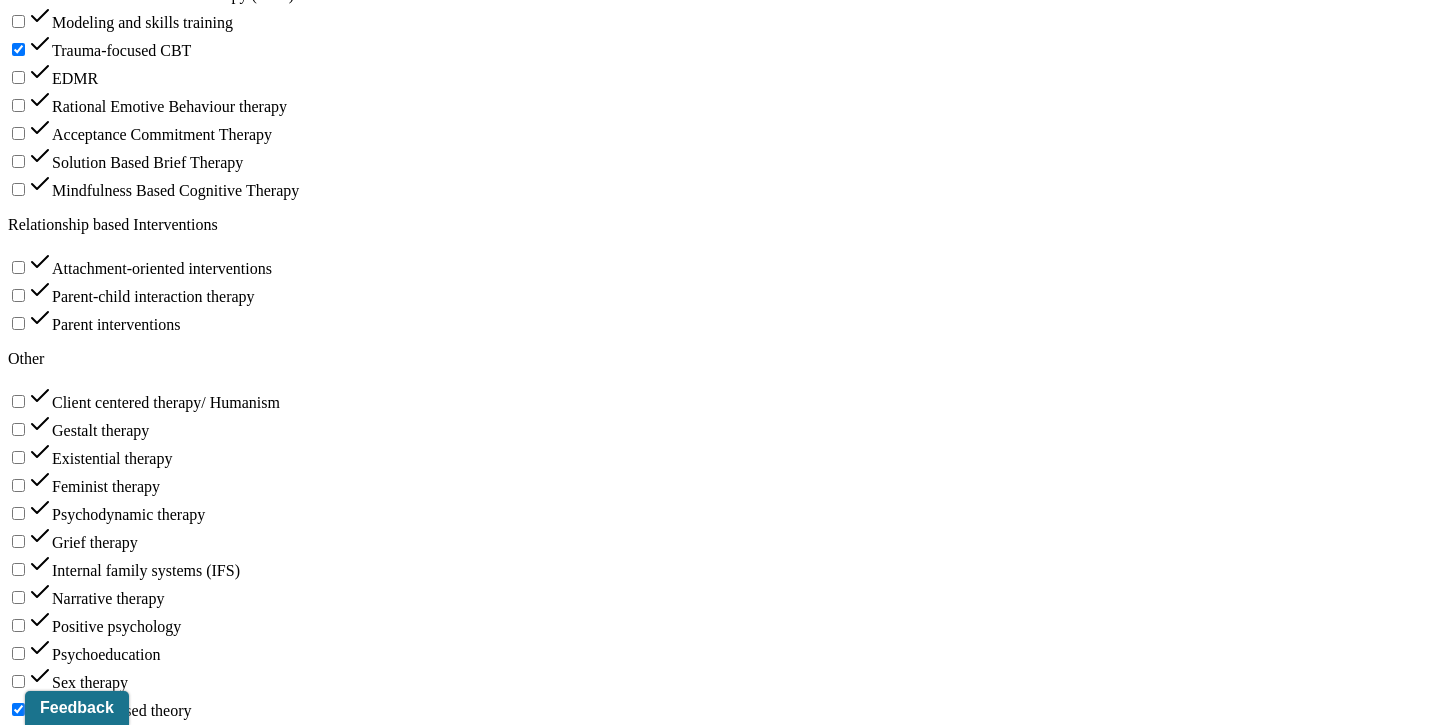 type on "Continues to make connections on how her mother impacted her approach to managing conflict and honest emotional awareness" 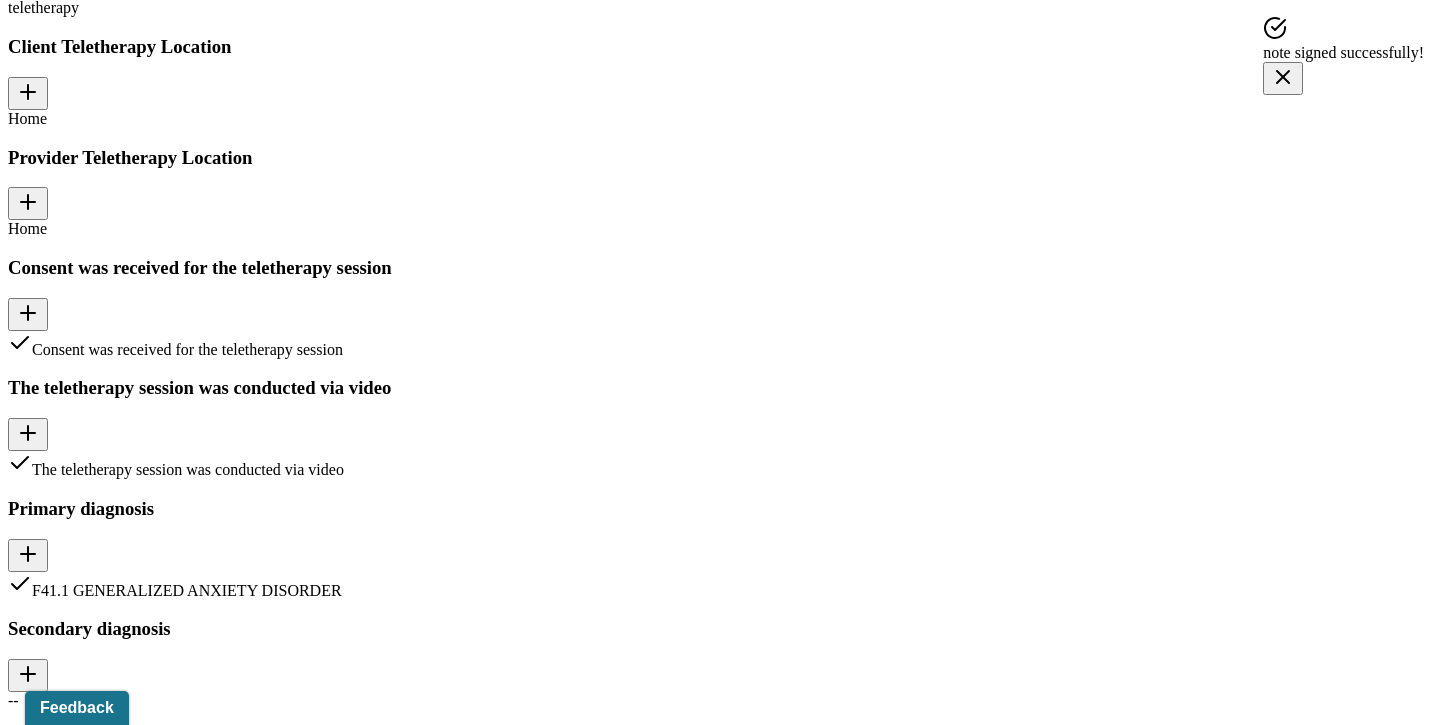 scroll, scrollTop: 1670, scrollLeft: 0, axis: vertical 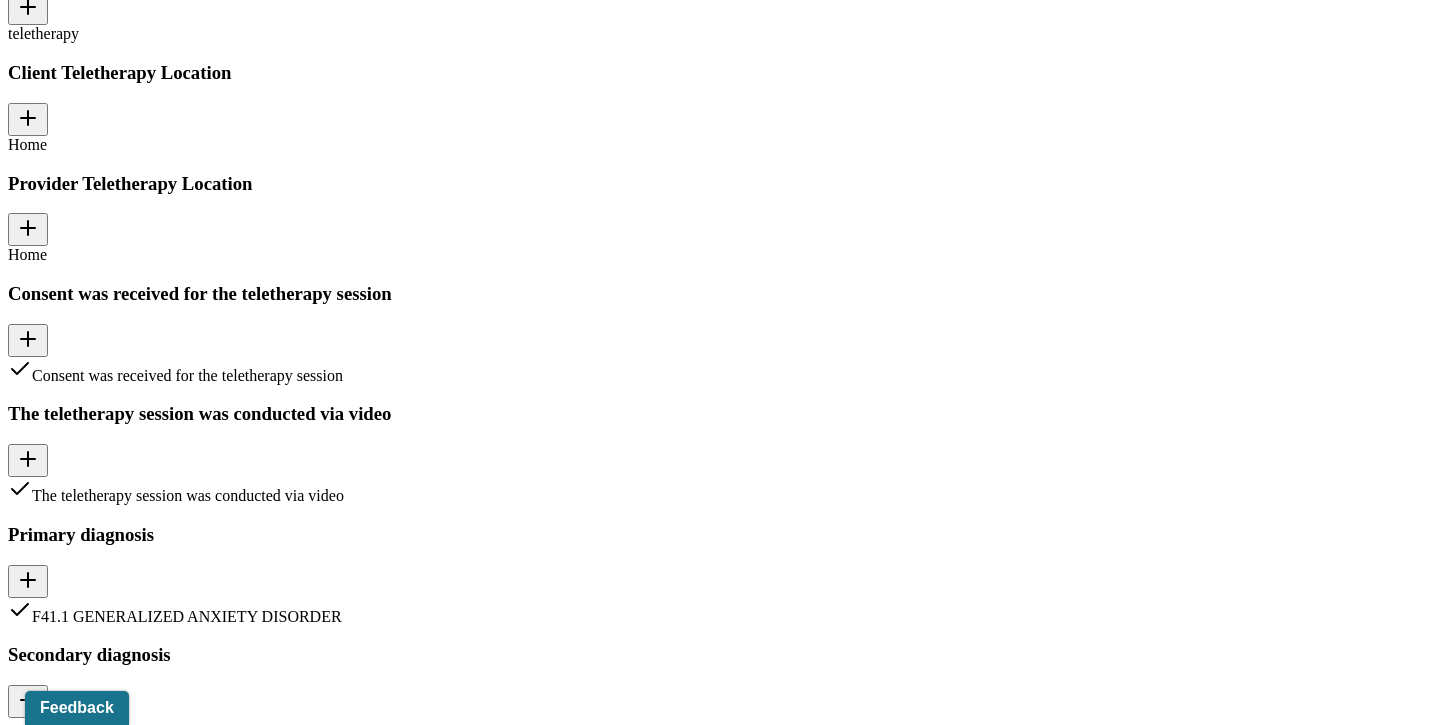 click on "Dashboard" at bounding box center (94, -1548) 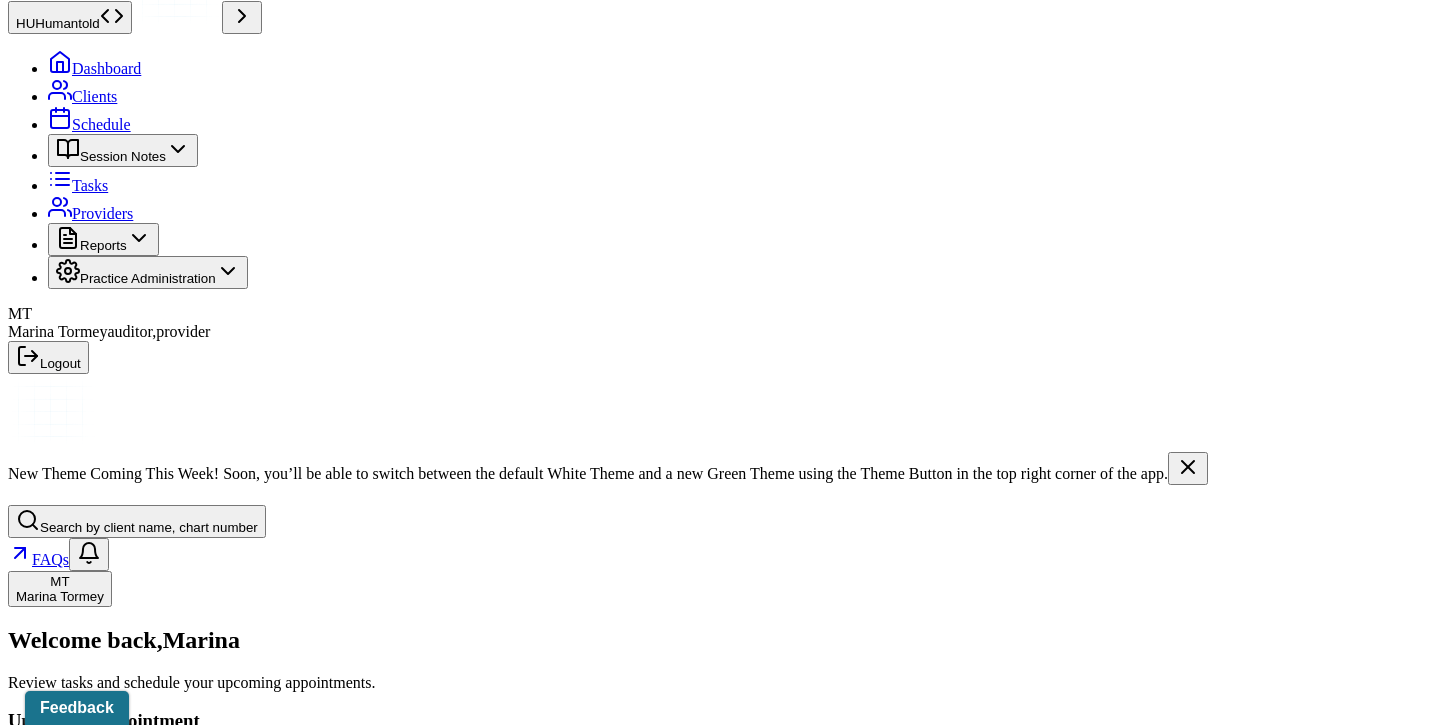 scroll, scrollTop: 46, scrollLeft: 0, axis: vertical 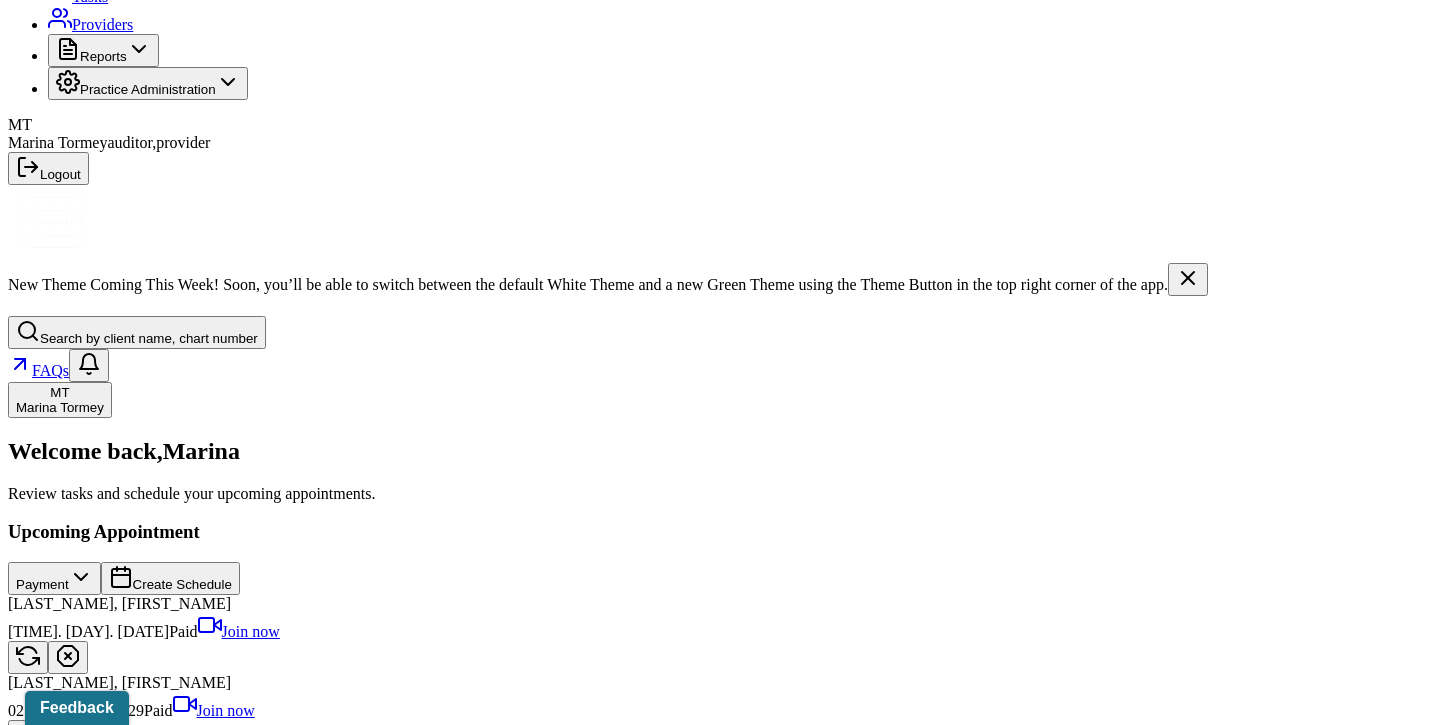 click on "Session Notes" at bounding box center (123, -39) 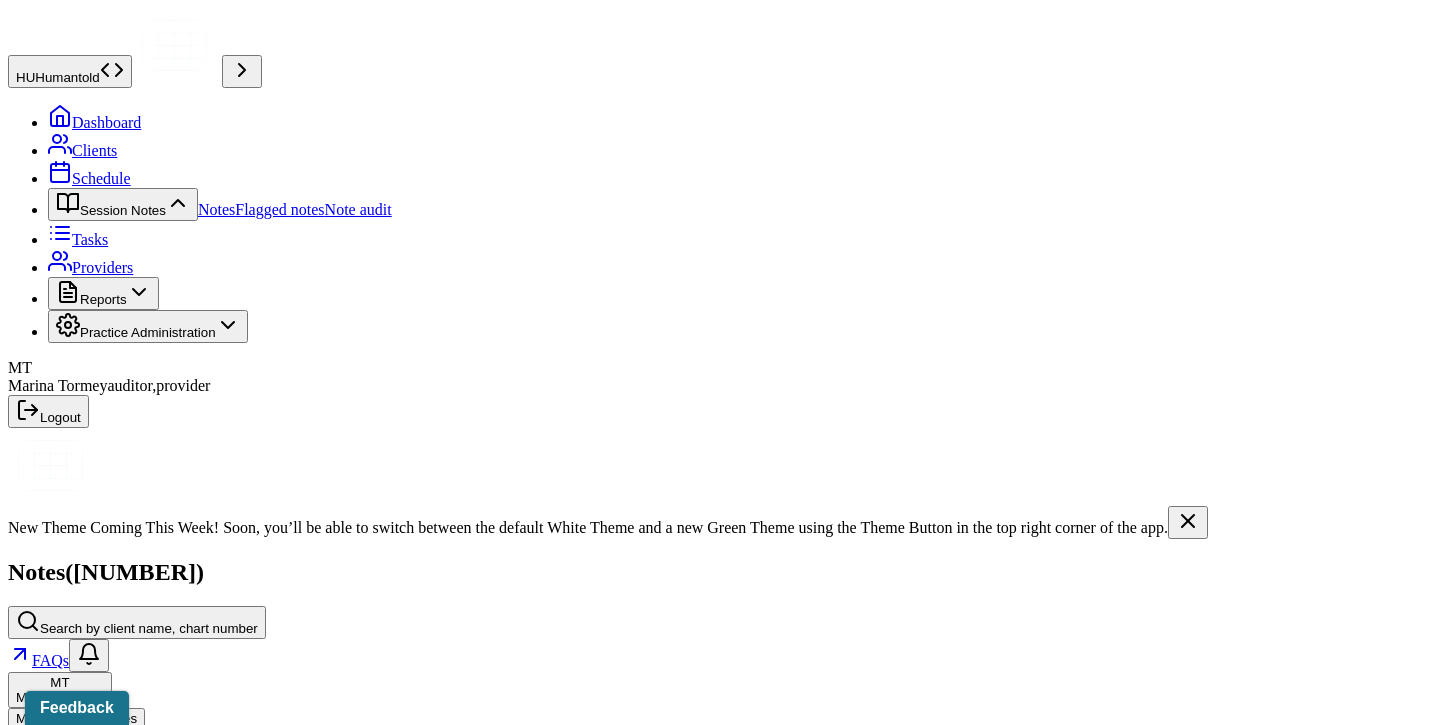 click on "[LAST], [FIRST]" at bounding box center (499, 901) 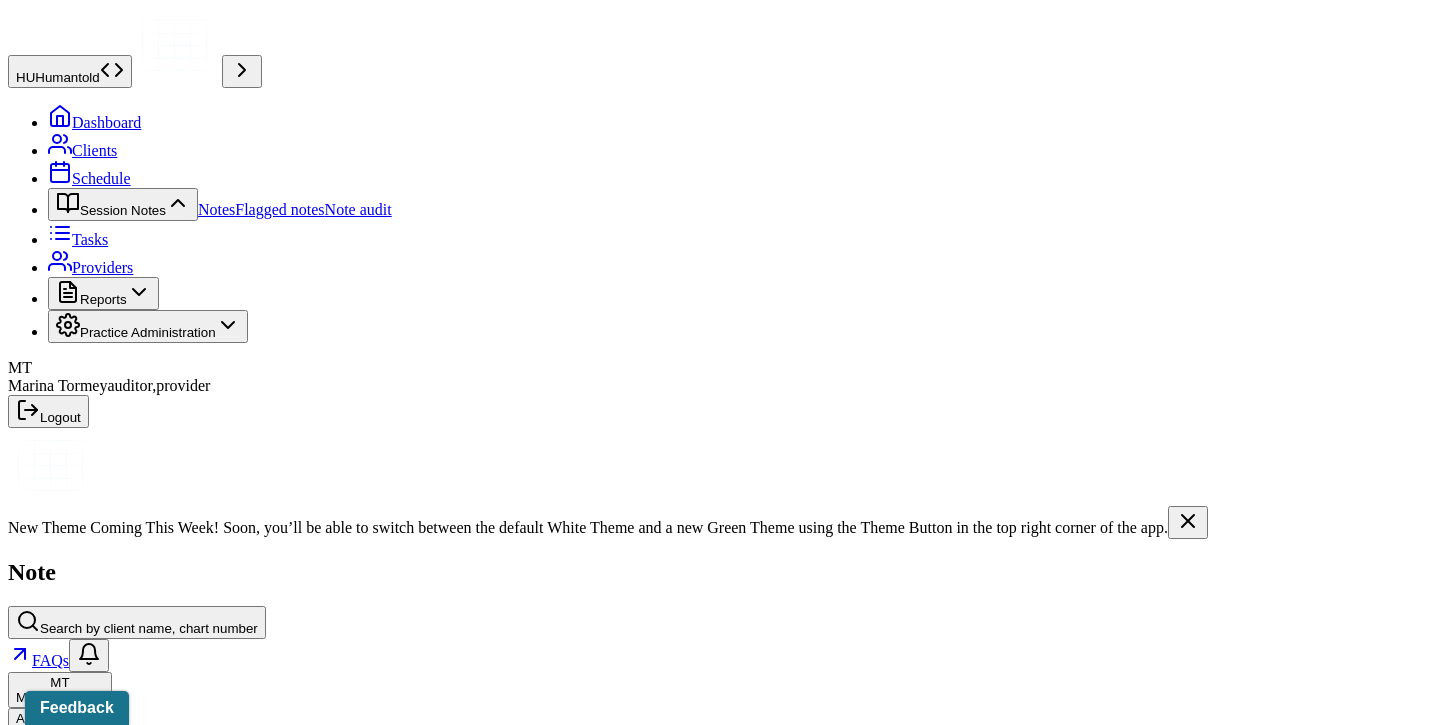 click on "Dashboard" at bounding box center (94, 122) 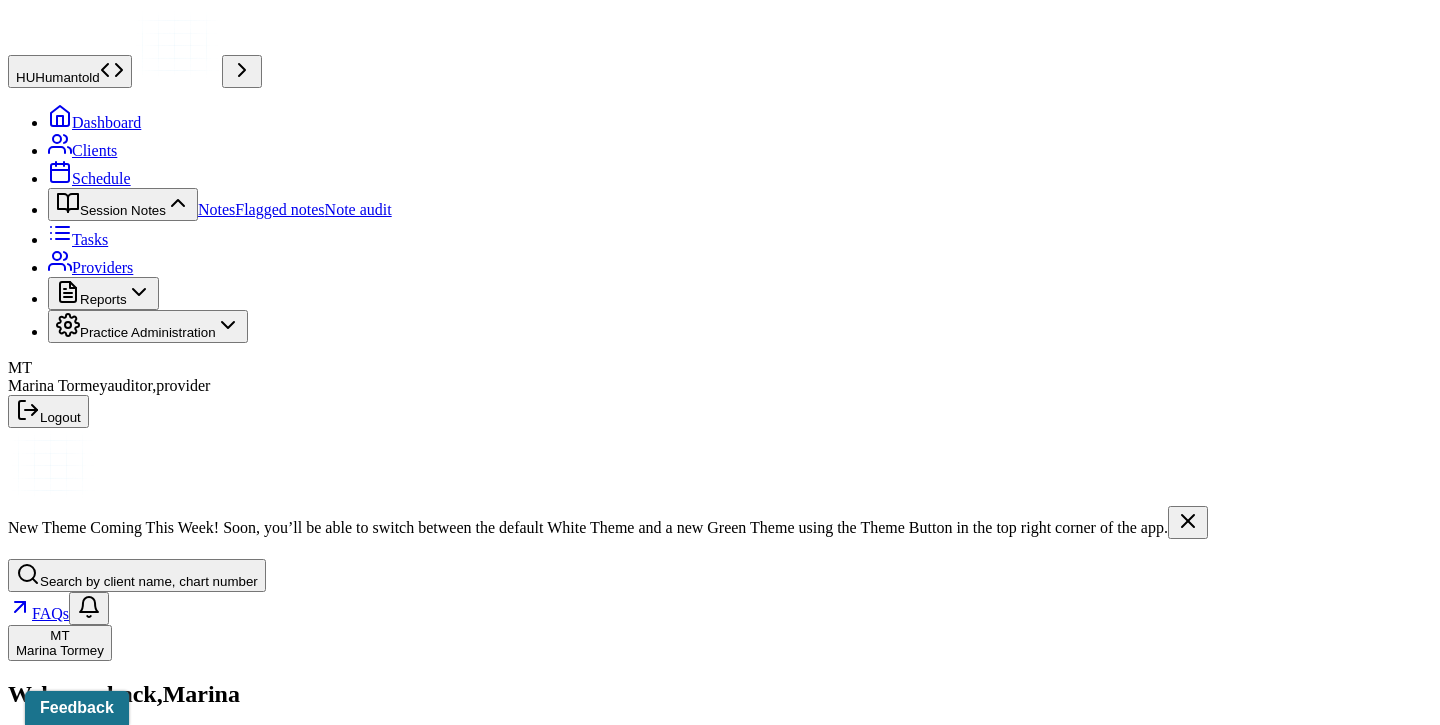 click on "Complete [FIRST]'s [DAY], [DATE] session note" at bounding box center [167, 1628] 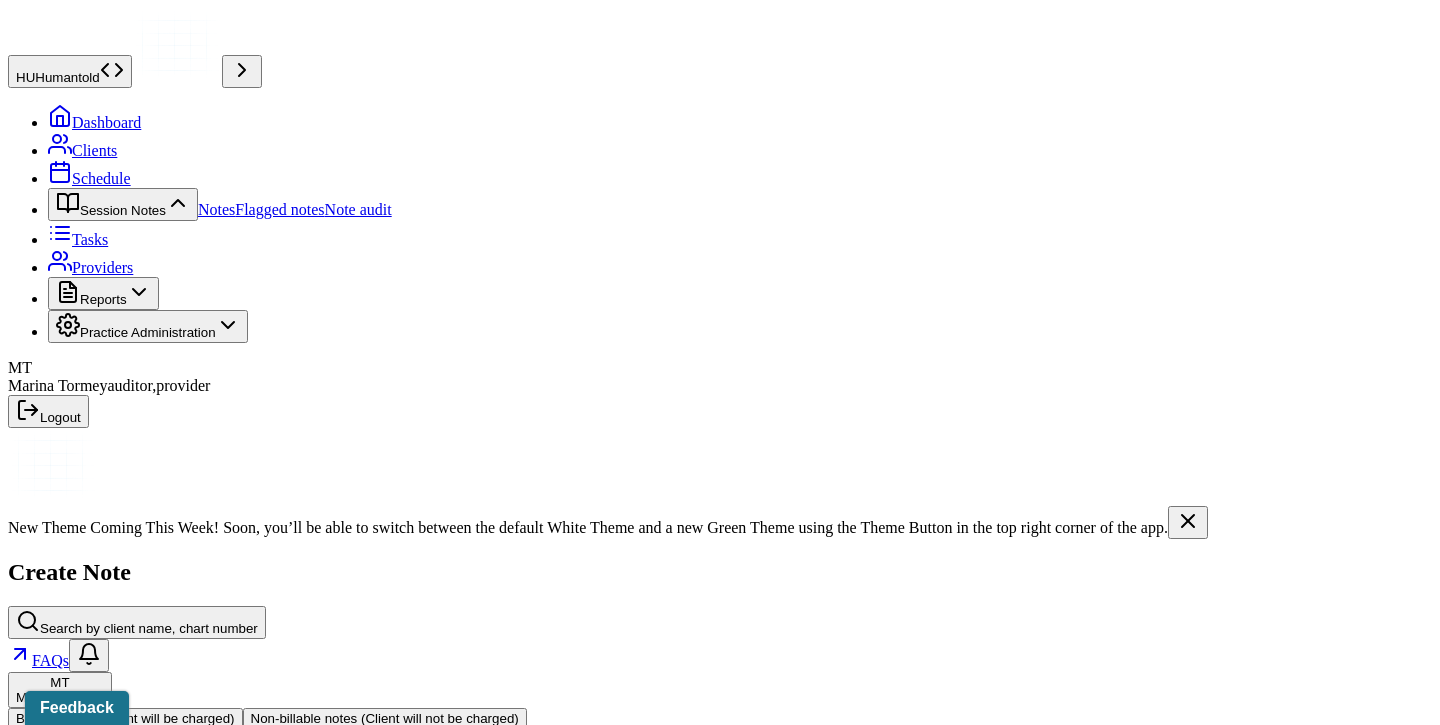 click at bounding box center (757, 763) 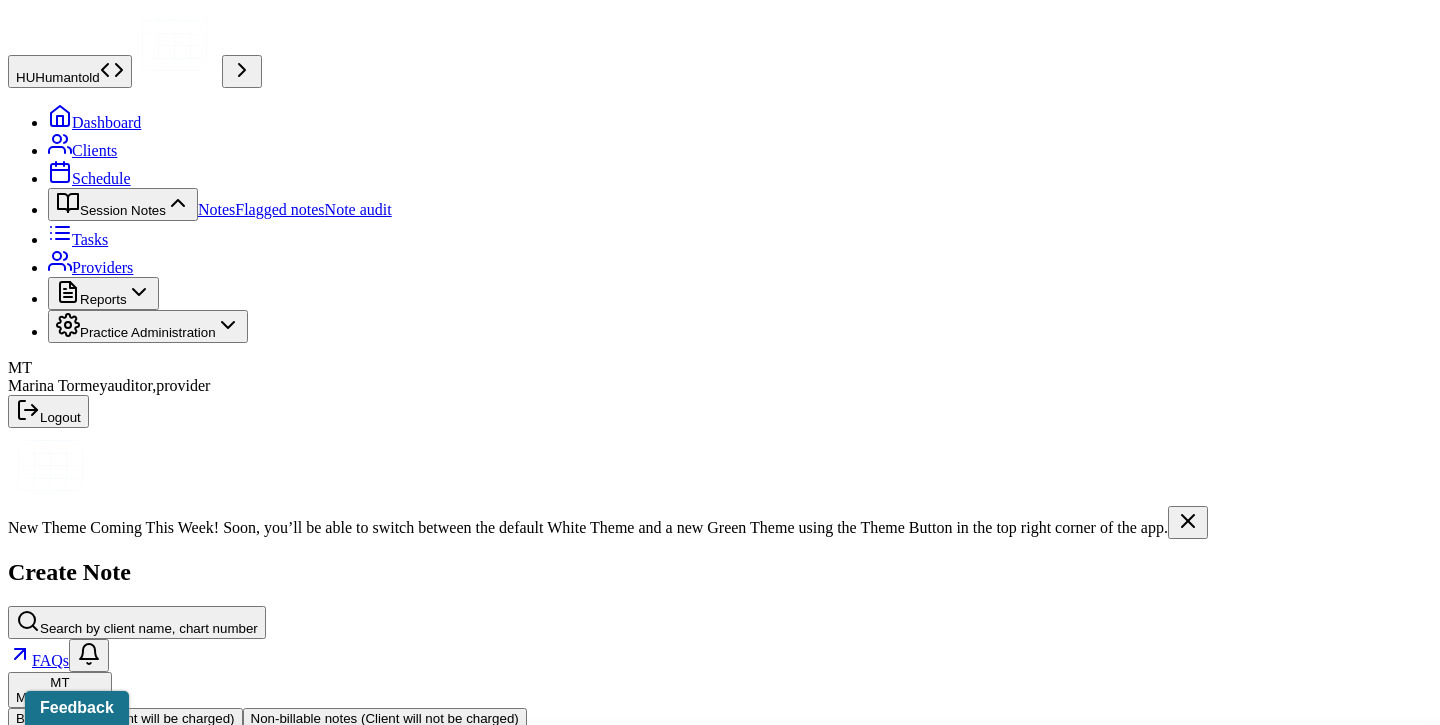 type on "soa" 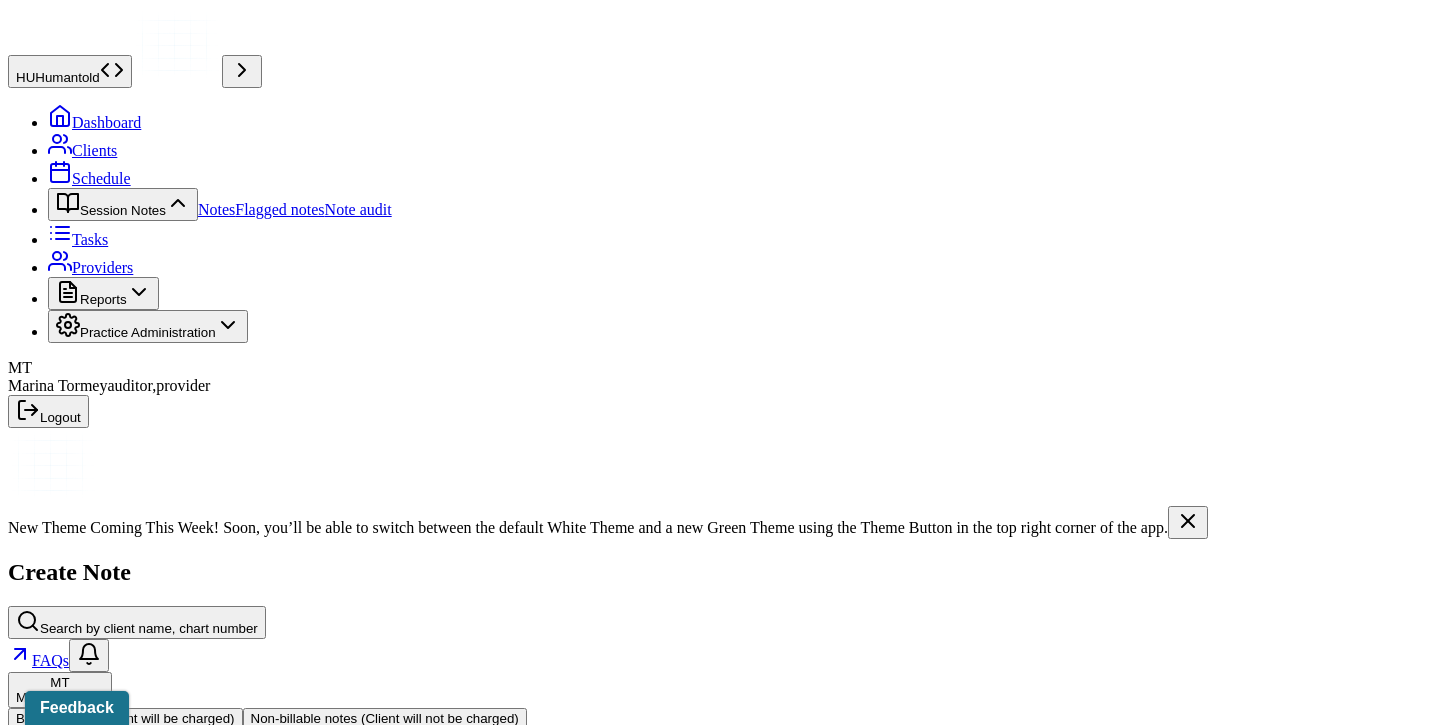 click on "Continue" at bounding box center (42, 1153) 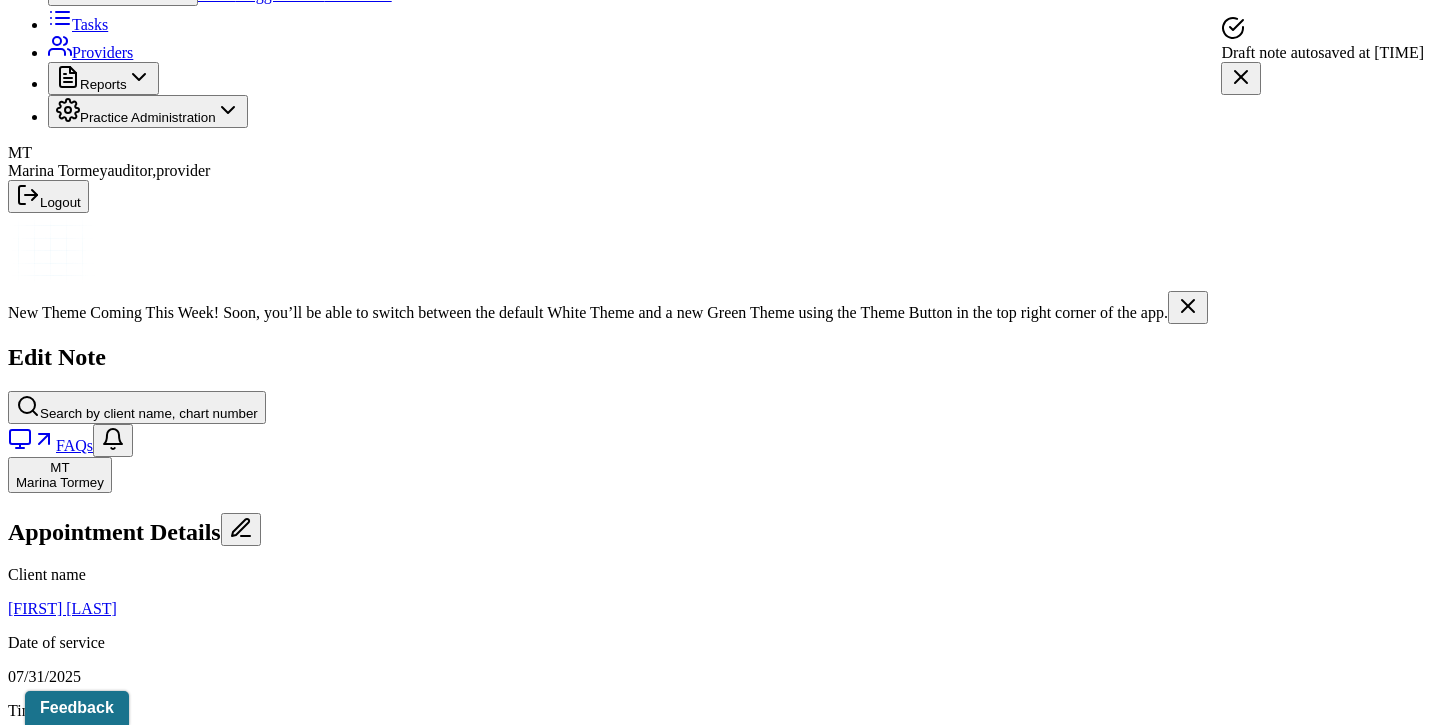 scroll, scrollTop: 114, scrollLeft: 0, axis: vertical 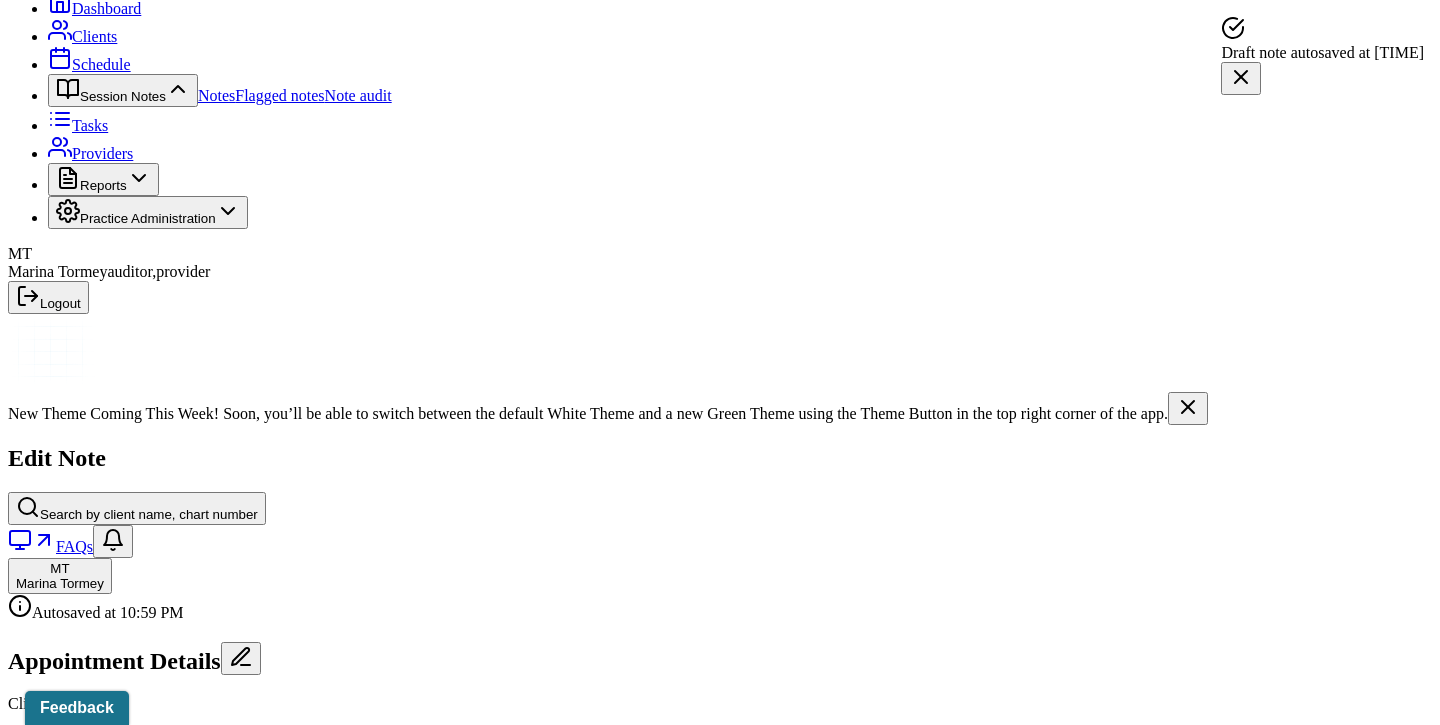 click on "Load previous session note" at bounding box center (109, 1255) 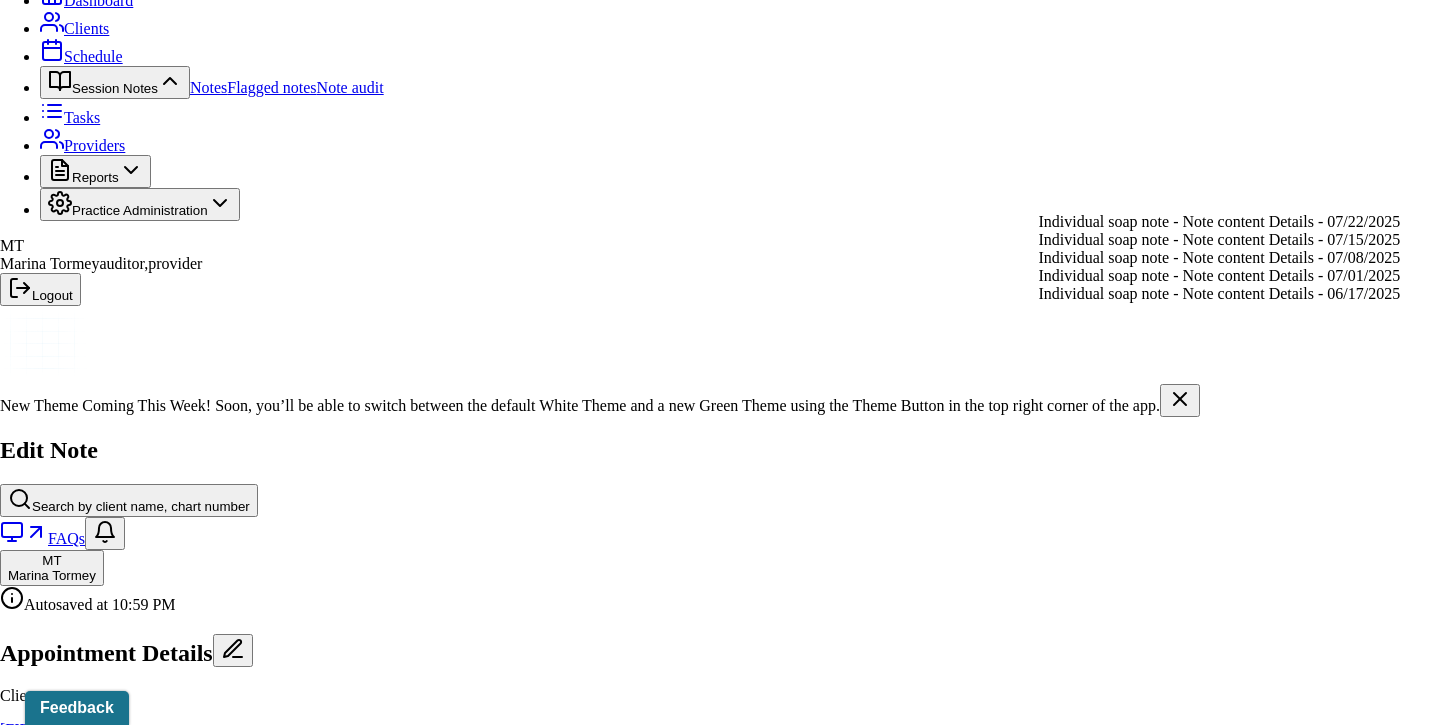 click on "Individual soap note   - Note content Details -   07/22/2025" at bounding box center (1220, 222) 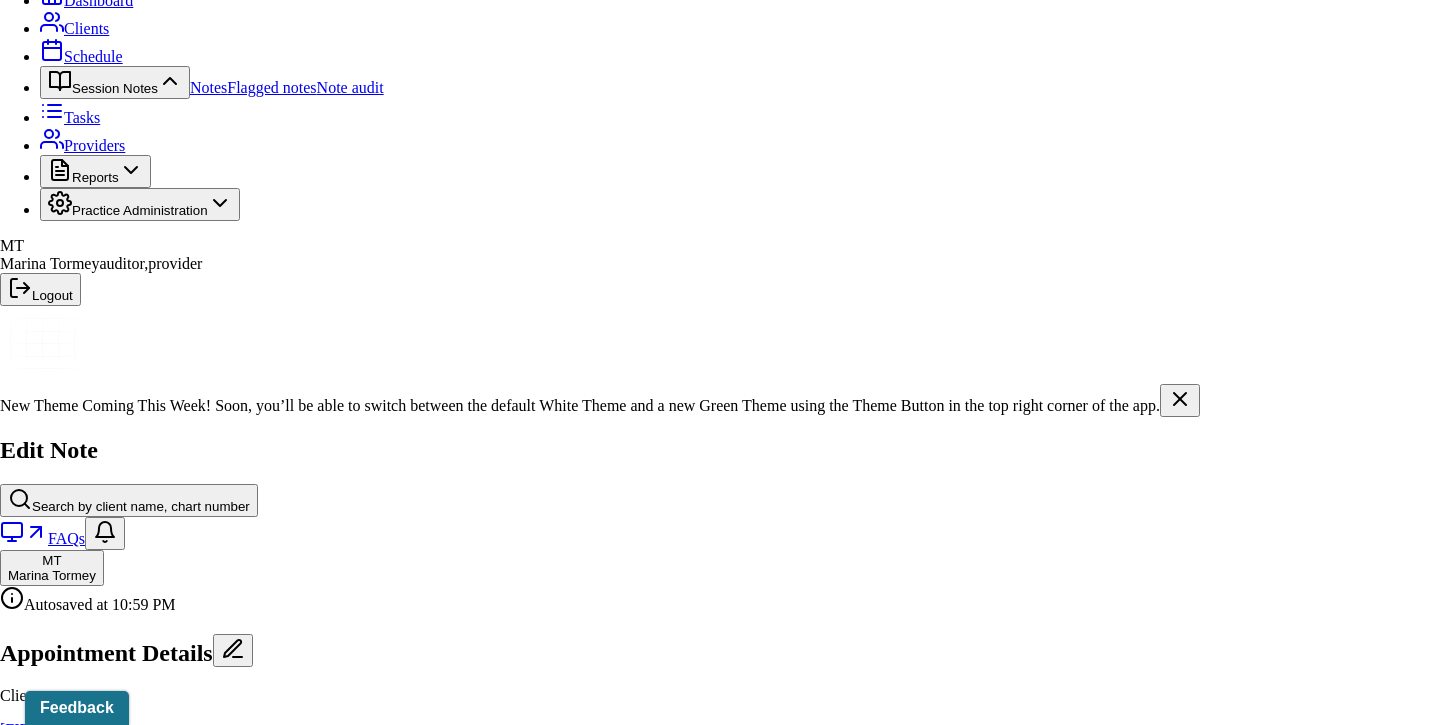 click on "Yes, Load Previous Note" at bounding box center [139, 4690] 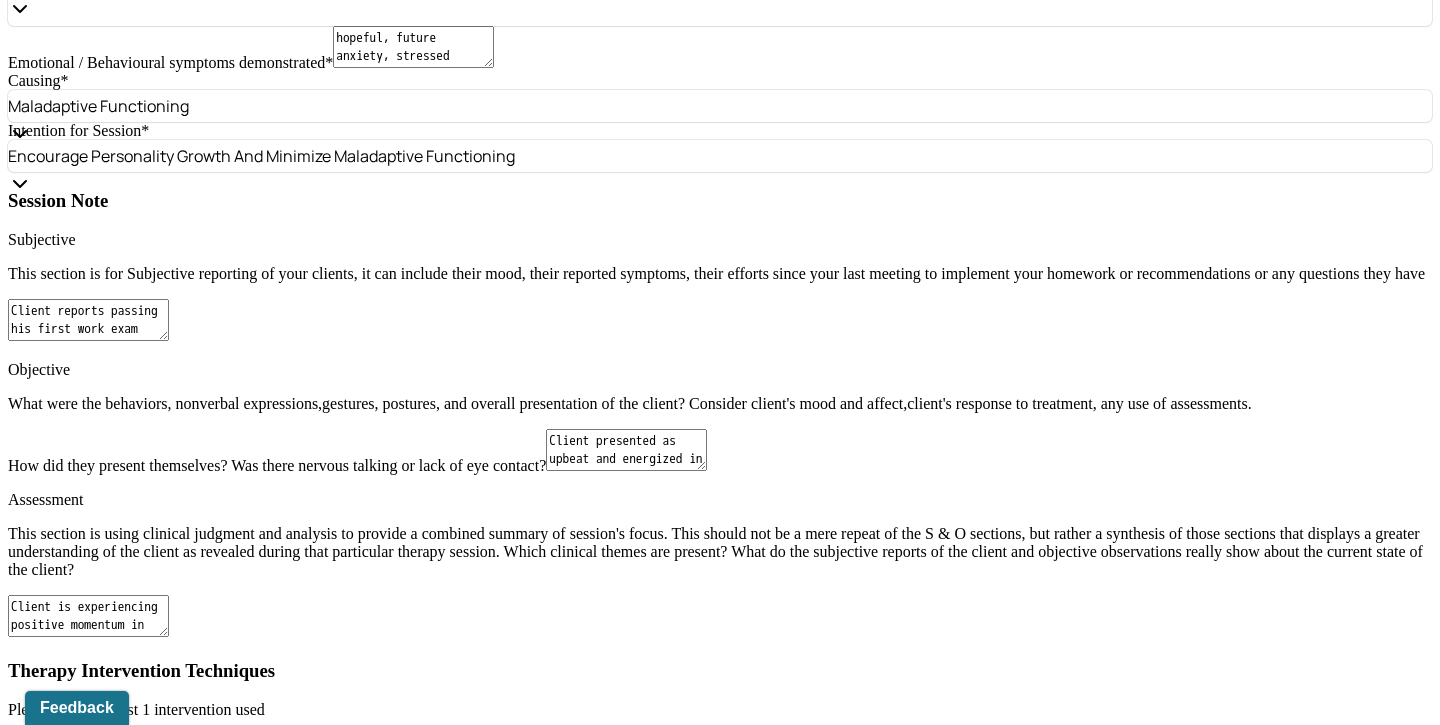 scroll, scrollTop: 2139, scrollLeft: 0, axis: vertical 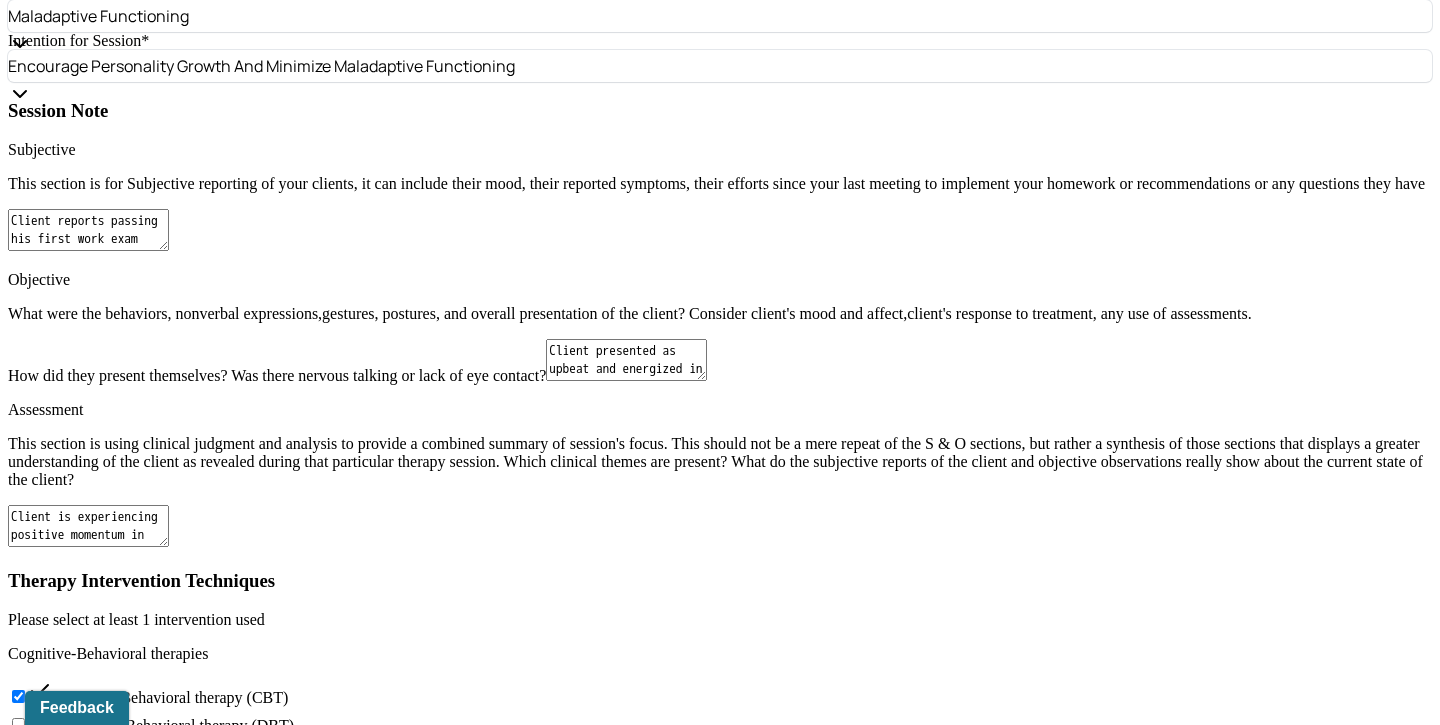 click on "Clients prognosis remains positive and unchanged since last session, dated [DATE]. Client has a good prognosis as he client is willing to engage in therapy to work toward therapeutic goals." at bounding box center [88, 1967] 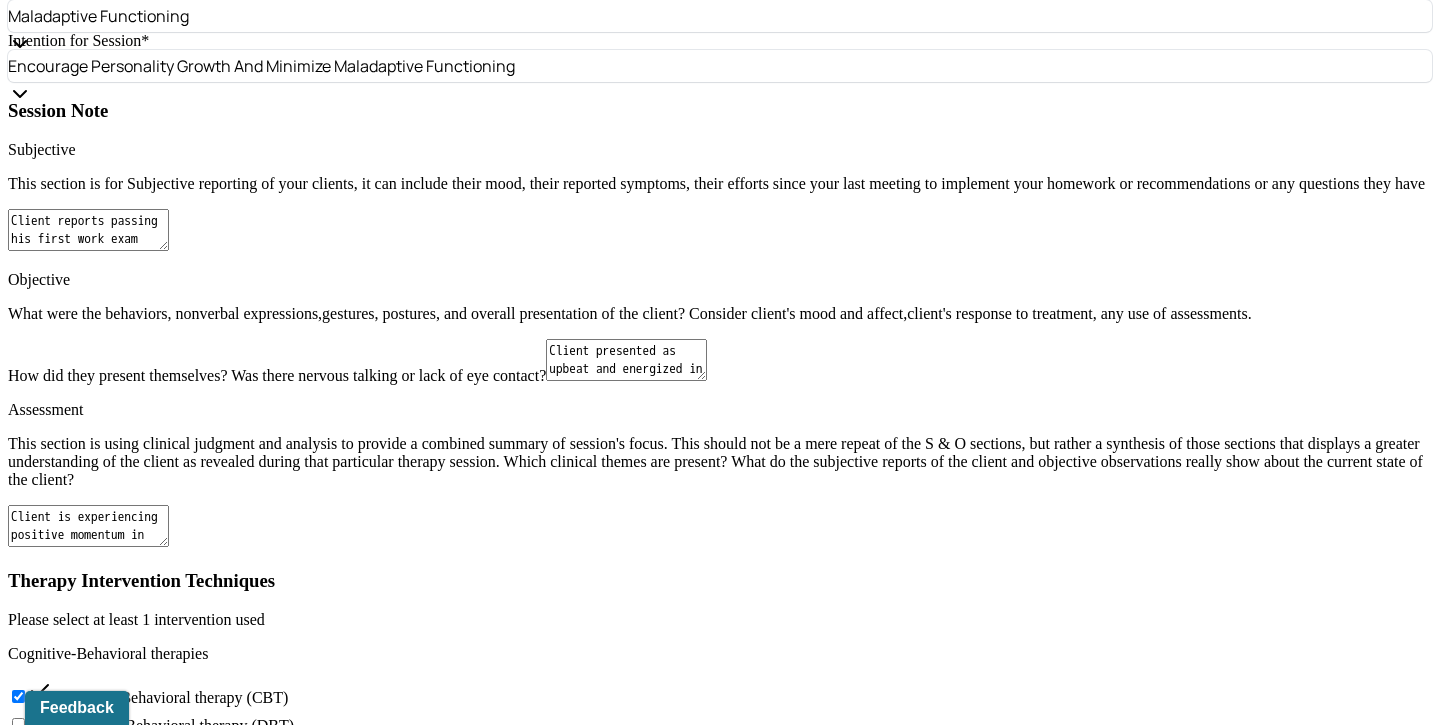 click on "Next Month" at bounding box center [583, -2087] 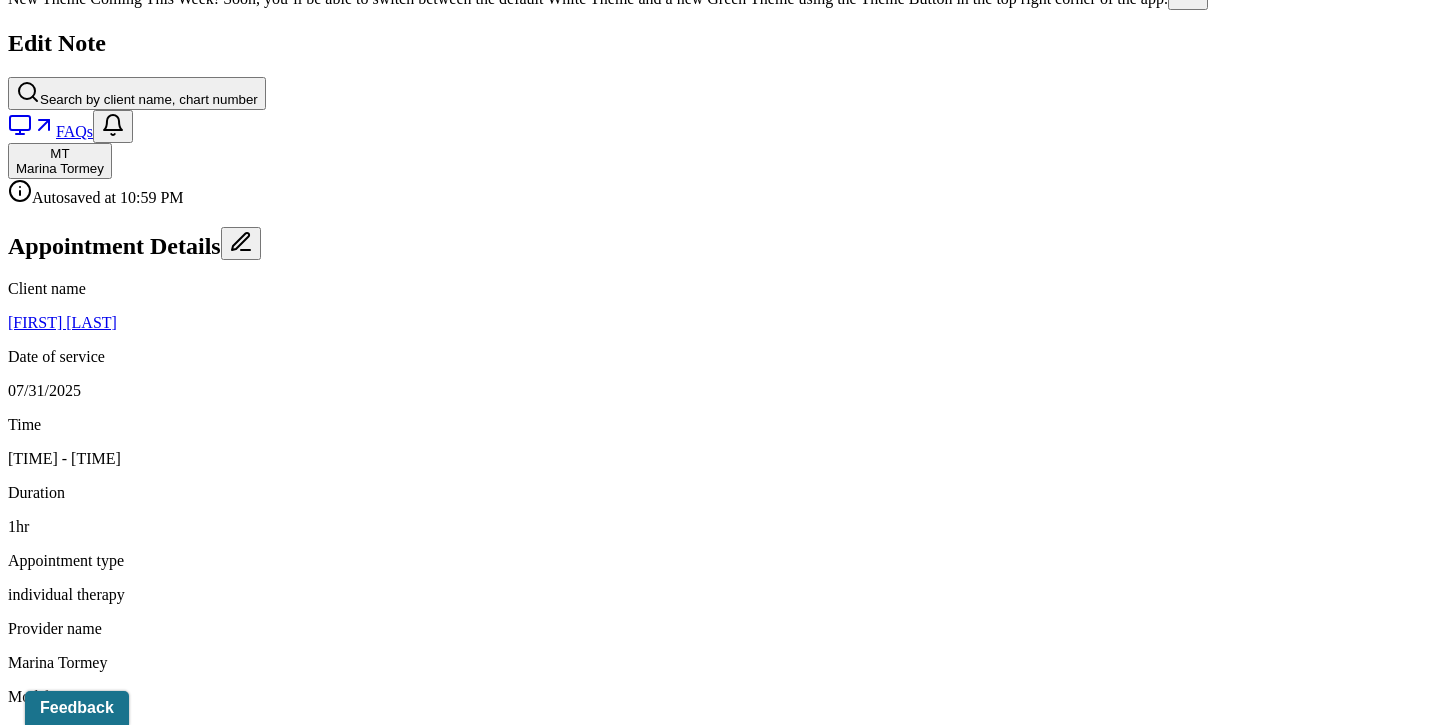 scroll, scrollTop: 533, scrollLeft: 0, axis: vertical 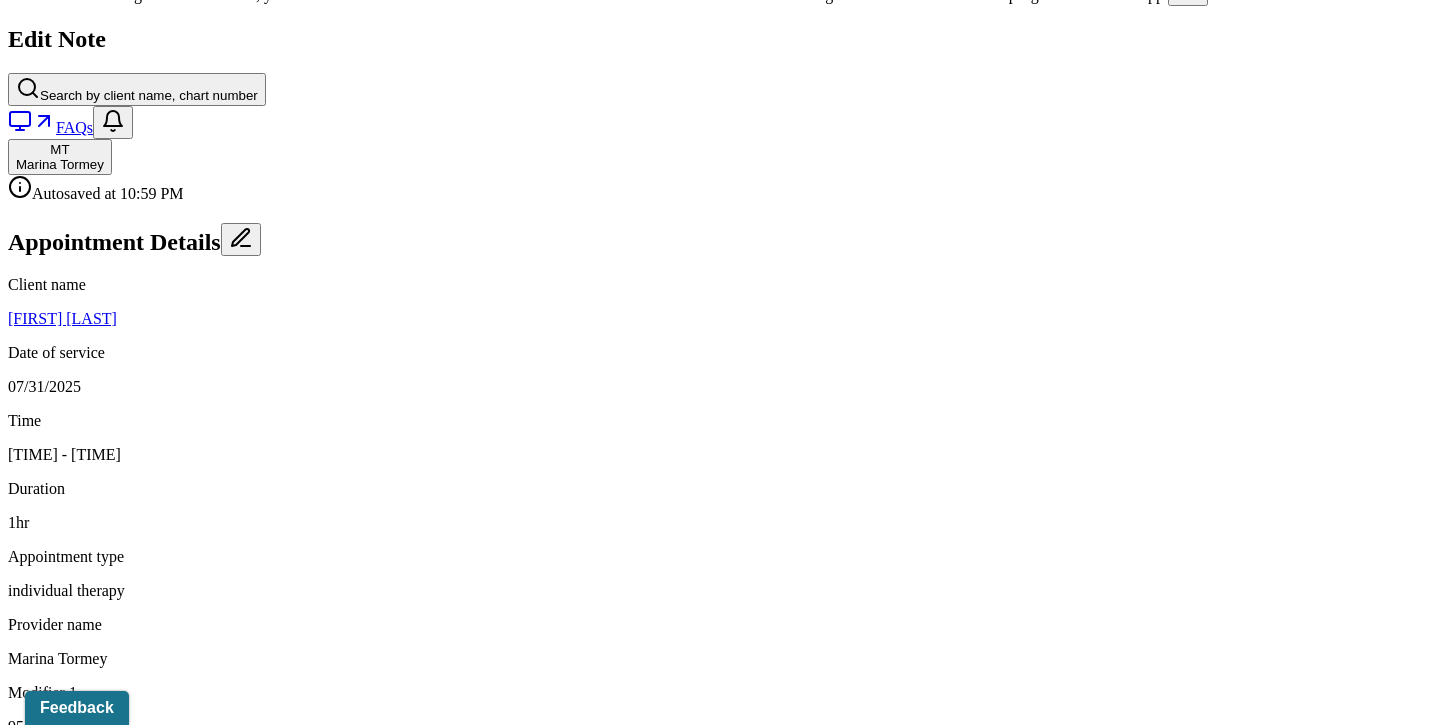 click on "hopeful, future anxiety, stressed" at bounding box center (413, 1563) 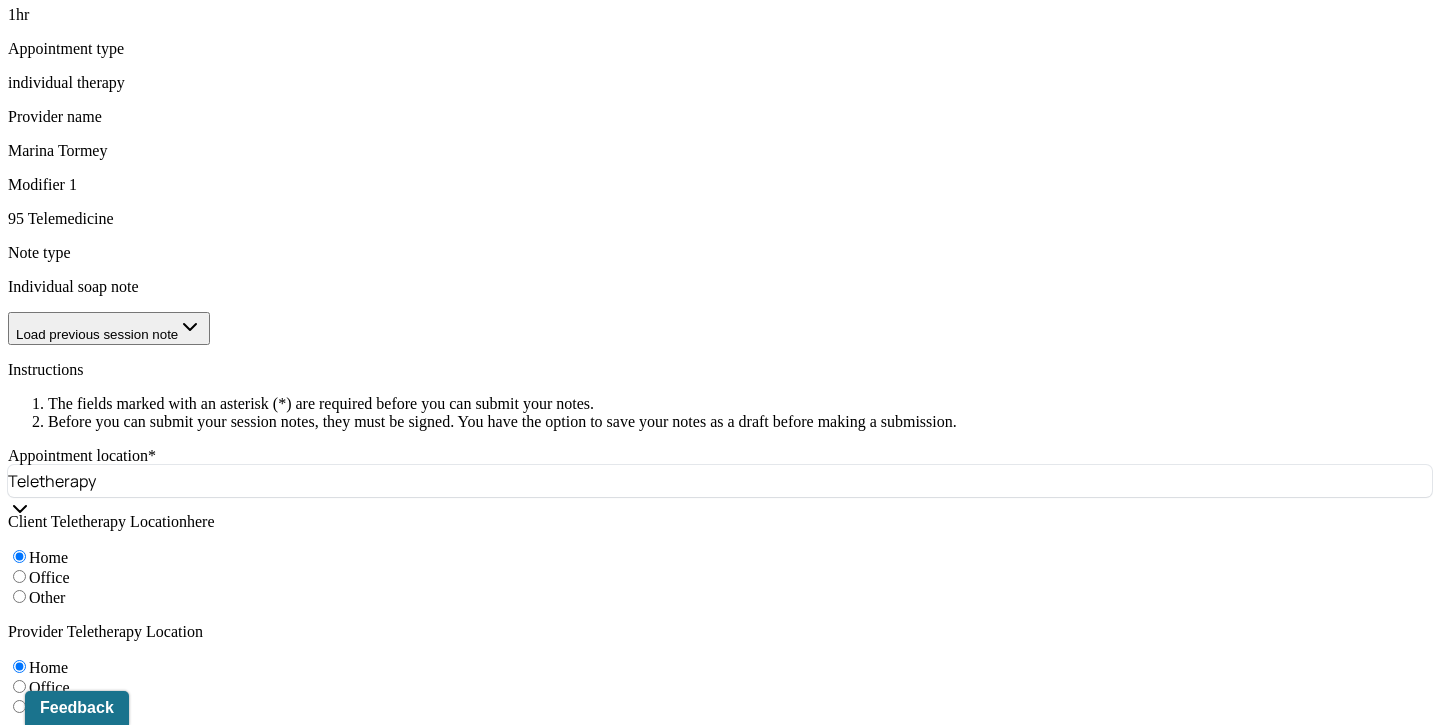 scroll, scrollTop: 1040, scrollLeft: 0, axis: vertical 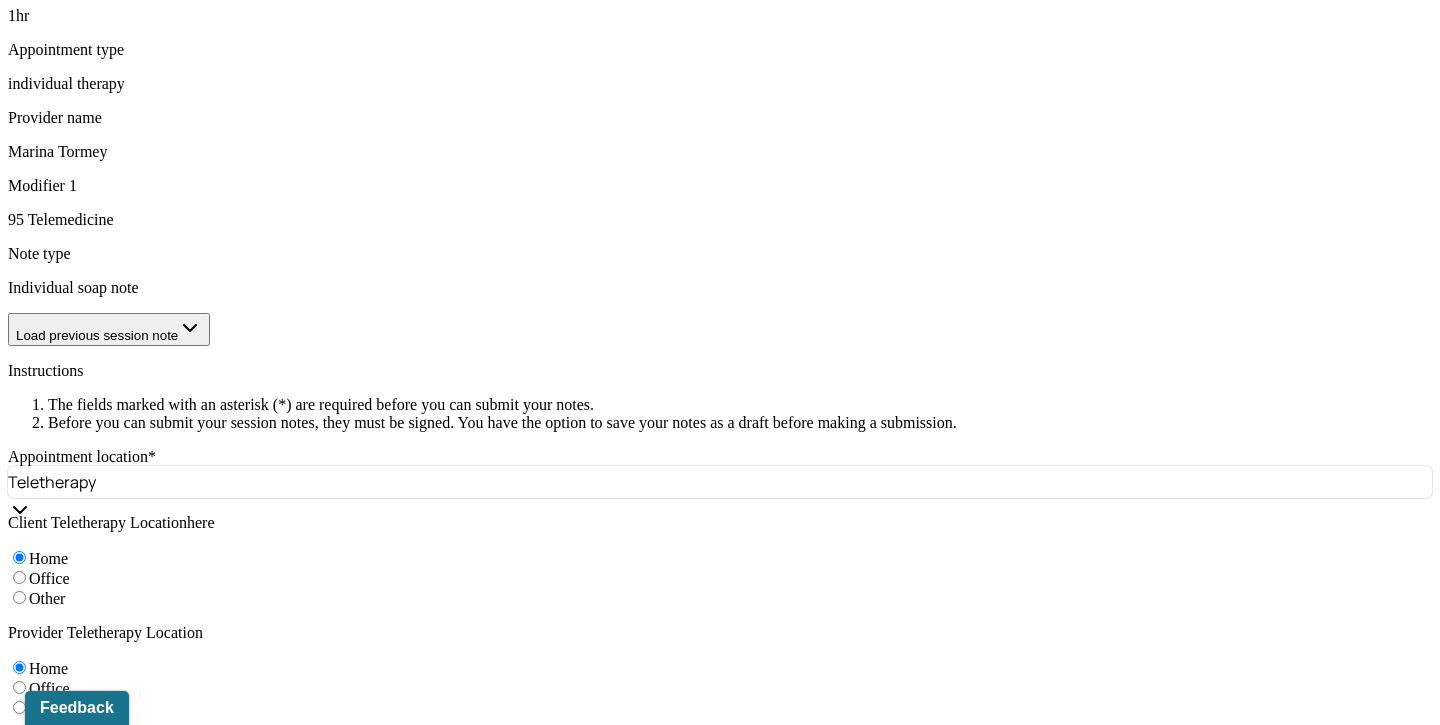 type on "ruminations, overthinking, tired" 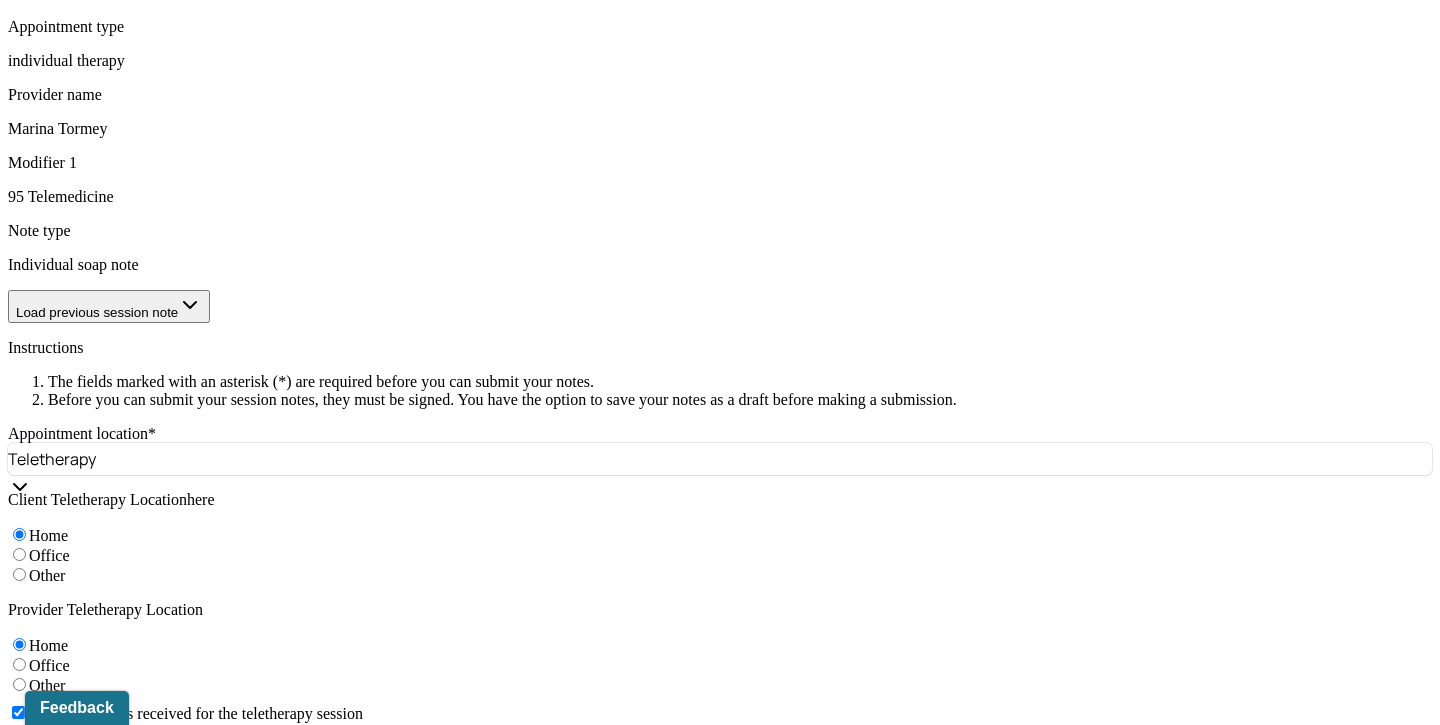 scroll, scrollTop: 1064, scrollLeft: 0, axis: vertical 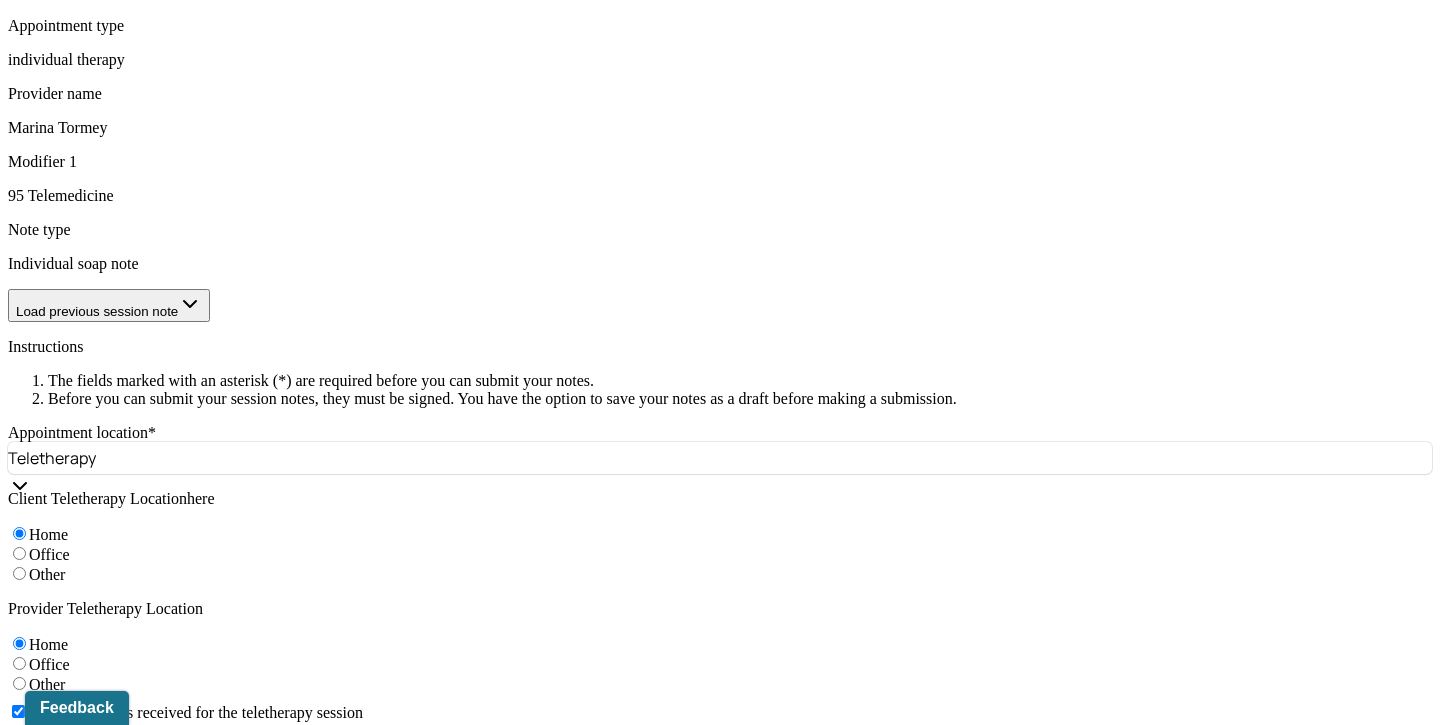 click on "Client presented as upbeat and energized in session, with improved mood and self-confidence. He was engaged, reflective, and forward-focused. Speech and thought process were goal-directed." at bounding box center (626, 1435) 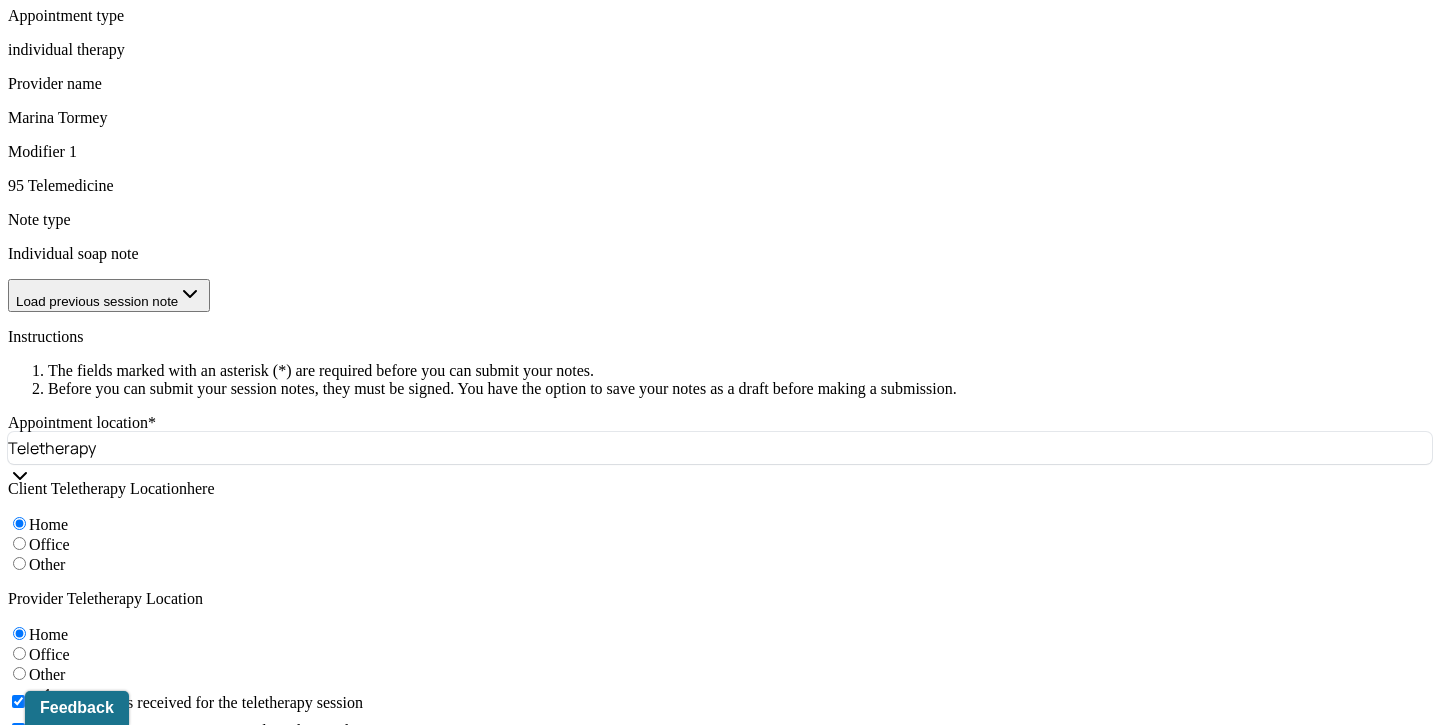 type on "Client appeared fatigued but emotionally grounded. He maintained focus throughout the session and engaged thoughtfully in reflection about current goals and relational dynamics. Mild signs of stress noted but no acute distress. Affect was congruent with topic discussed." 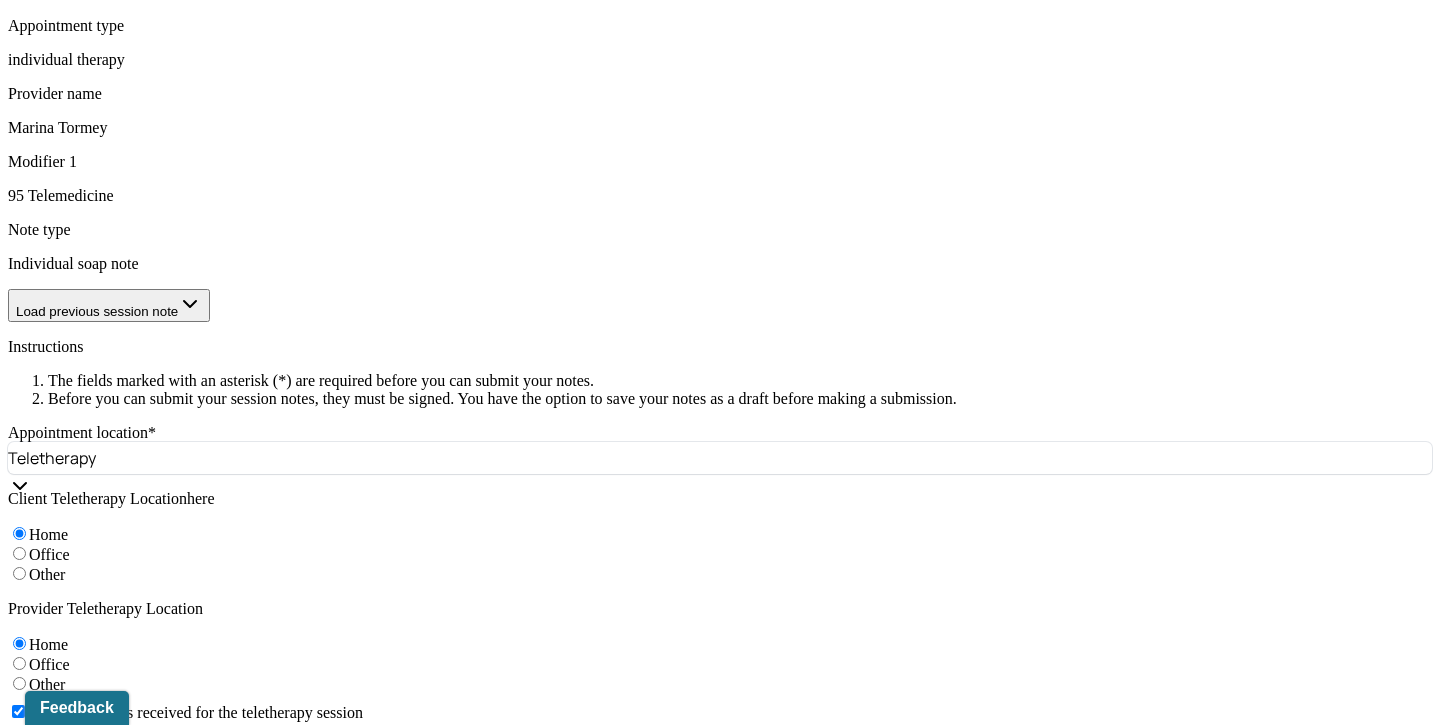 click on "Client is experiencing positive momentum in his professional life, contributing to a boost in self-esteem and hopefulness. Awareness of upcoming demands and acknowledgment of the need for improved balance between work and personal life indicate growing insight and motivation for continued growth. Client remains goal-oriented but may benefit from tools to manage stress and maintain healthy boundaries as responsibilities increase." at bounding box center (88, 1601) 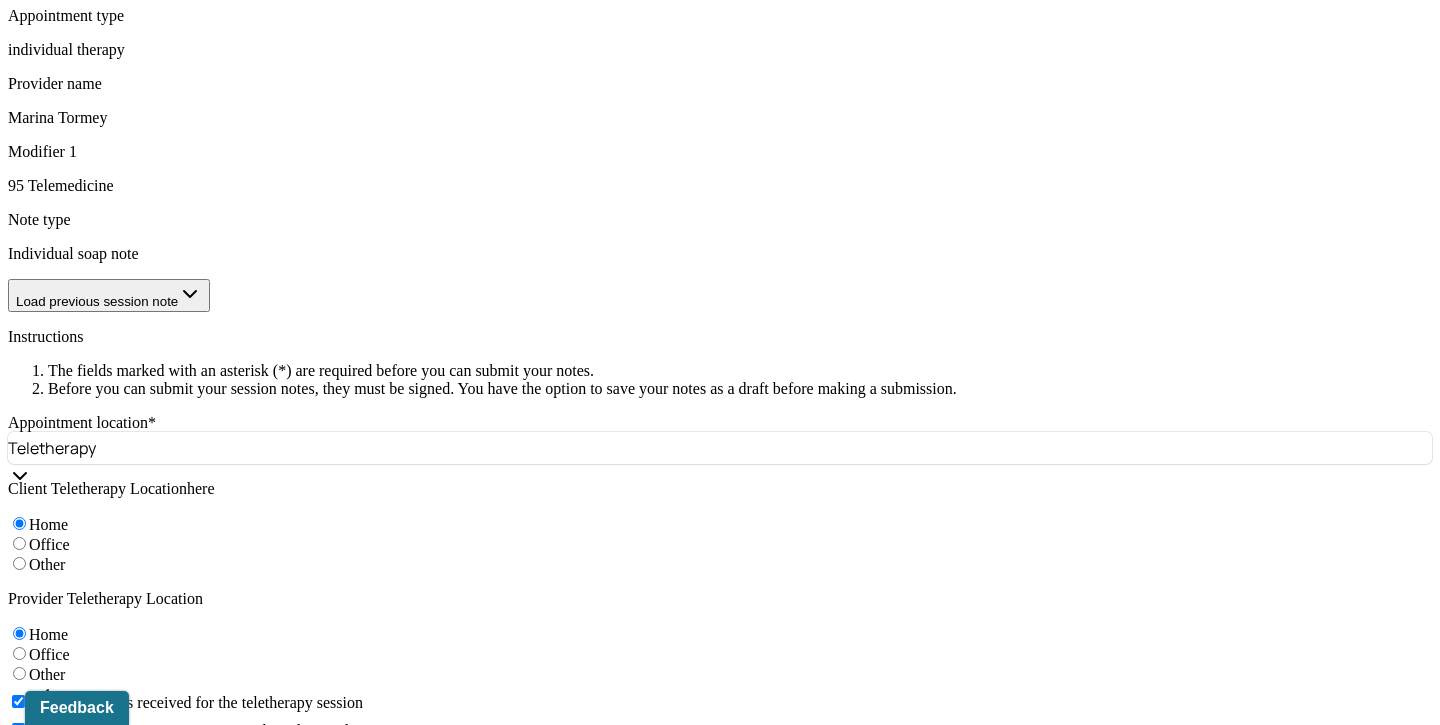 type on "Client continues to demonstrate motivation and commitment toward long-term goals, particularly around financial stability and relationship development. While tired from increased workload, he appears to be managing stress appropriately. Ongoing tension around family dynamics may be contributing to mild social anxiety, though client shows willingness to work through discomfort to support relational growth." 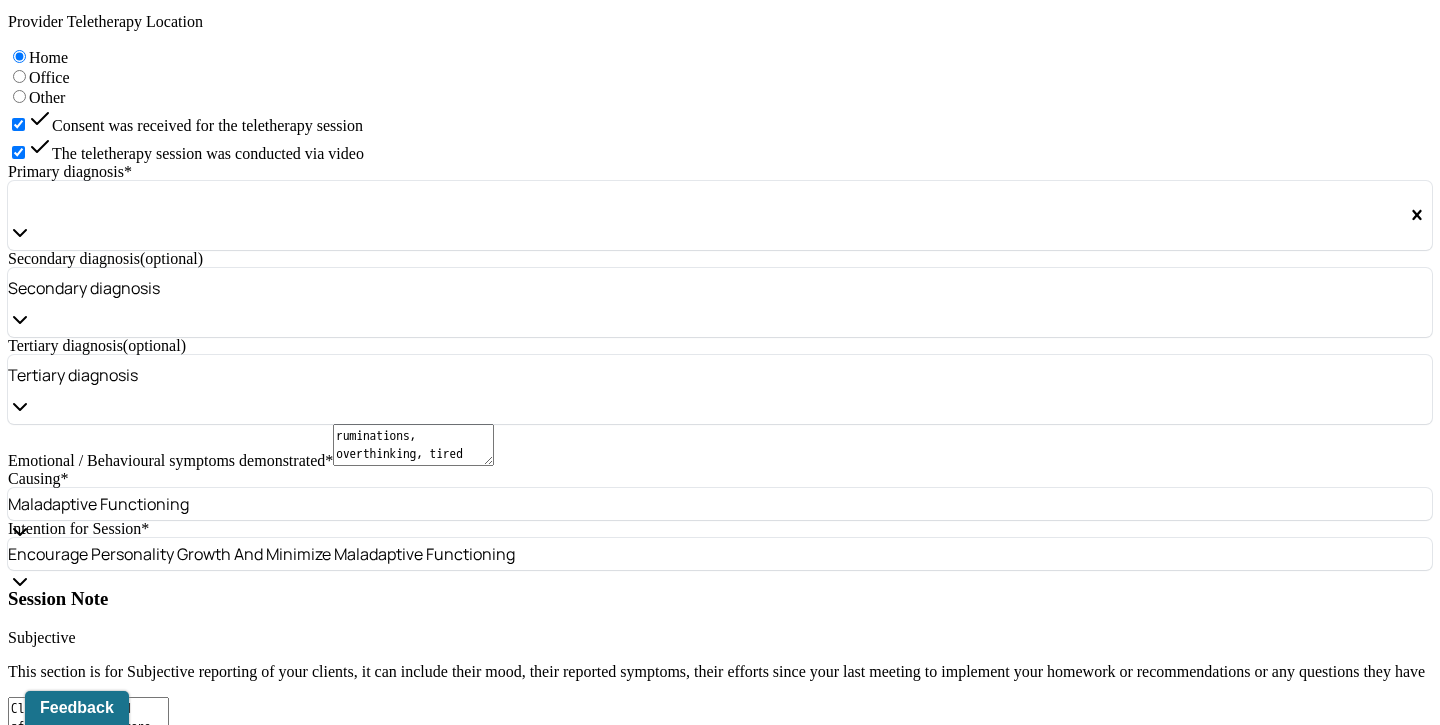 scroll, scrollTop: 1650, scrollLeft: 0, axis: vertical 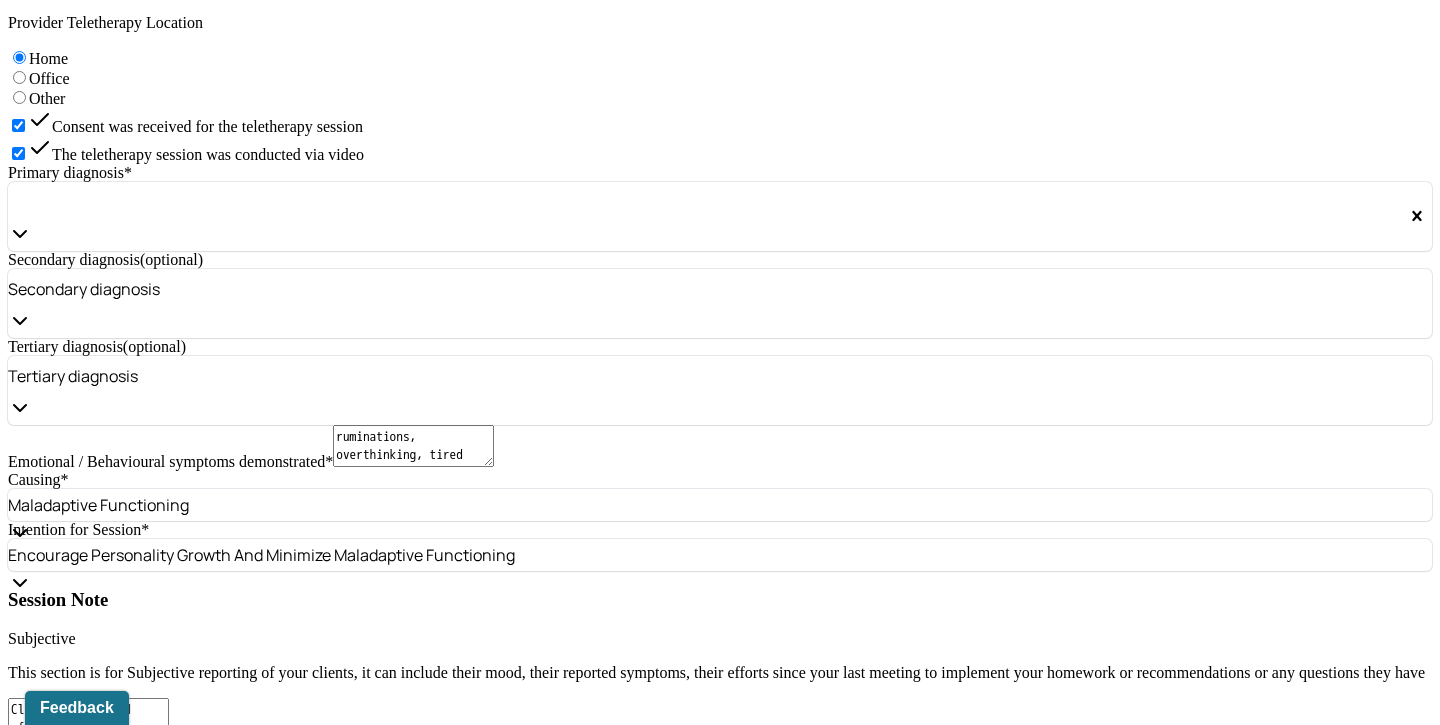 click on "Attachment-oriented interventions" at bounding box center (162, 1488) 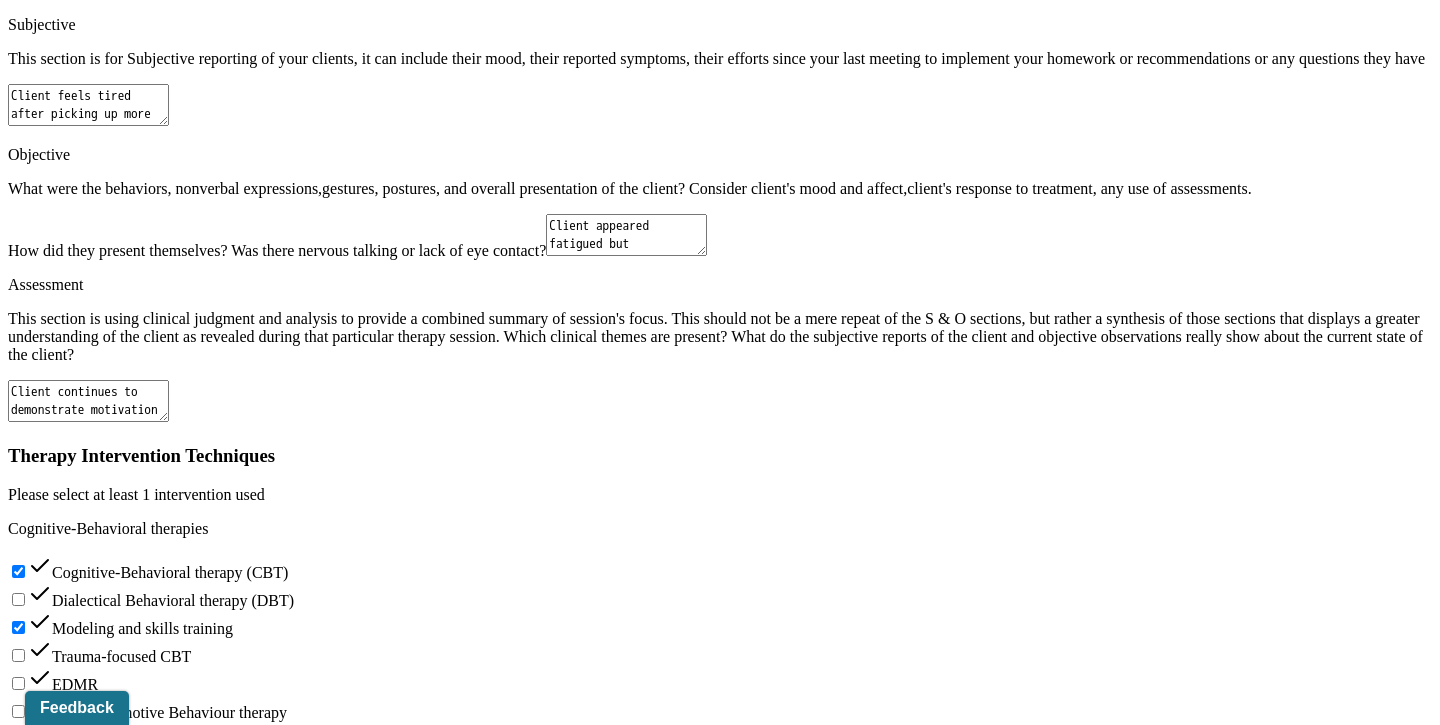 scroll, scrollTop: 2265, scrollLeft: 0, axis: vertical 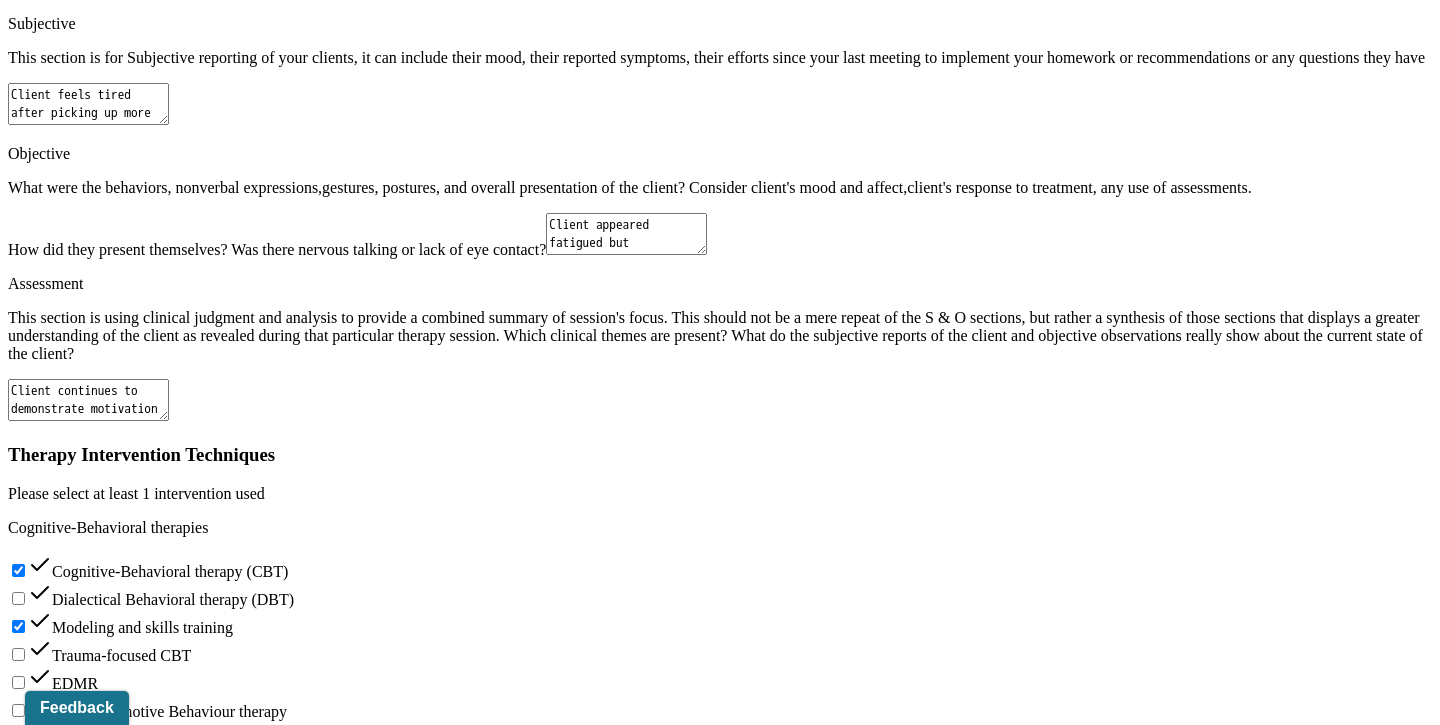 drag, startPoint x: 936, startPoint y: 341, endPoint x: 328, endPoint y: 336, distance: 608.02057 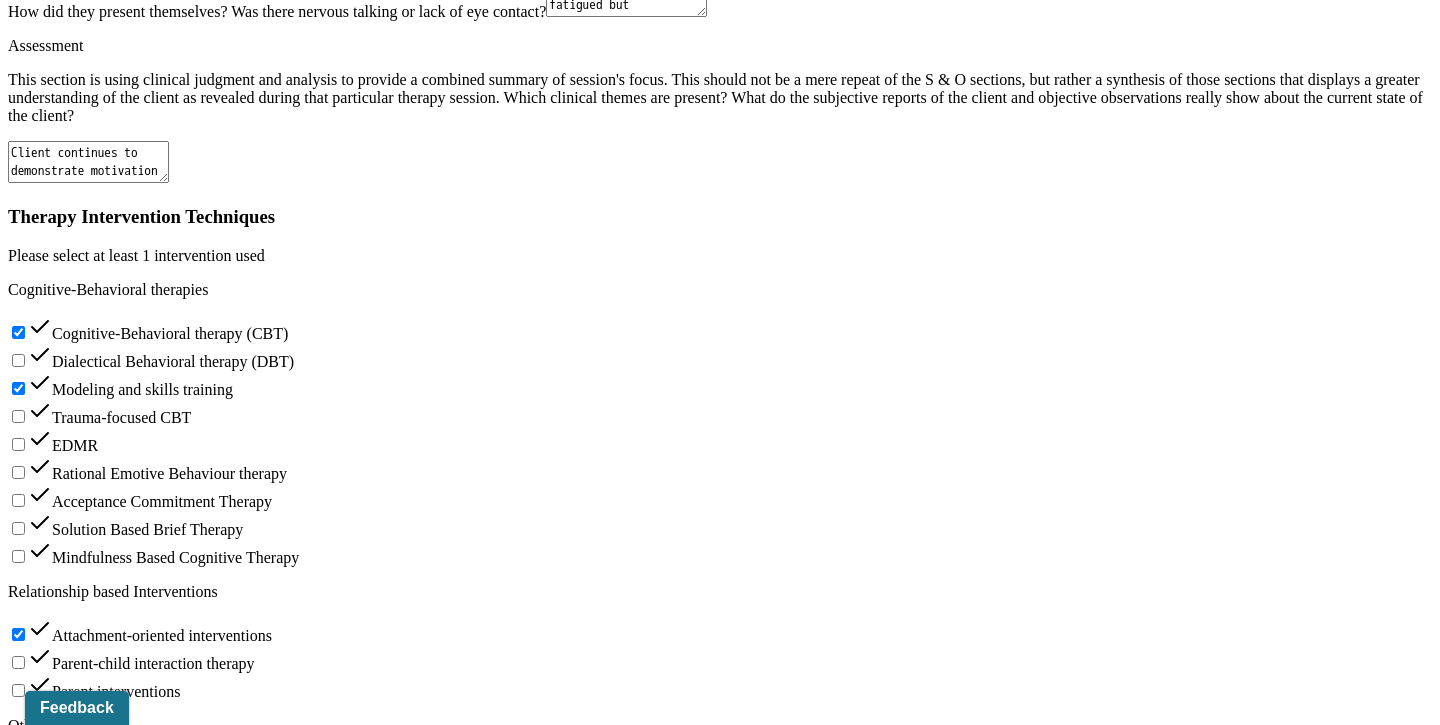 scroll, scrollTop: 2505, scrollLeft: 0, axis: vertical 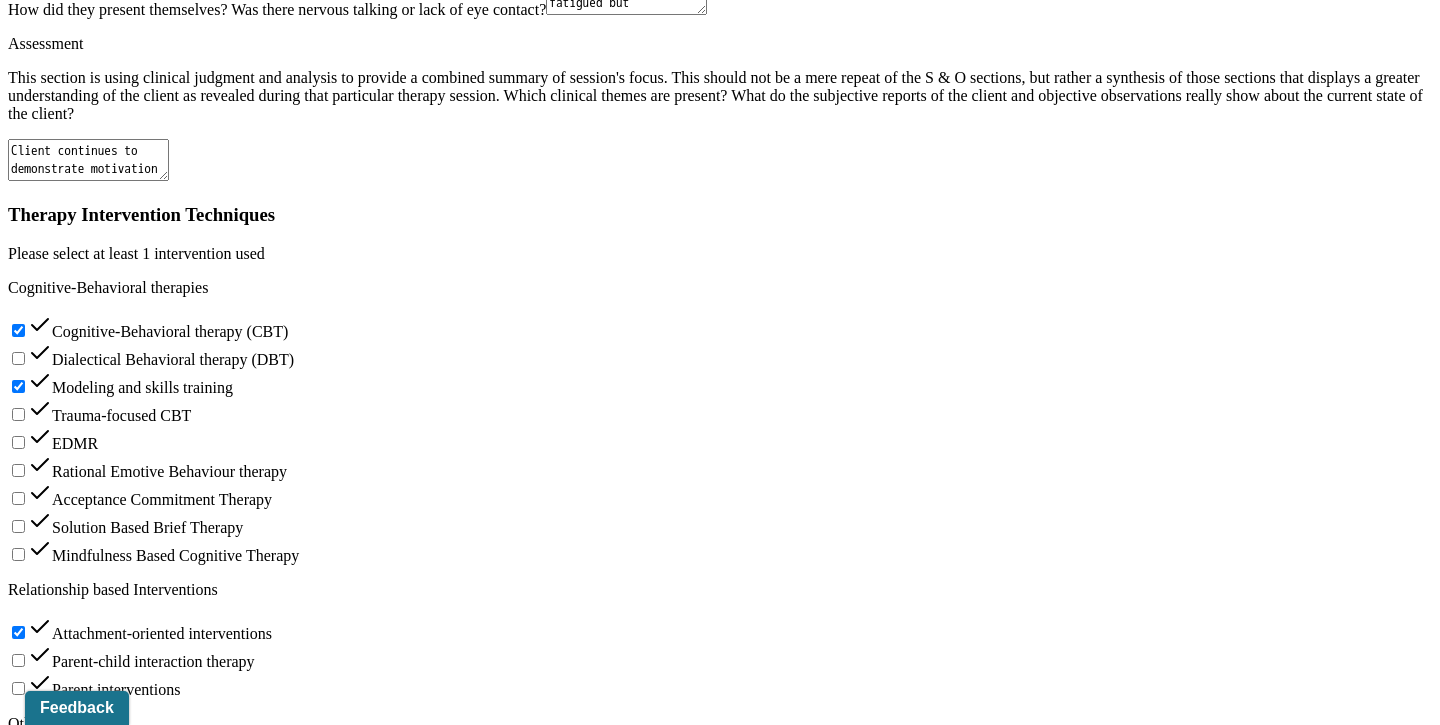 type on "Client was engaged and reflective in session" 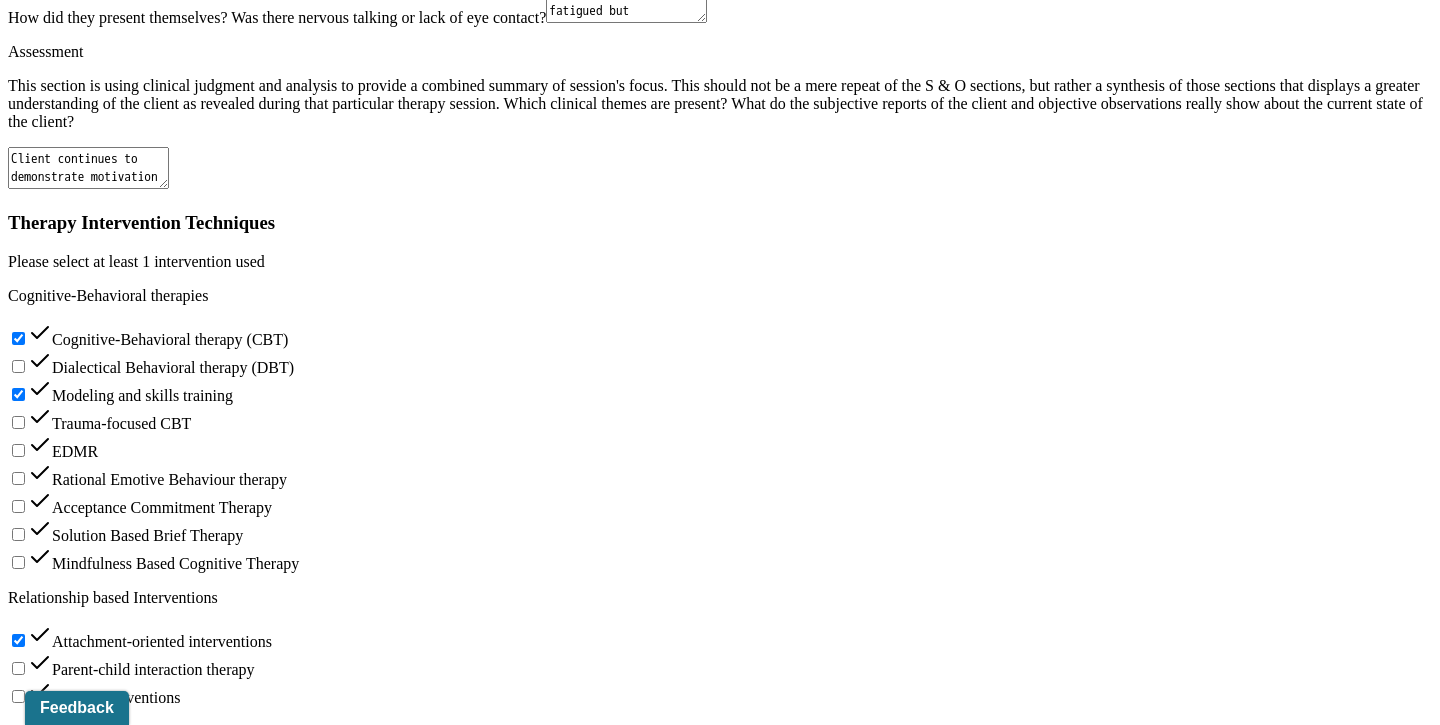 scroll, scrollTop: 2490, scrollLeft: 0, axis: vertical 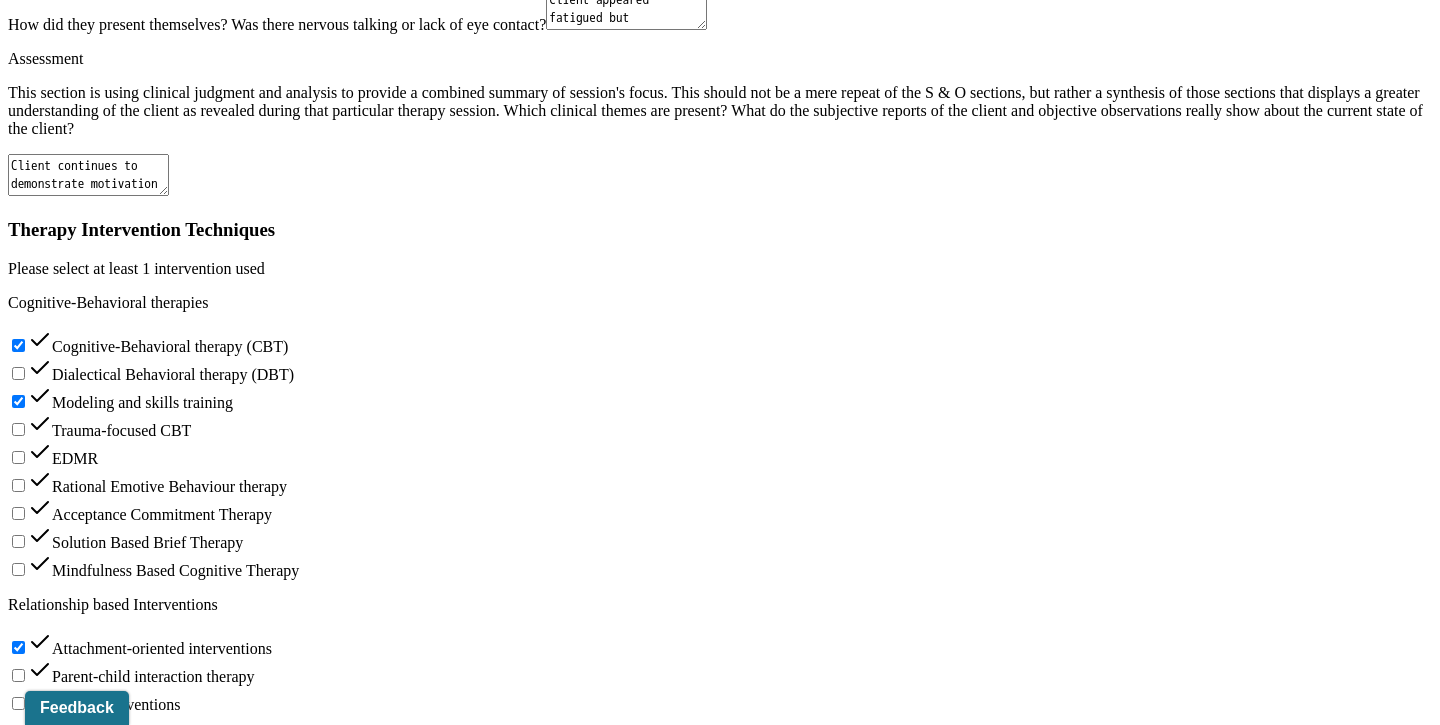 drag, startPoint x: 1098, startPoint y: 437, endPoint x: 940, endPoint y: 385, distance: 166.337 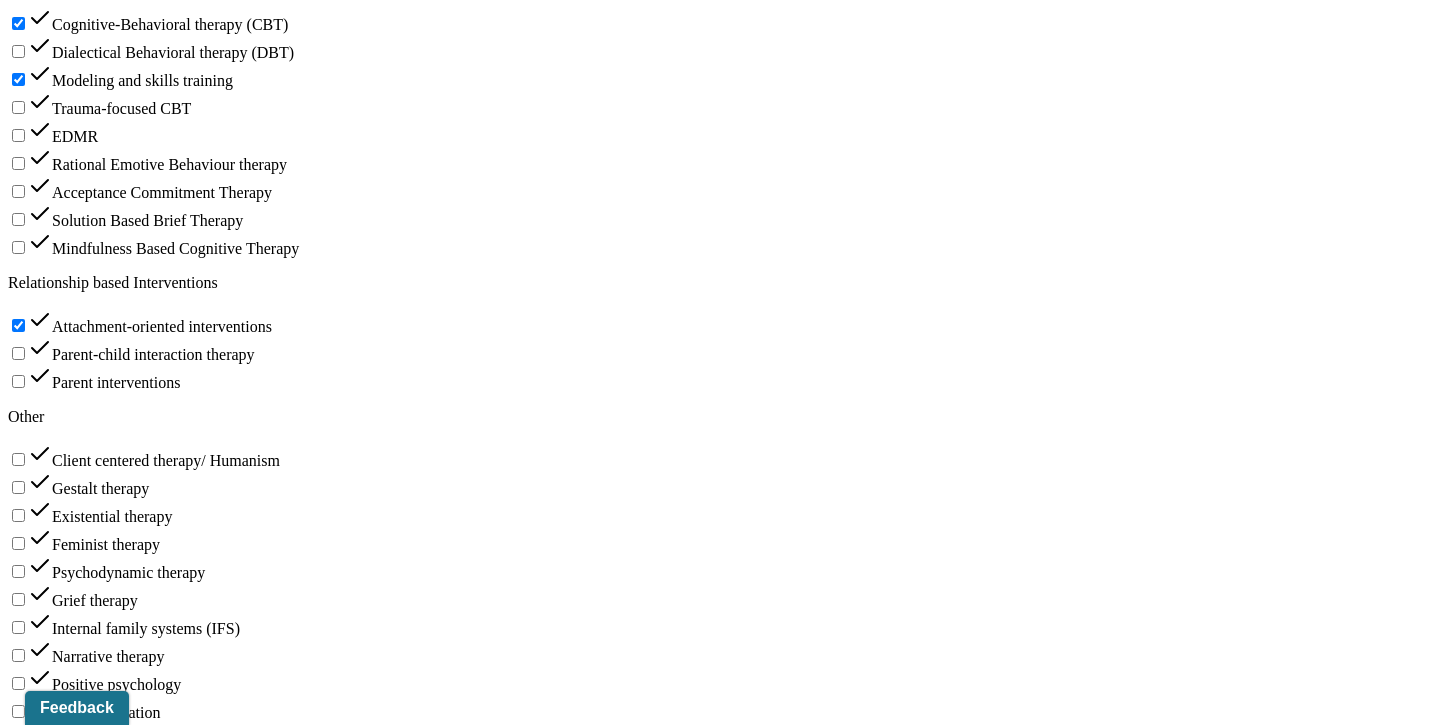 scroll, scrollTop: 2870, scrollLeft: 0, axis: vertical 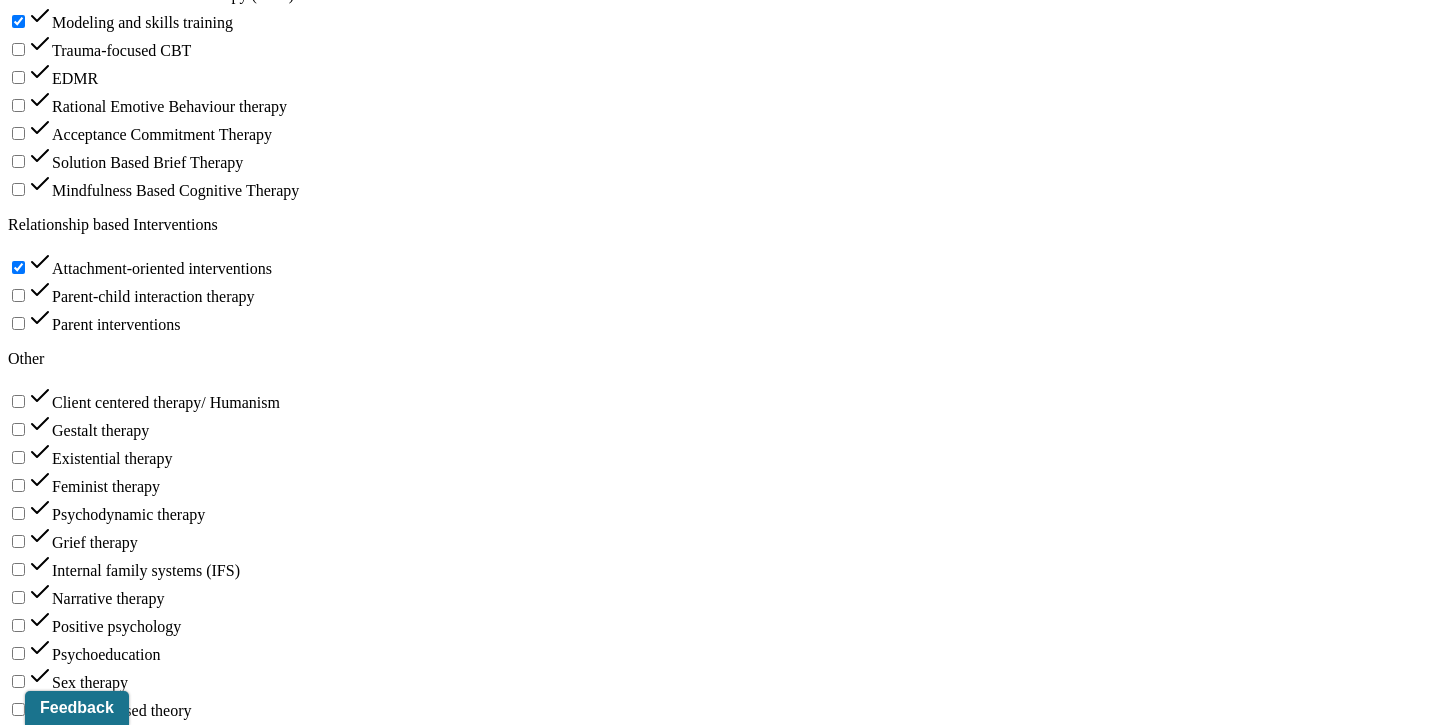 type on "In progress; Normalized social discomfort as part of the adjustment period and build tolerance for vulnerability in family settings." 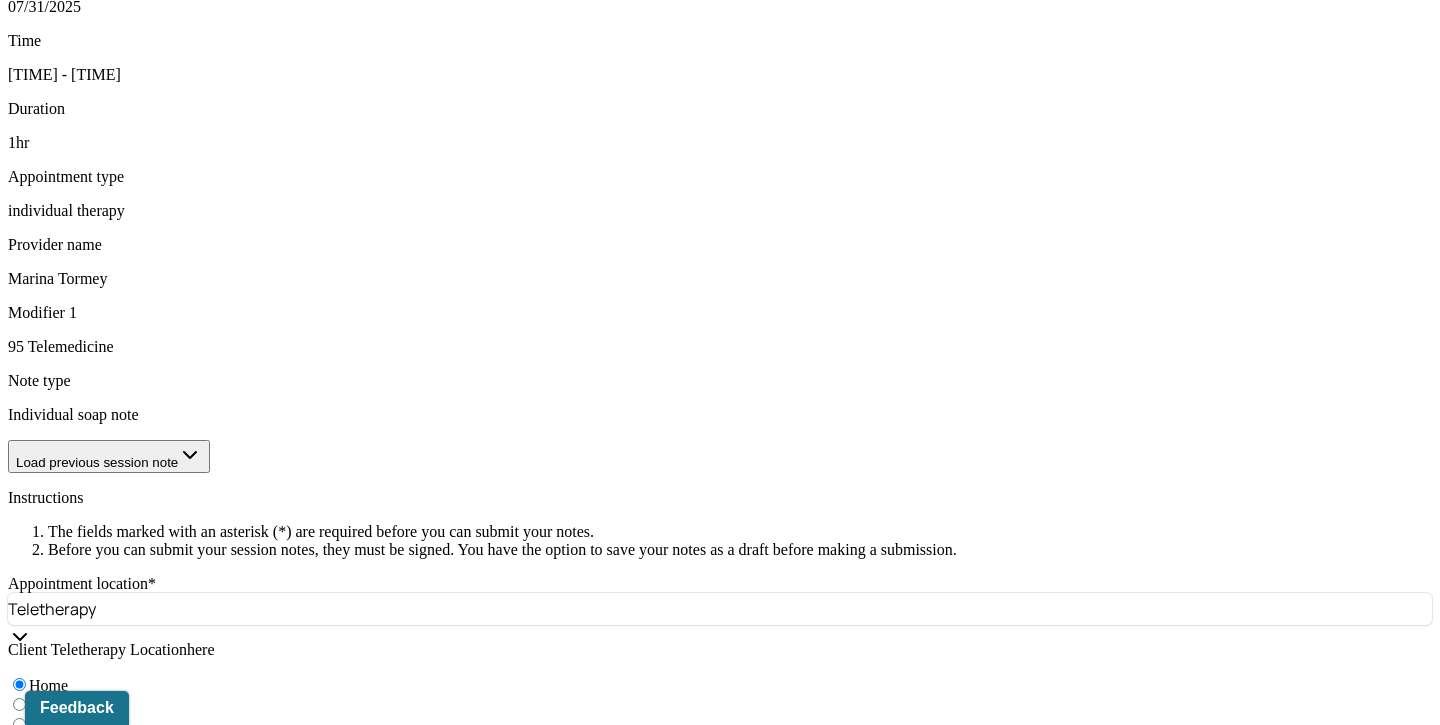 scroll, scrollTop: 906, scrollLeft: 0, axis: vertical 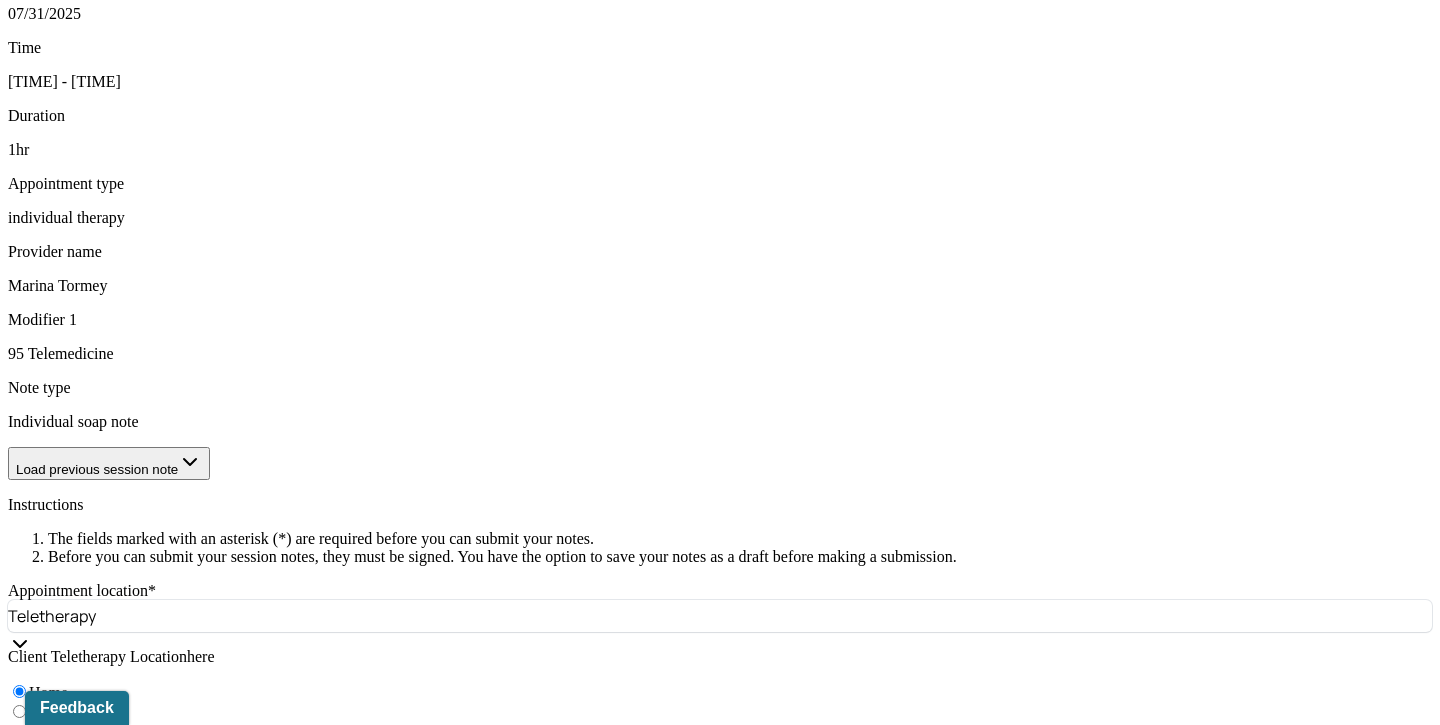 click on "Submit for review" at bounding box center [162, 4098] 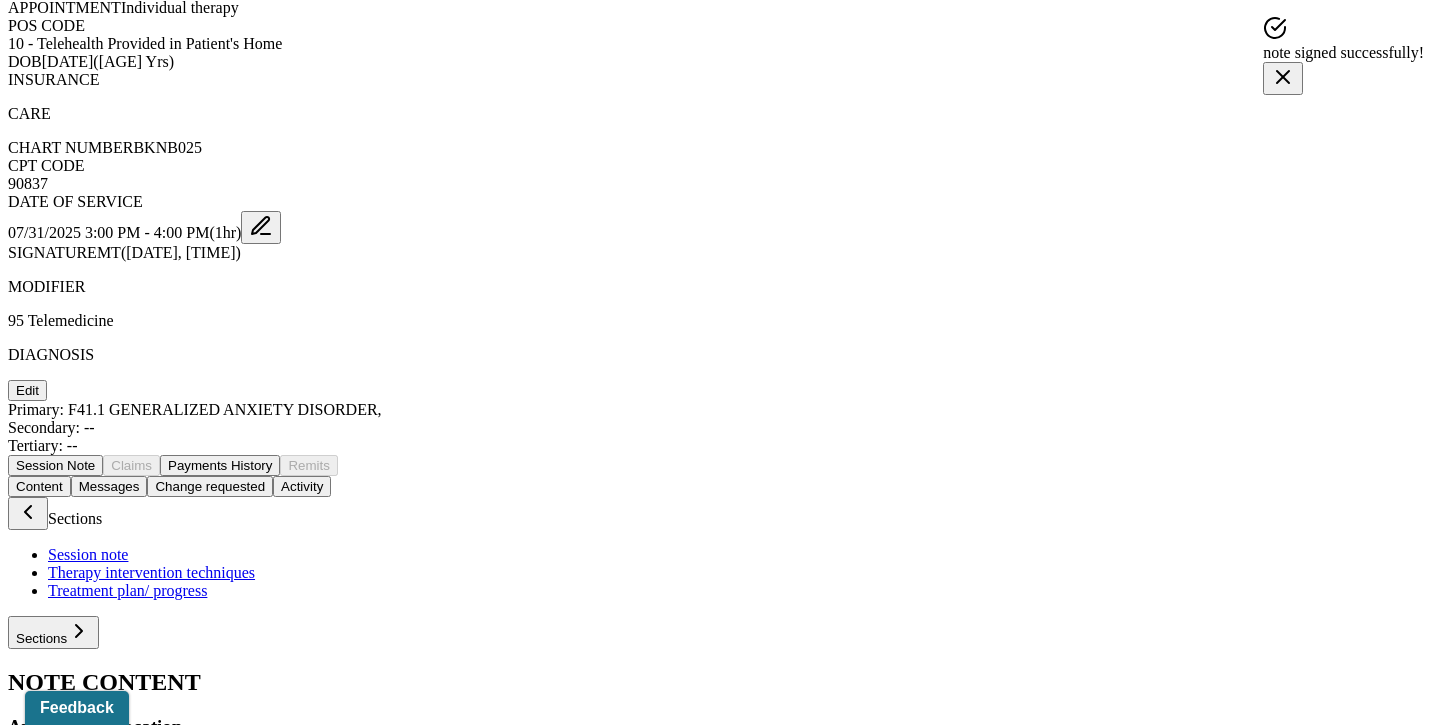 scroll, scrollTop: 0, scrollLeft: 0, axis: both 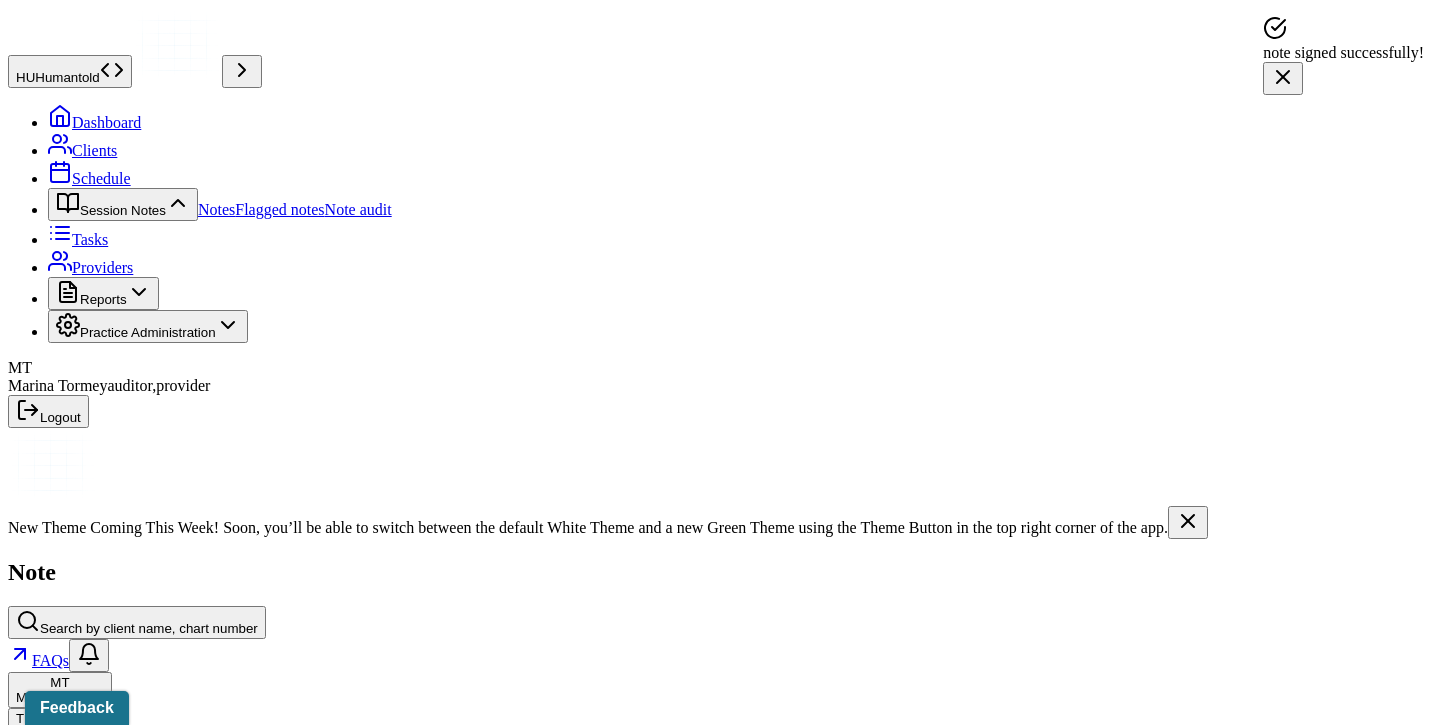 click on "Activity" at bounding box center [302, 1392] 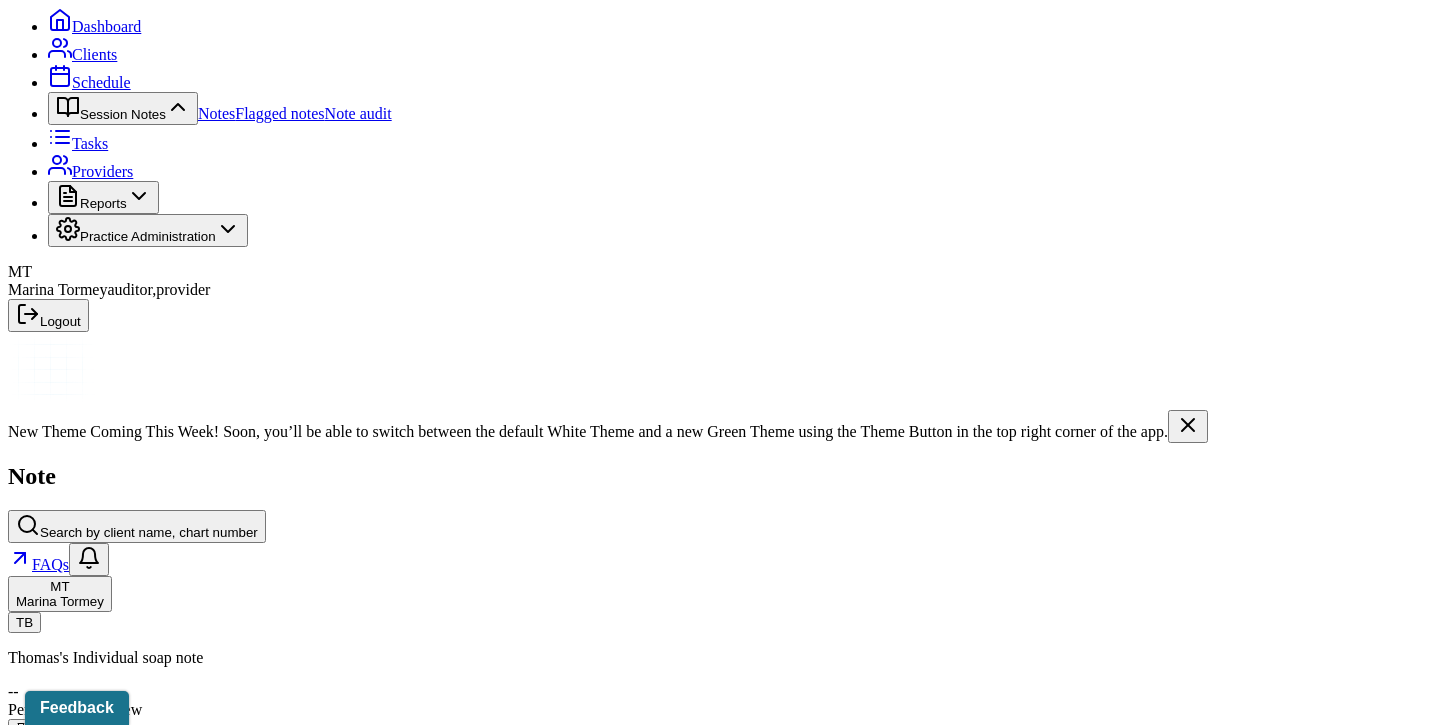 click on "Content" at bounding box center (39, 1296) 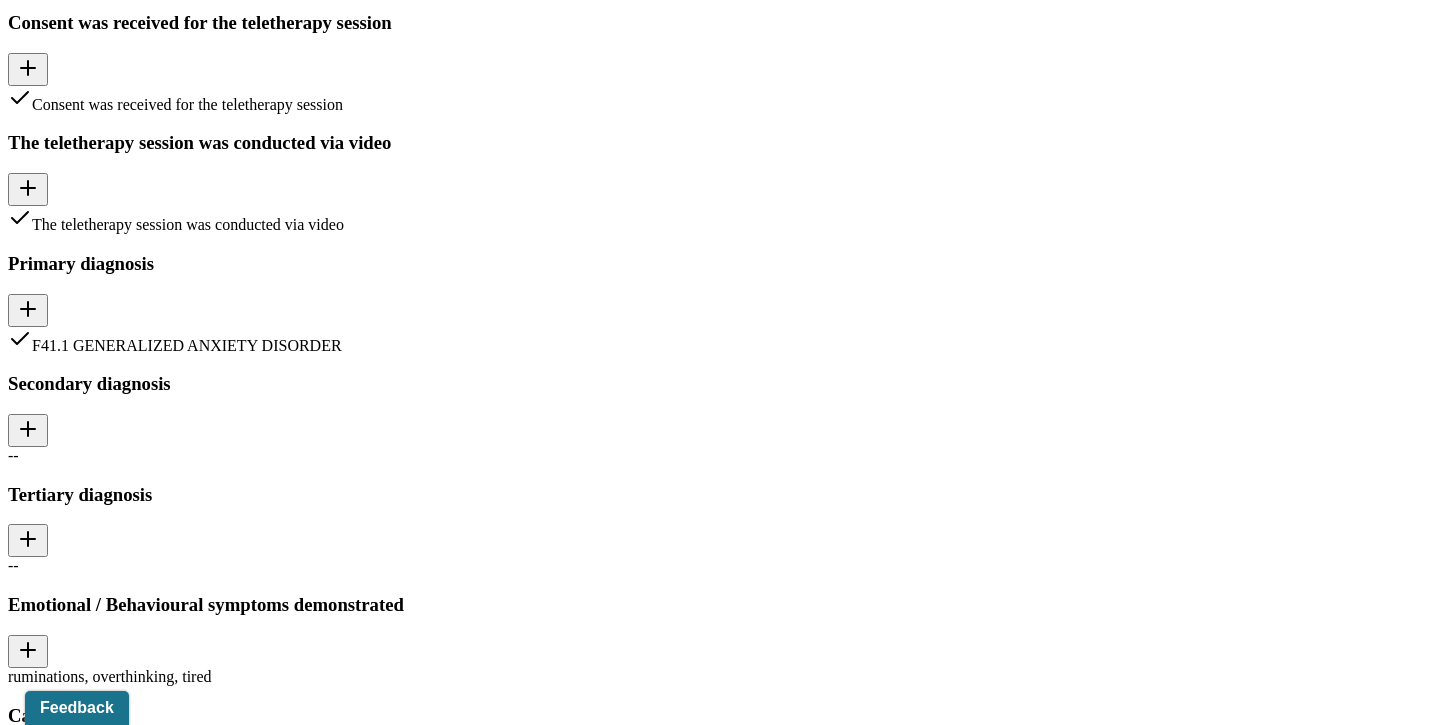scroll, scrollTop: 2046, scrollLeft: 0, axis: vertical 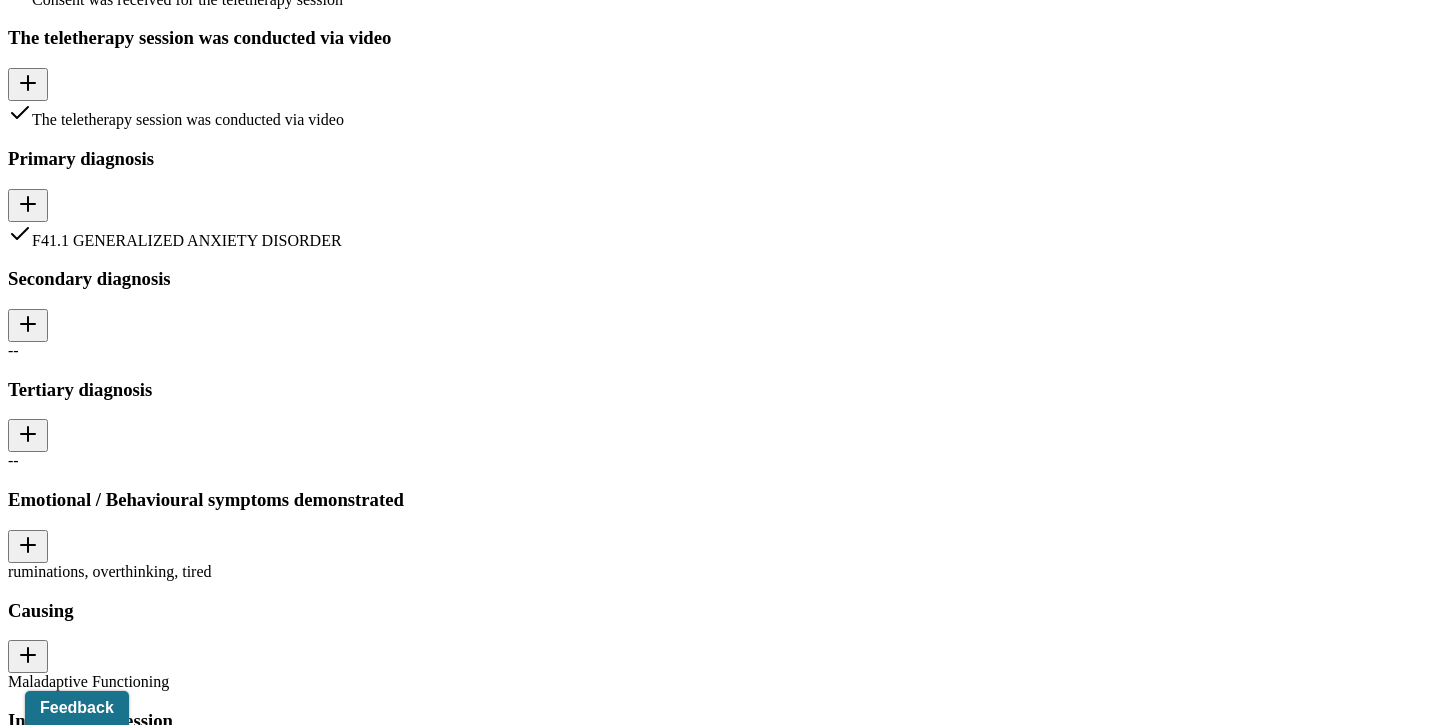 click on "Dashboard" at bounding box center (94, -1924) 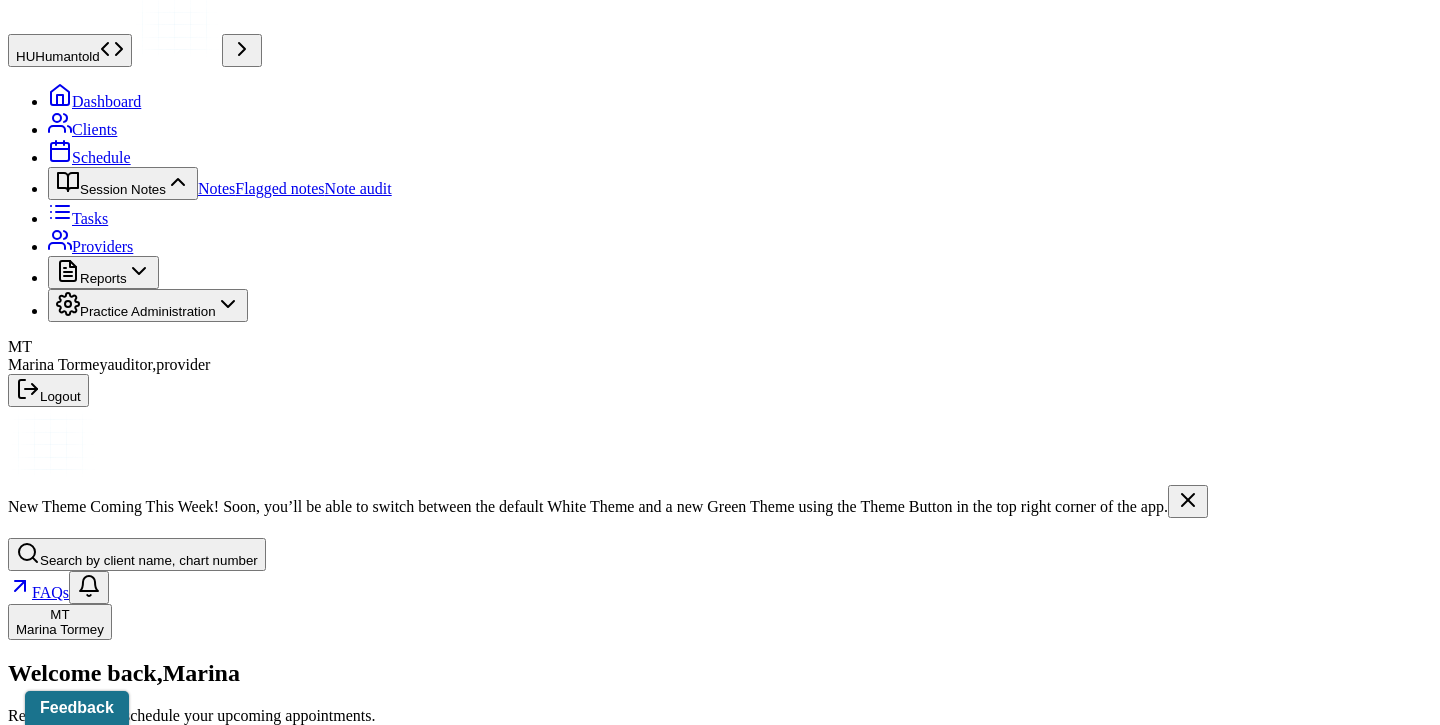 scroll, scrollTop: 0, scrollLeft: 0, axis: both 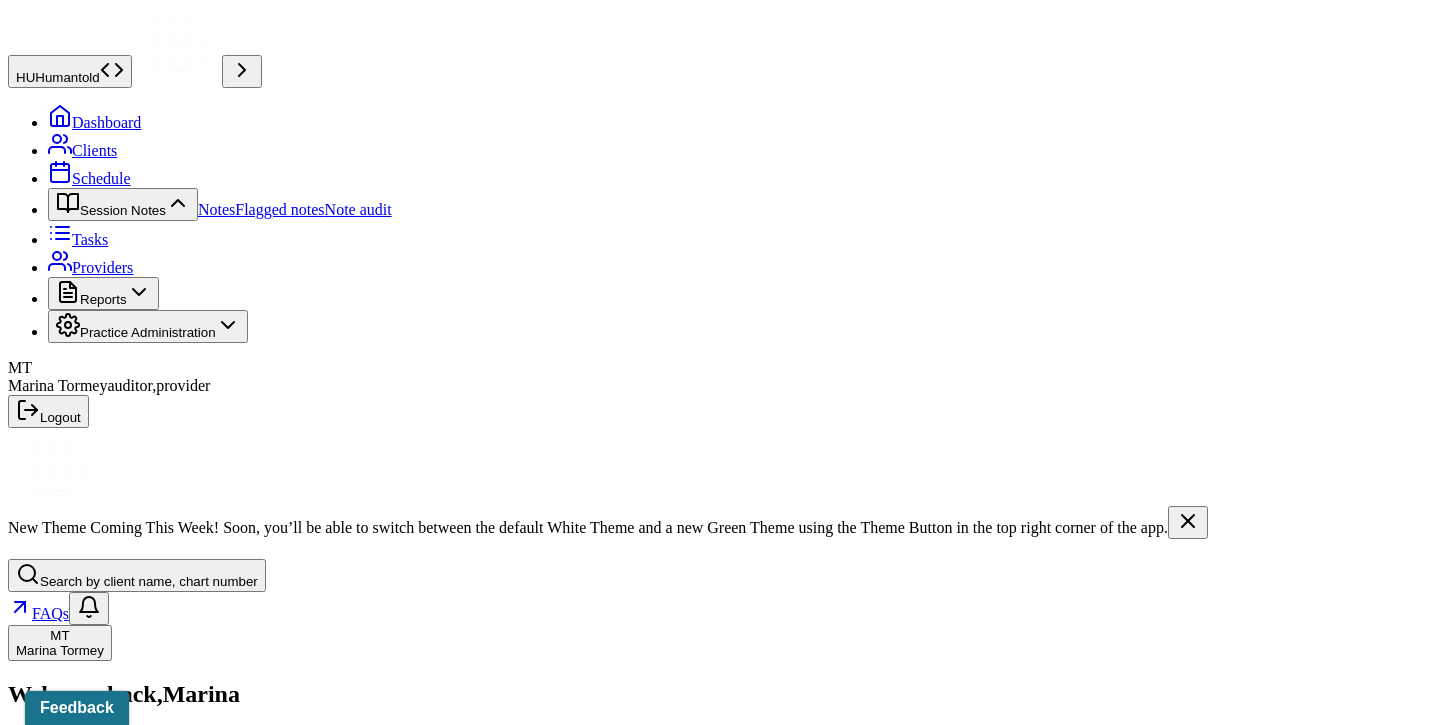 click on "Tasks" at bounding box center (78, 239) 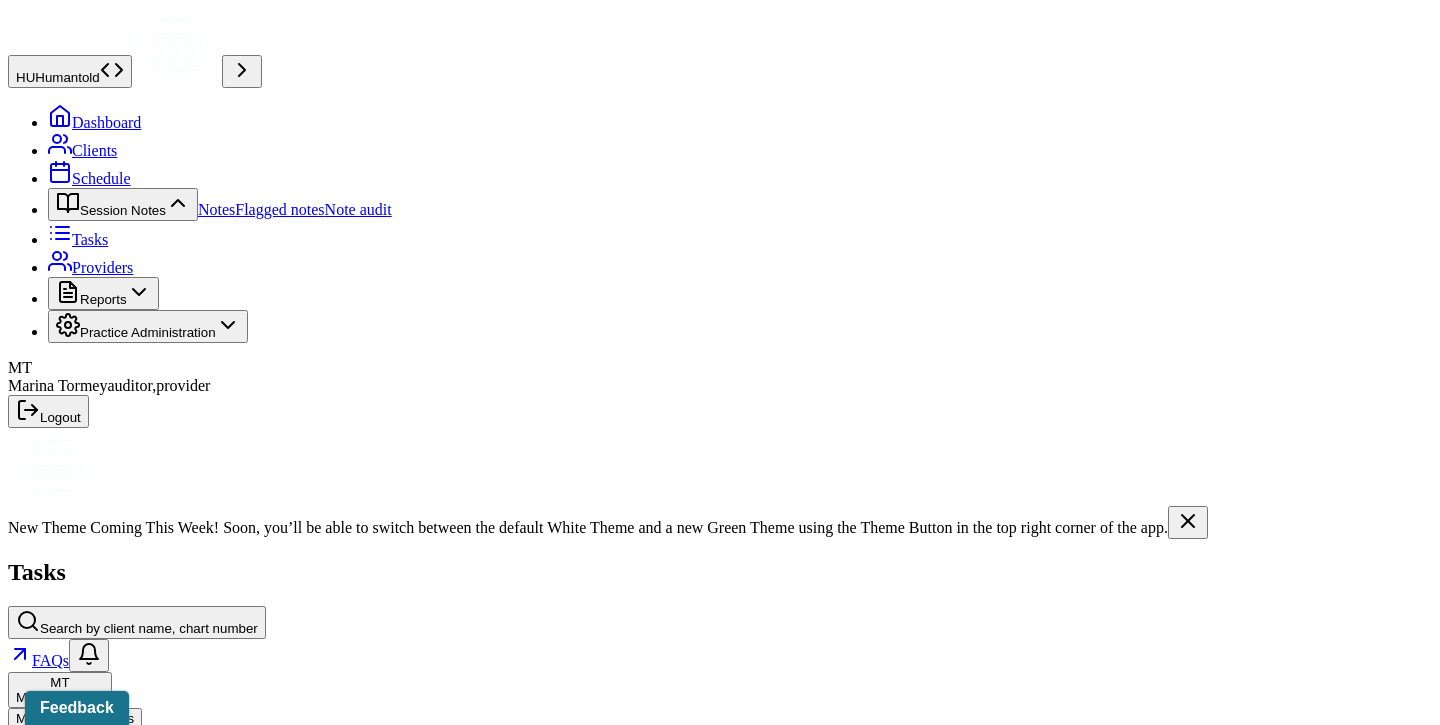 click on "Dashboard" at bounding box center [94, 122] 